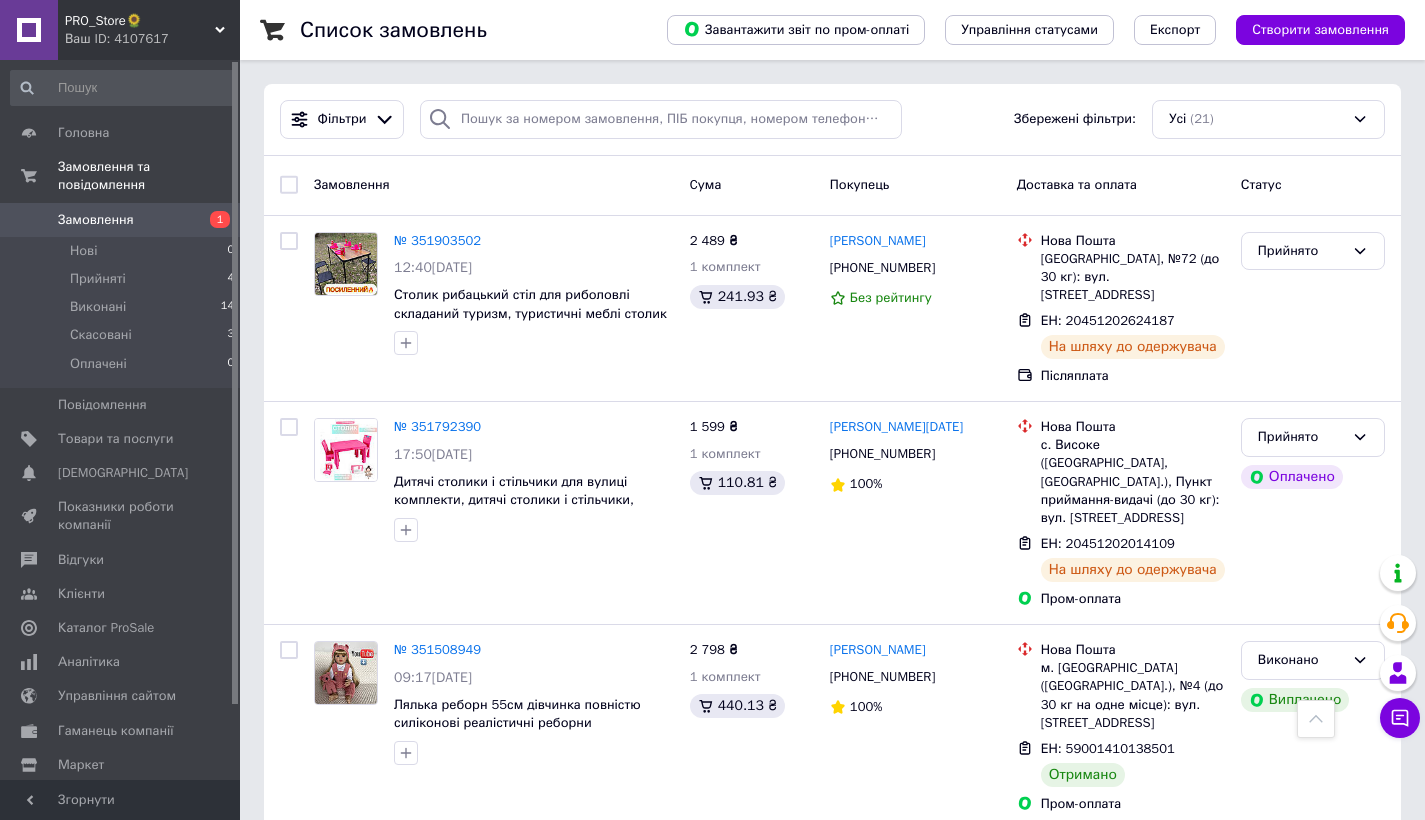 scroll, scrollTop: 802, scrollLeft: 0, axis: vertical 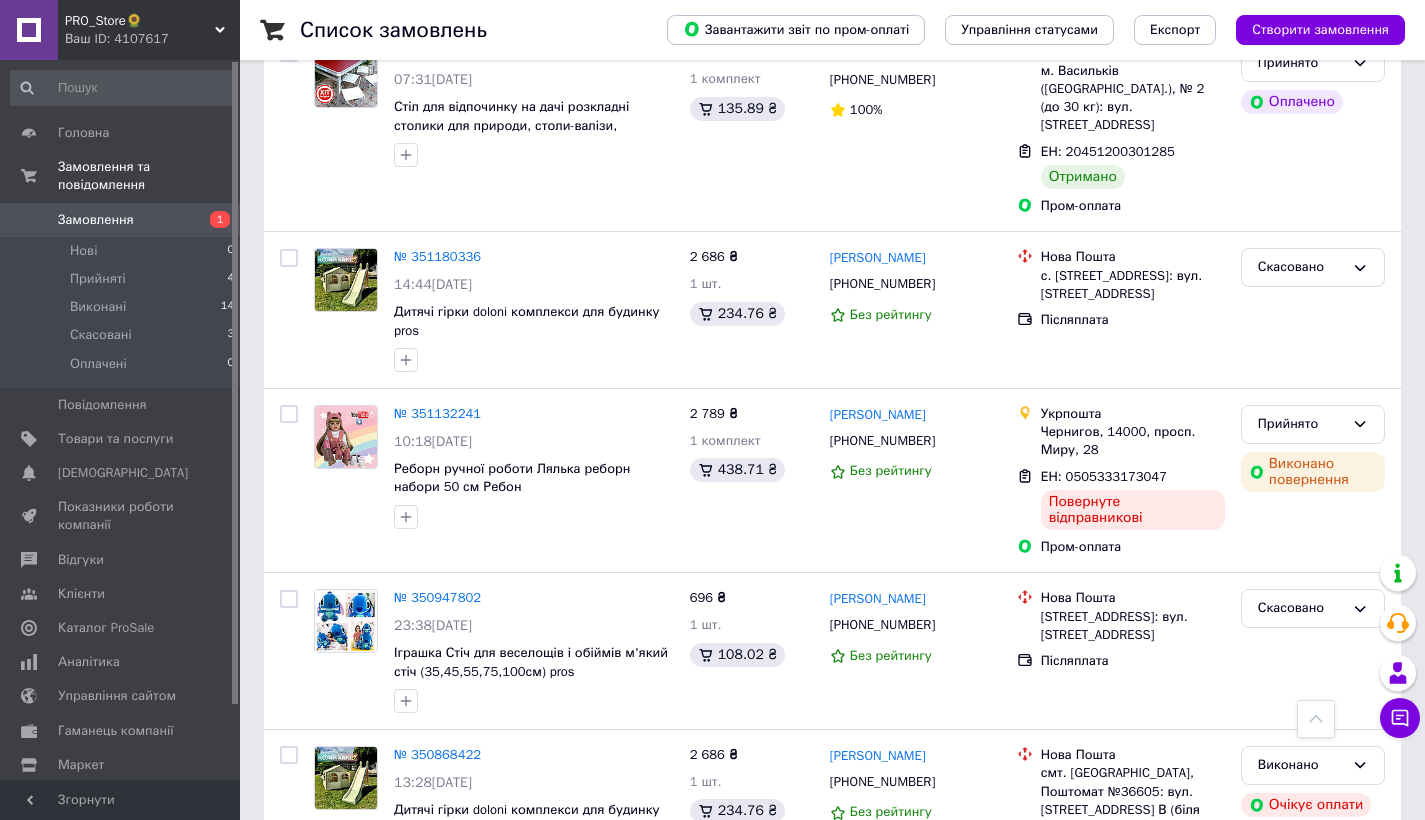 click on "Замовлення" at bounding box center (121, 220) 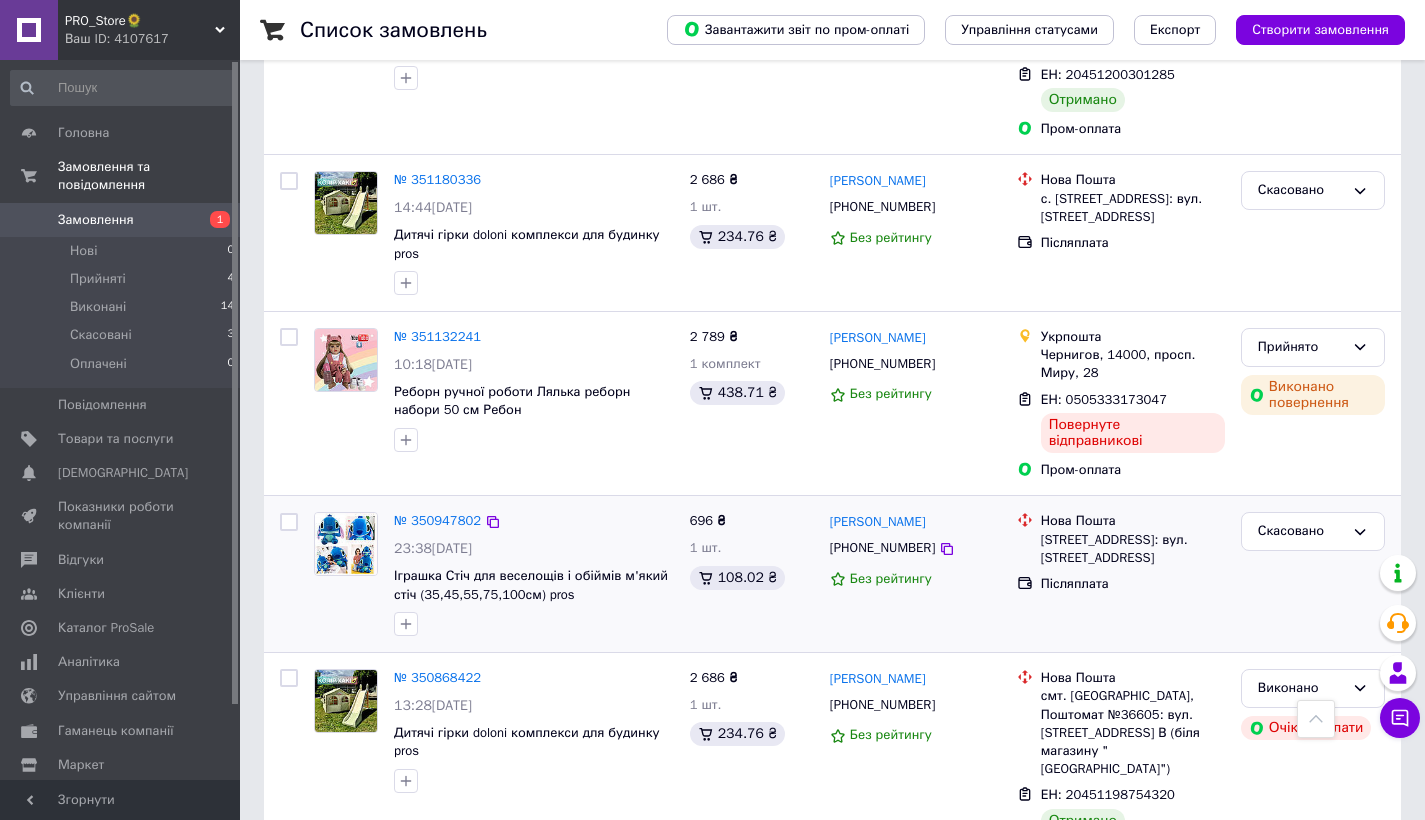 scroll, scrollTop: 598, scrollLeft: 0, axis: vertical 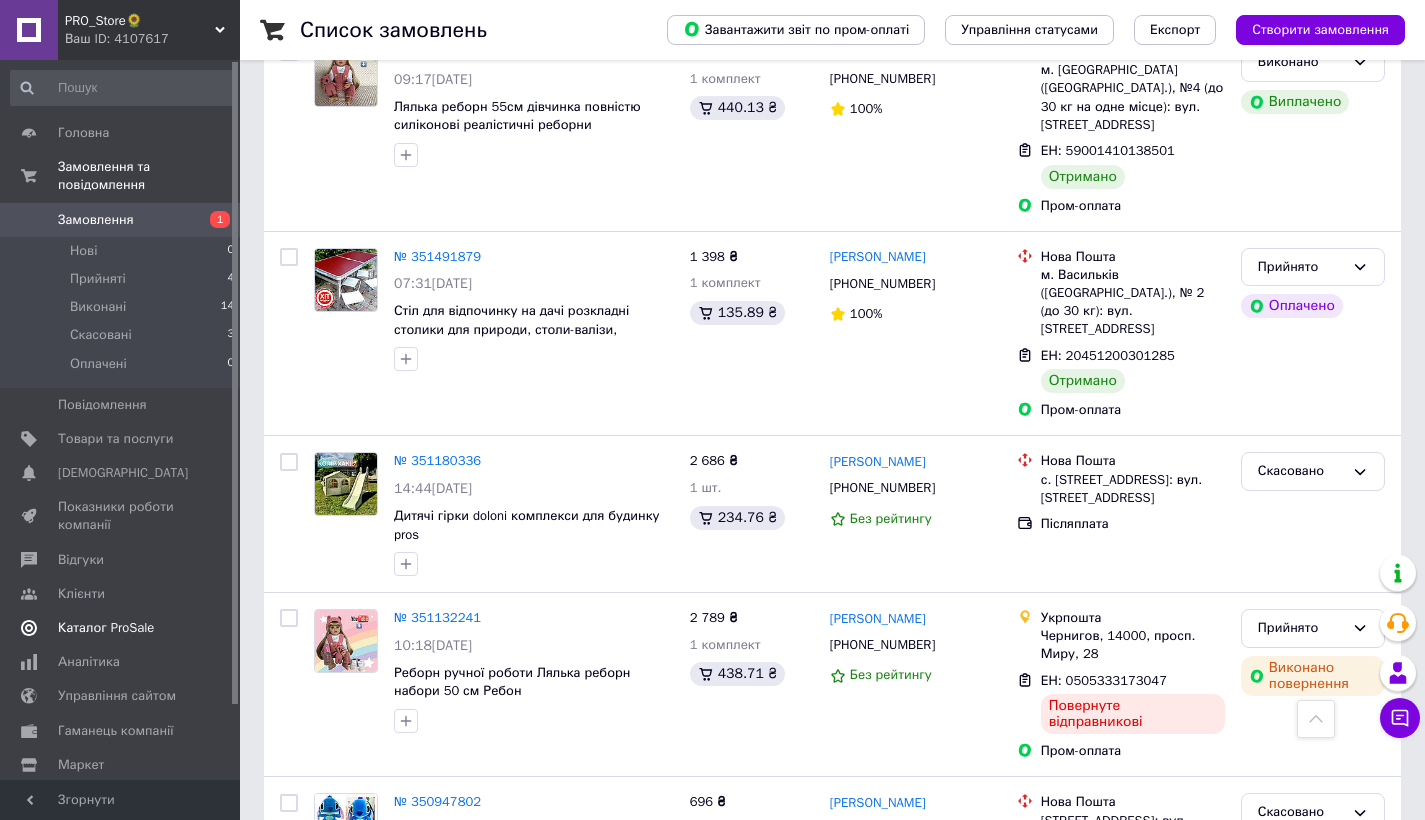 click 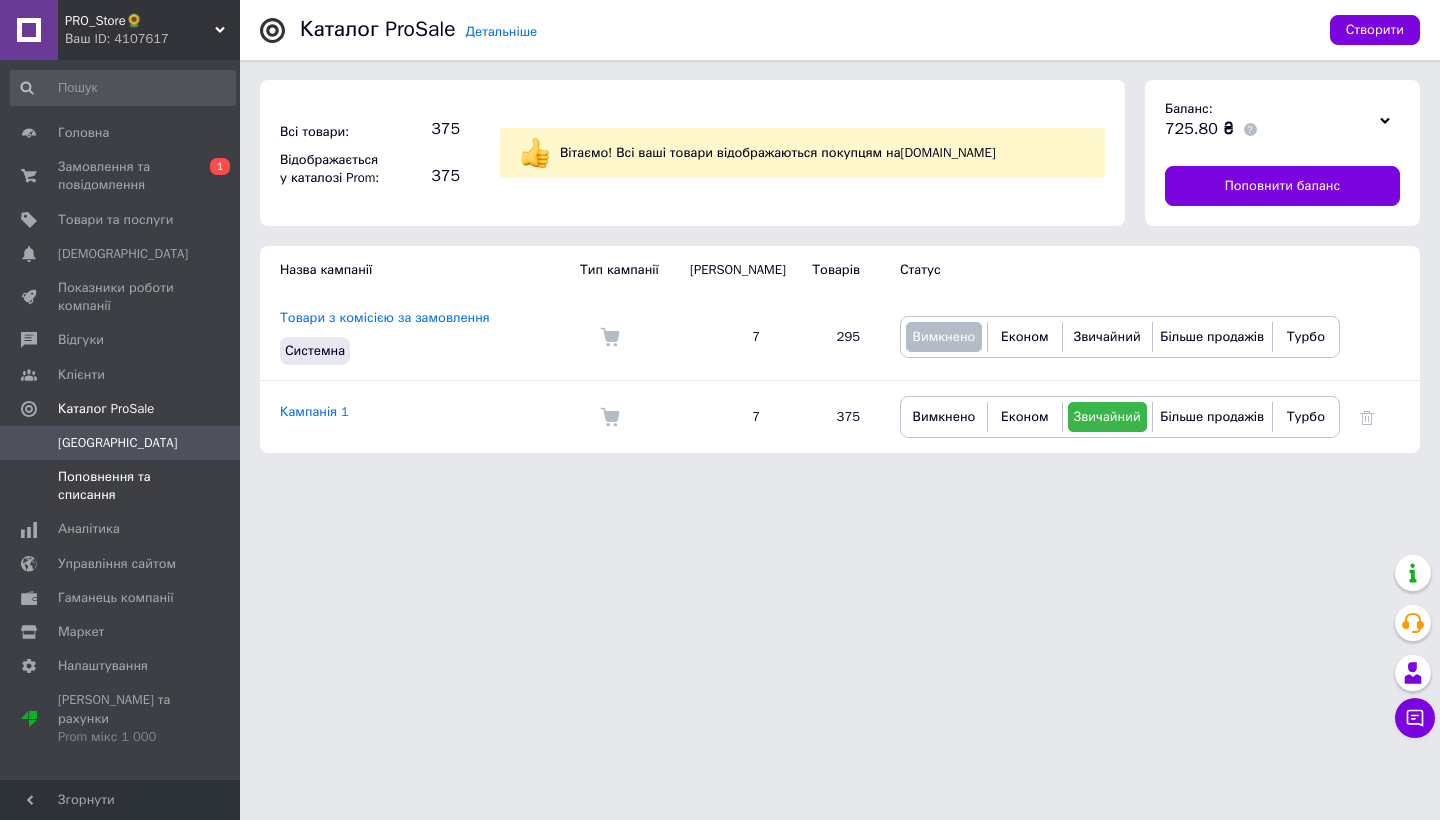 click on "Поповнення та списання" at bounding box center [121, 486] 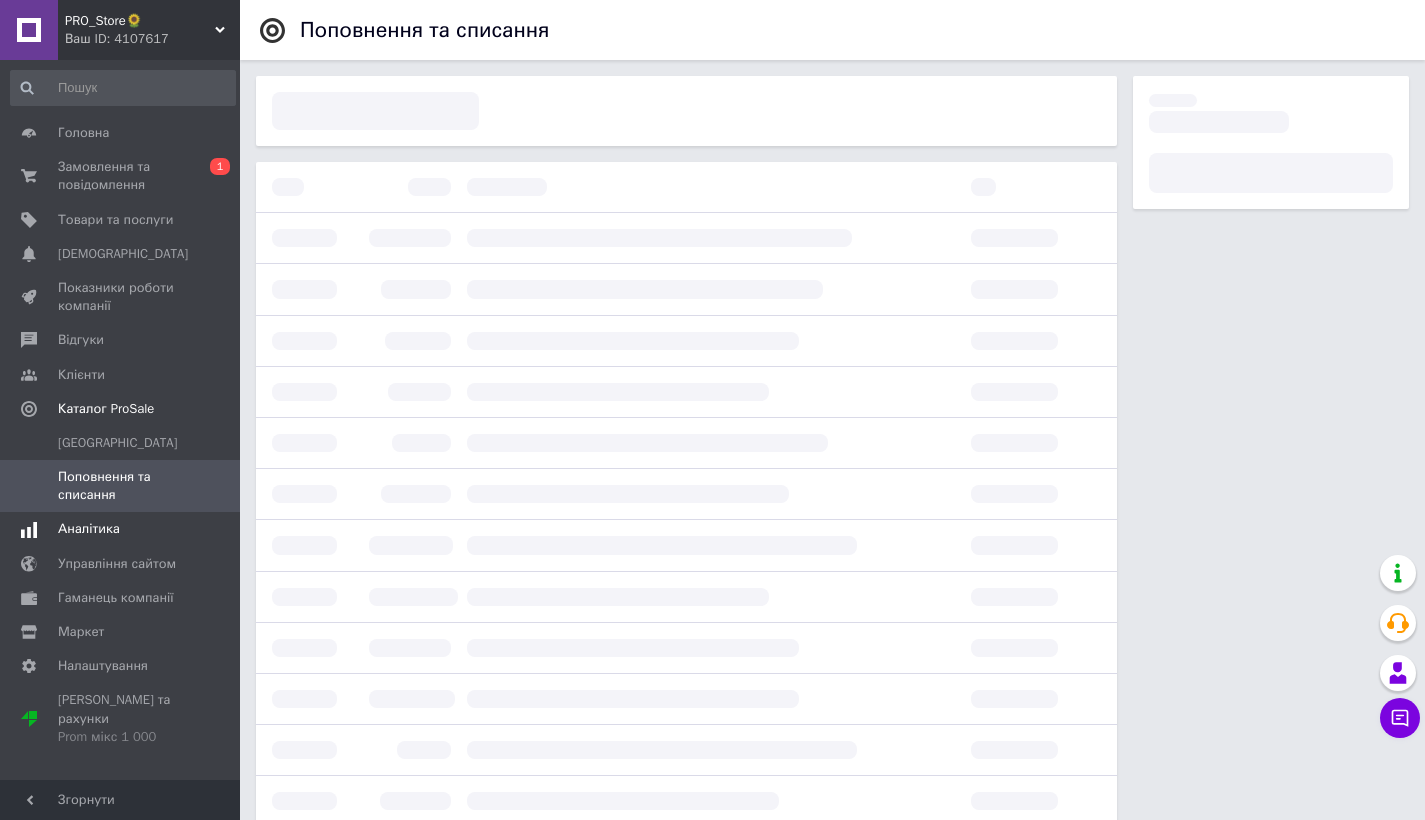click on "Аналітика" at bounding box center (123, 529) 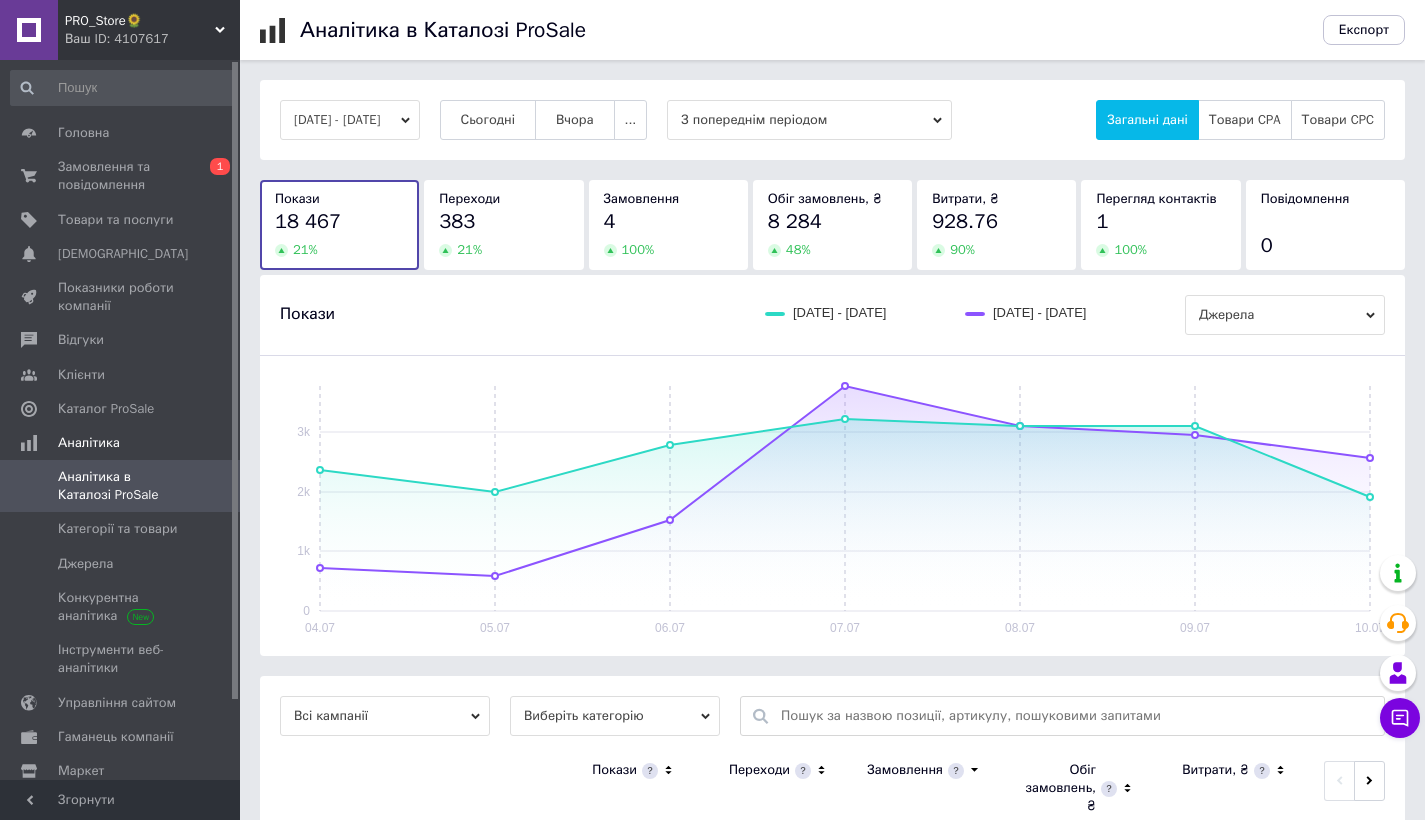 click on "З попереднім періодом" at bounding box center (809, 120) 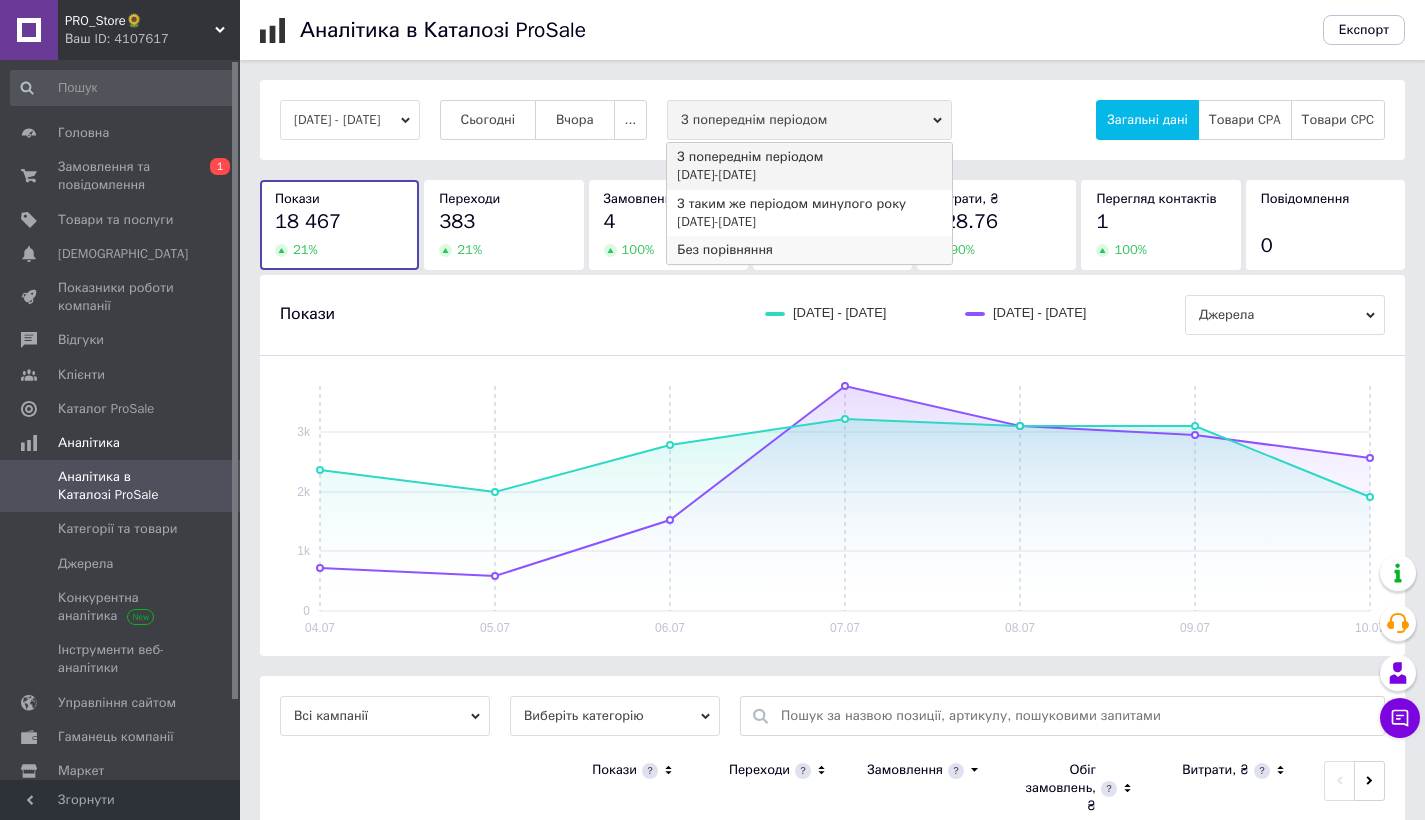 click on "Без порівняння" at bounding box center (809, 250) 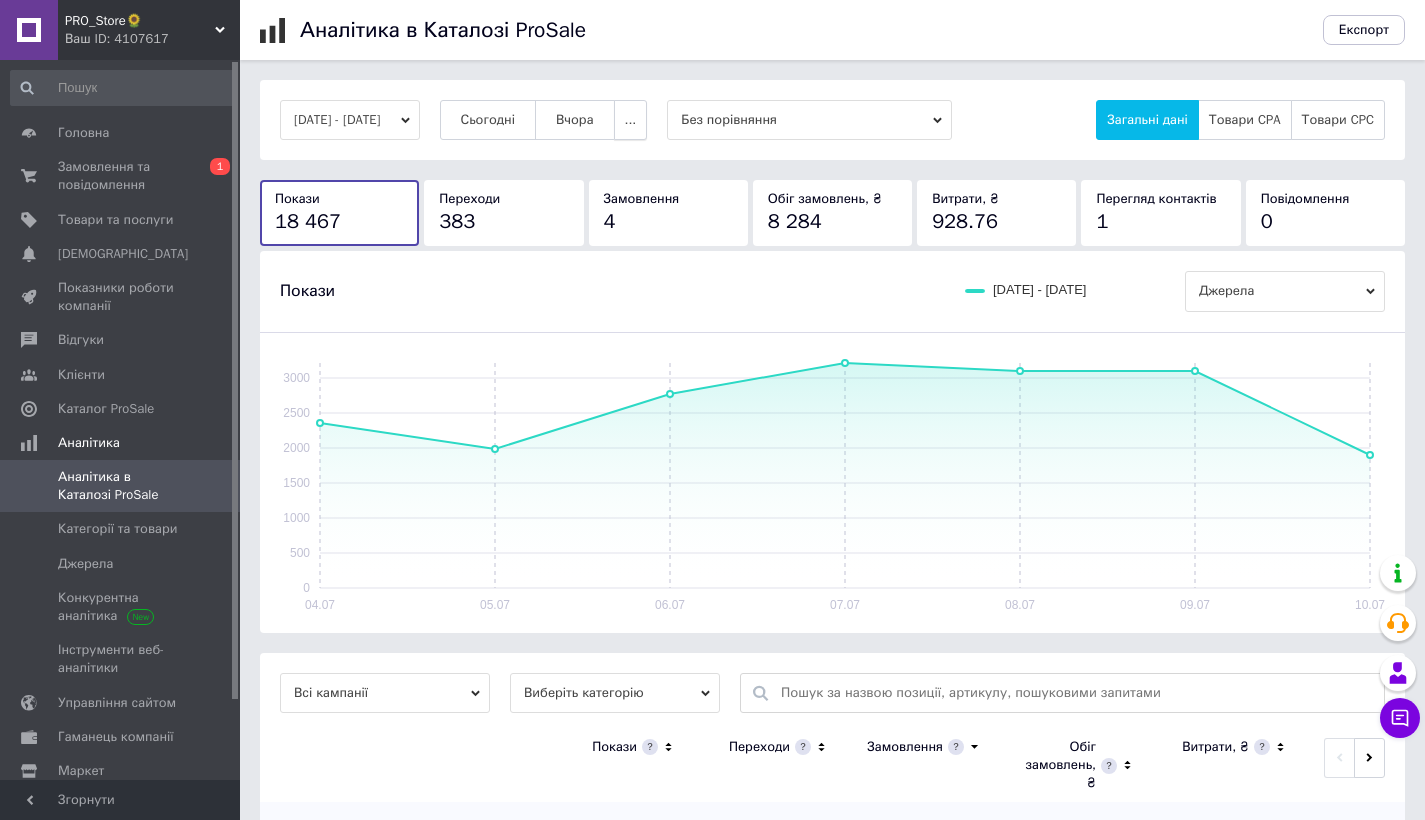 click on "..." at bounding box center [631, 120] 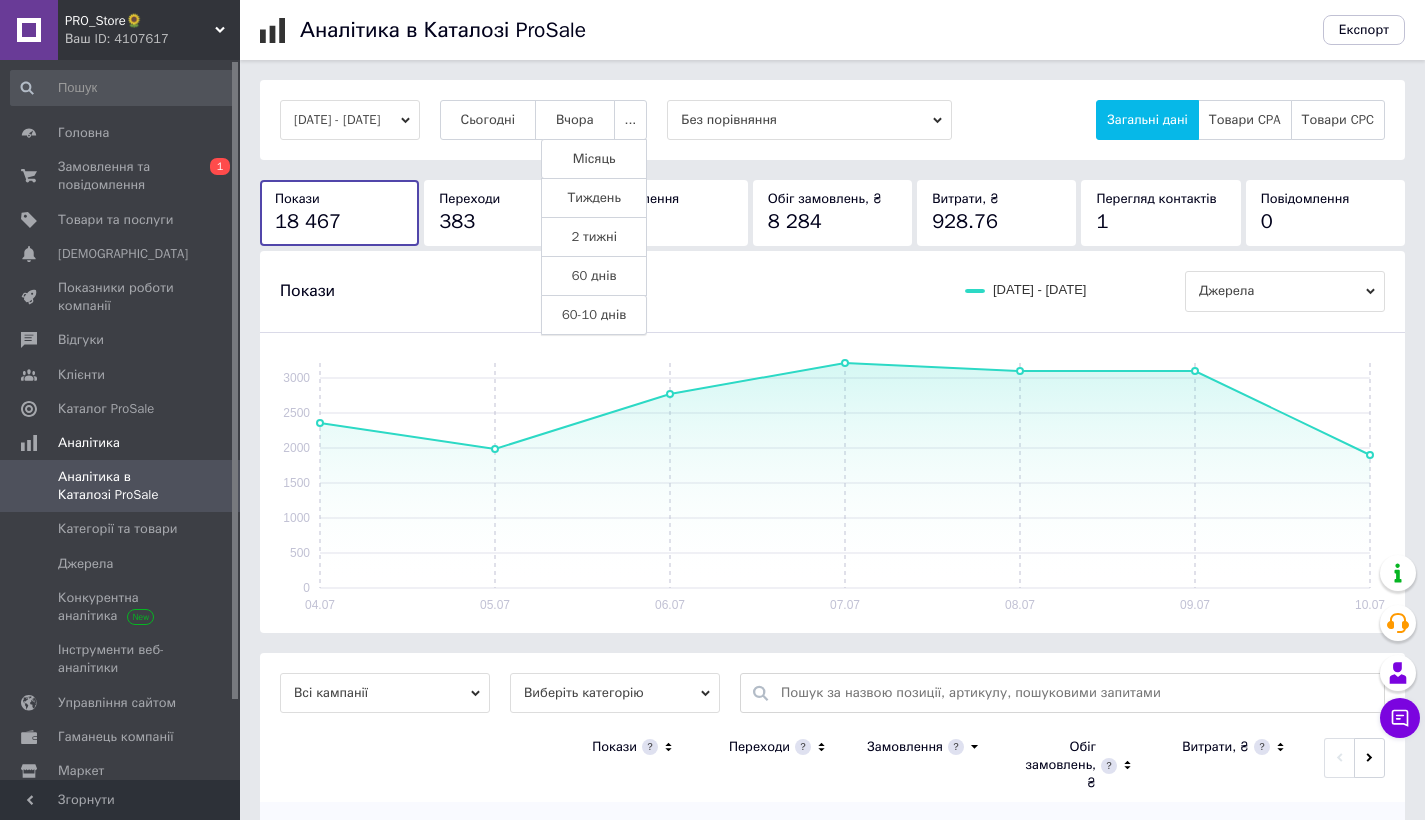 click on "60-10 днів" at bounding box center (594, 315) 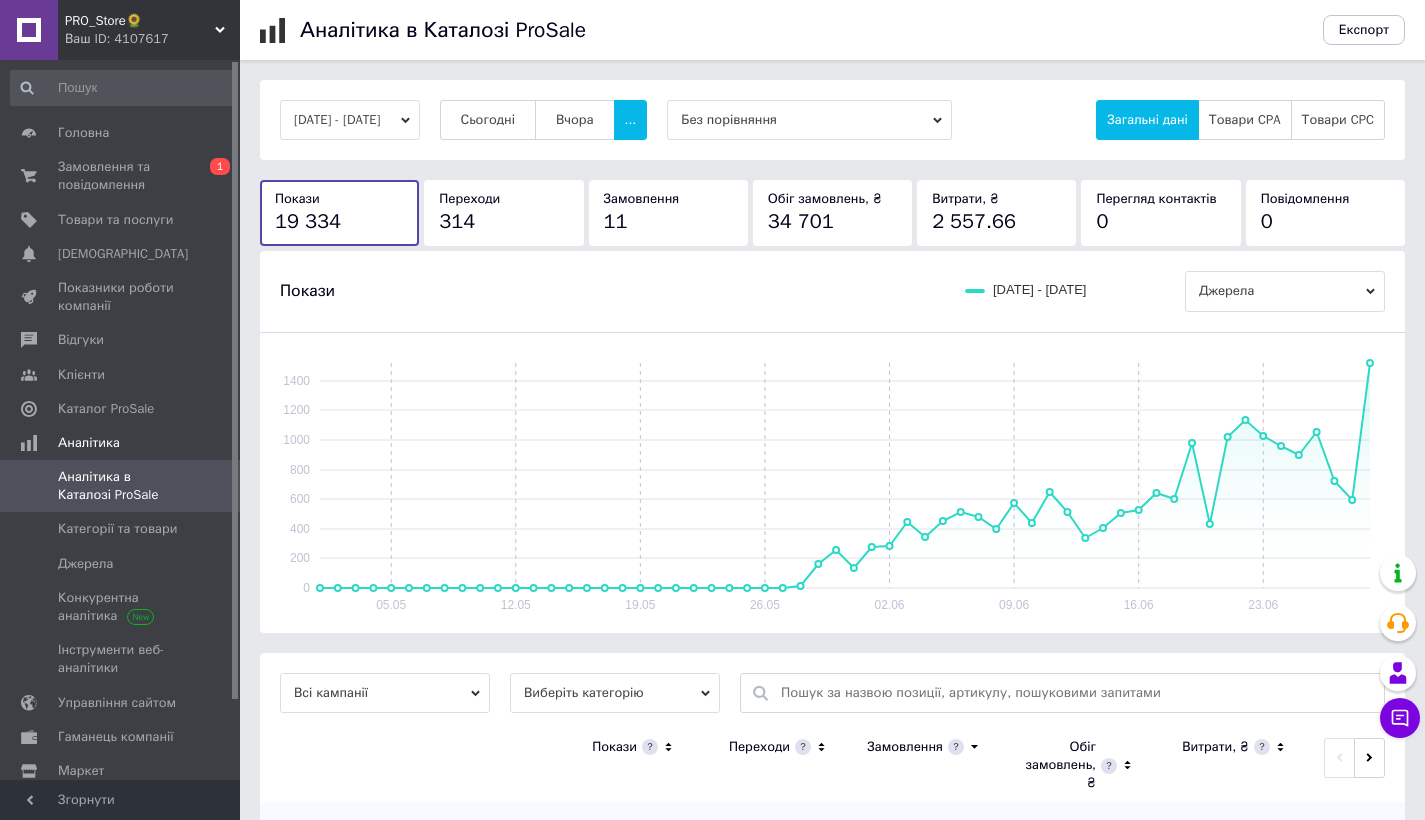 scroll, scrollTop: 107, scrollLeft: 0, axis: vertical 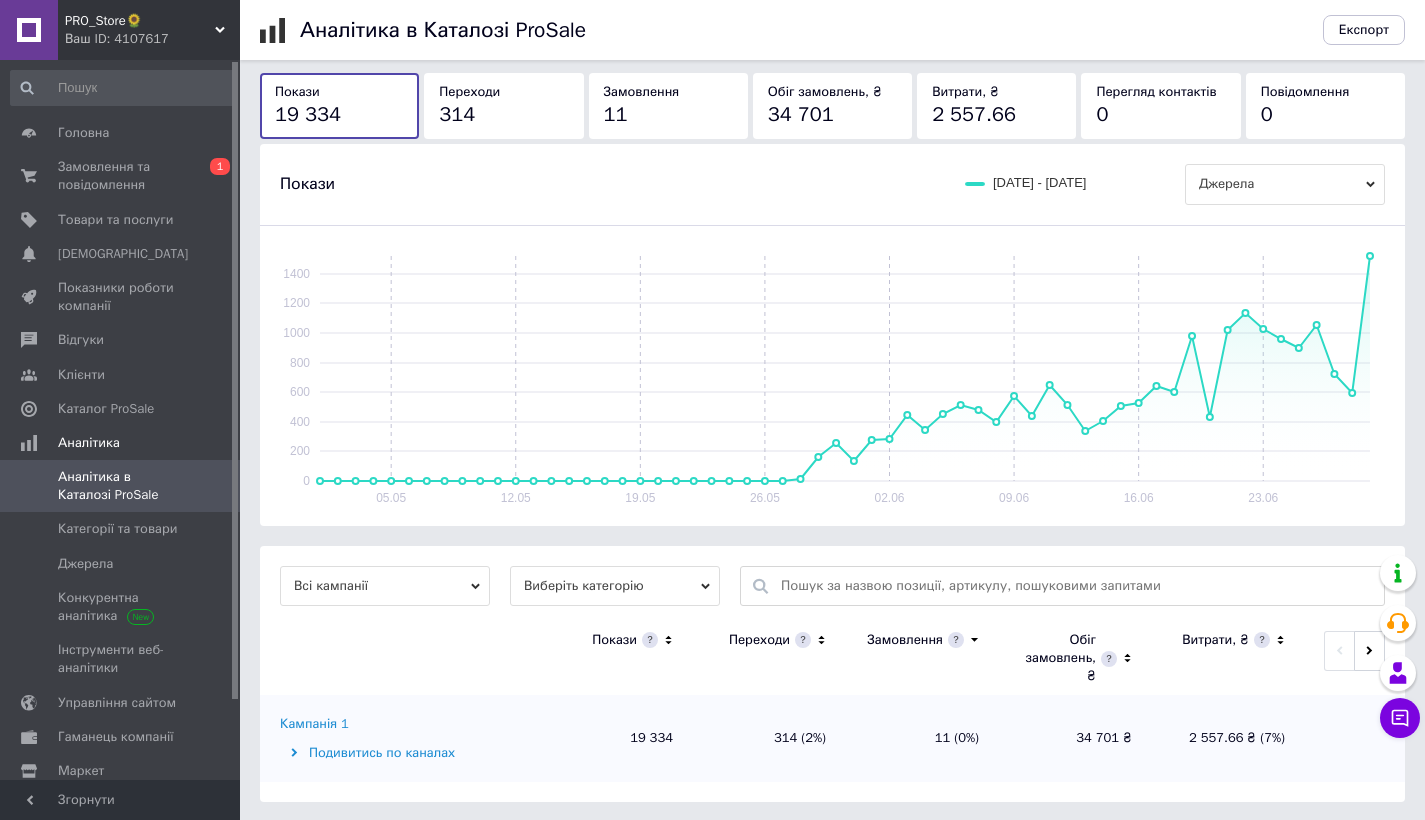 click on "Виберіть категорію" at bounding box center [615, 586] 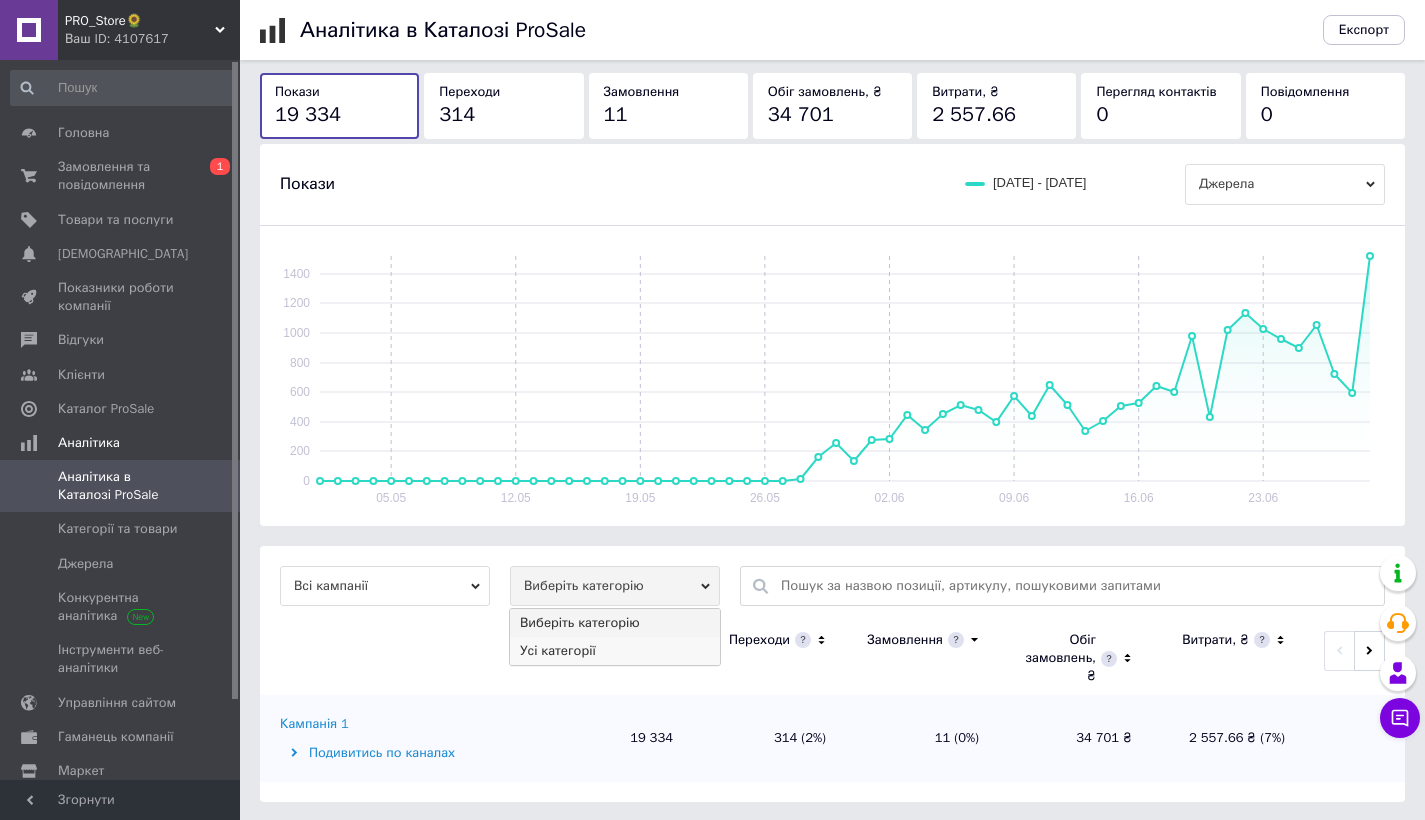 click on "Усі категорії" at bounding box center (615, 651) 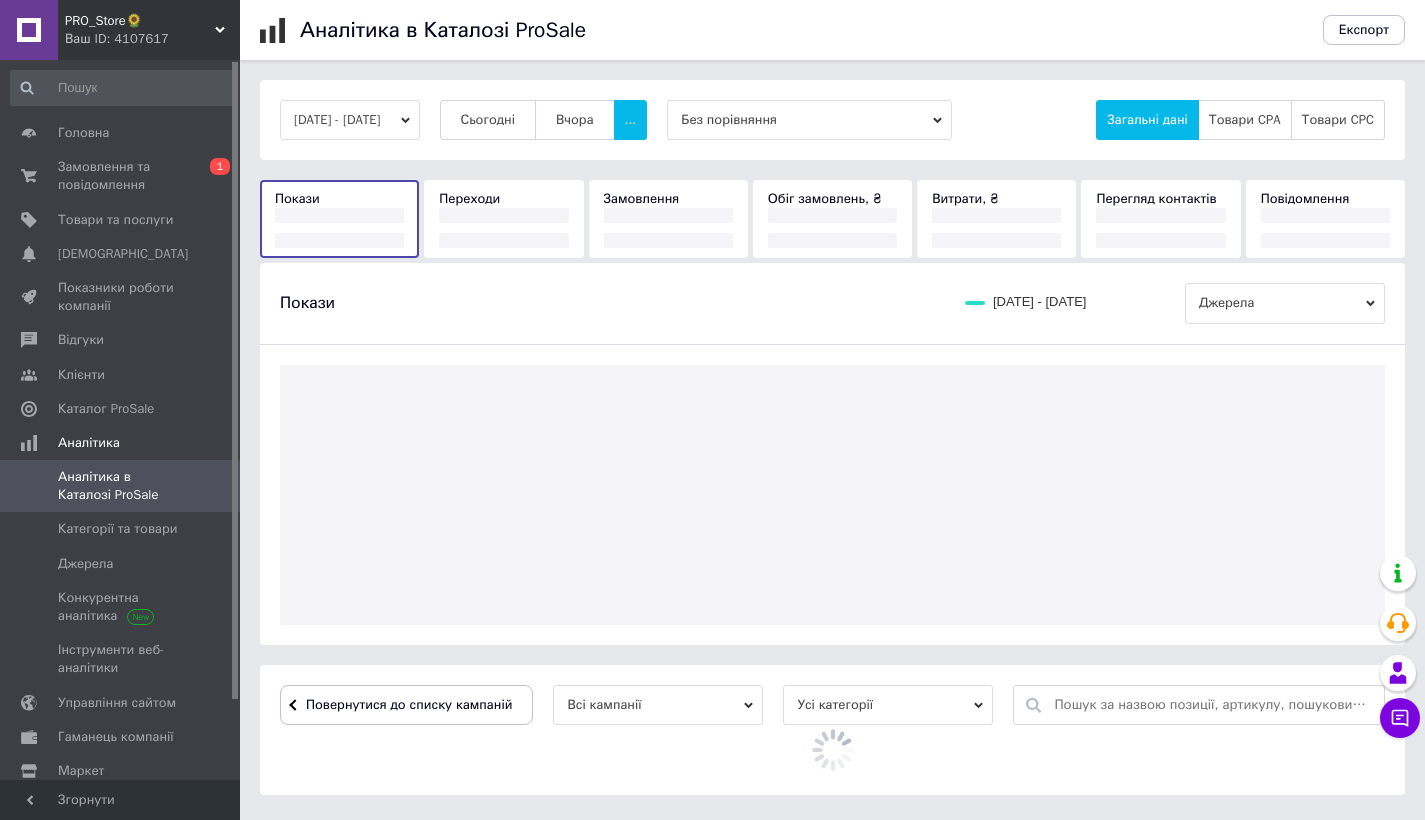 scroll, scrollTop: 0, scrollLeft: 0, axis: both 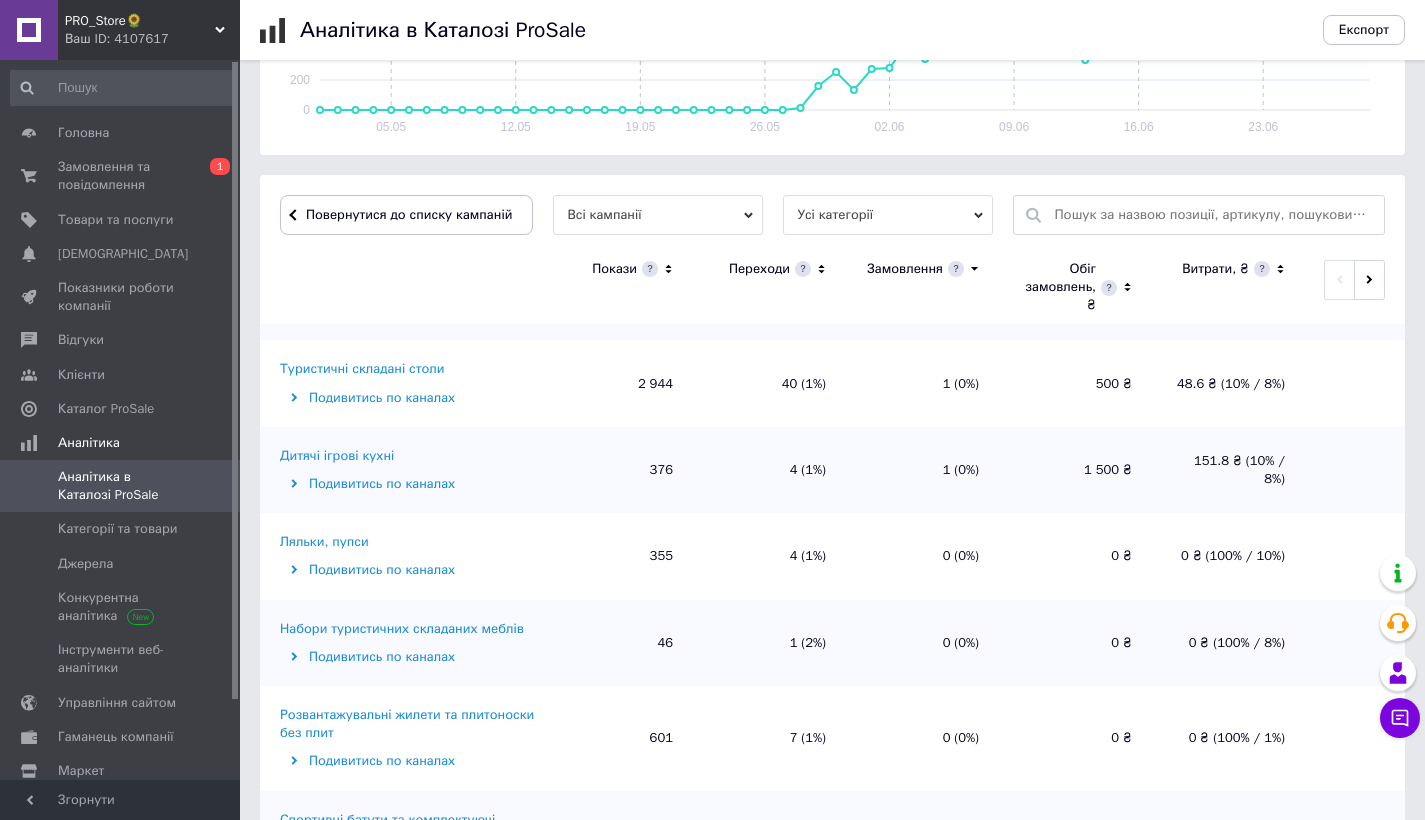 click on "Ляльки, пупси" at bounding box center (324, 542) 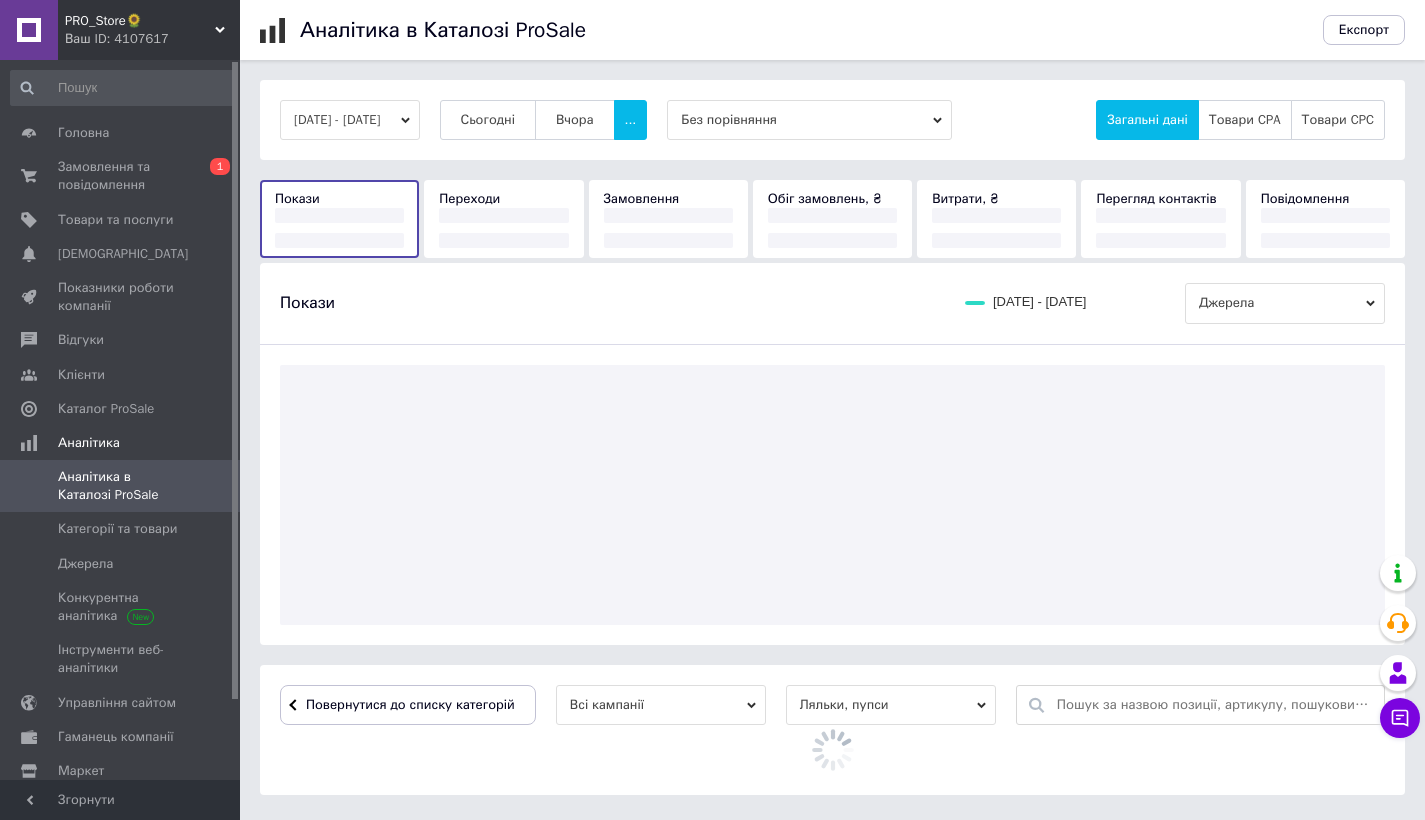 scroll, scrollTop: 0, scrollLeft: 0, axis: both 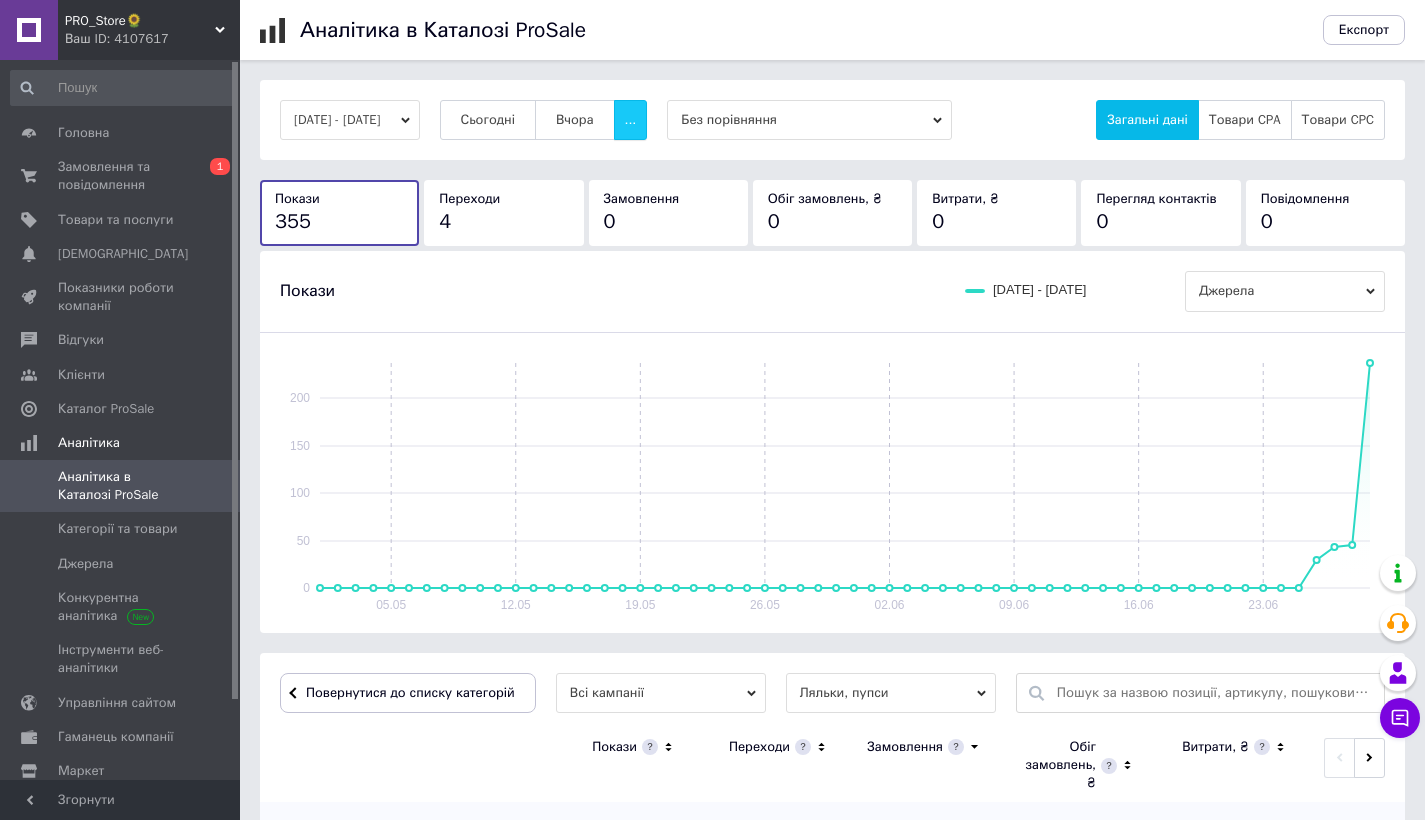 click on "..." at bounding box center [631, 120] 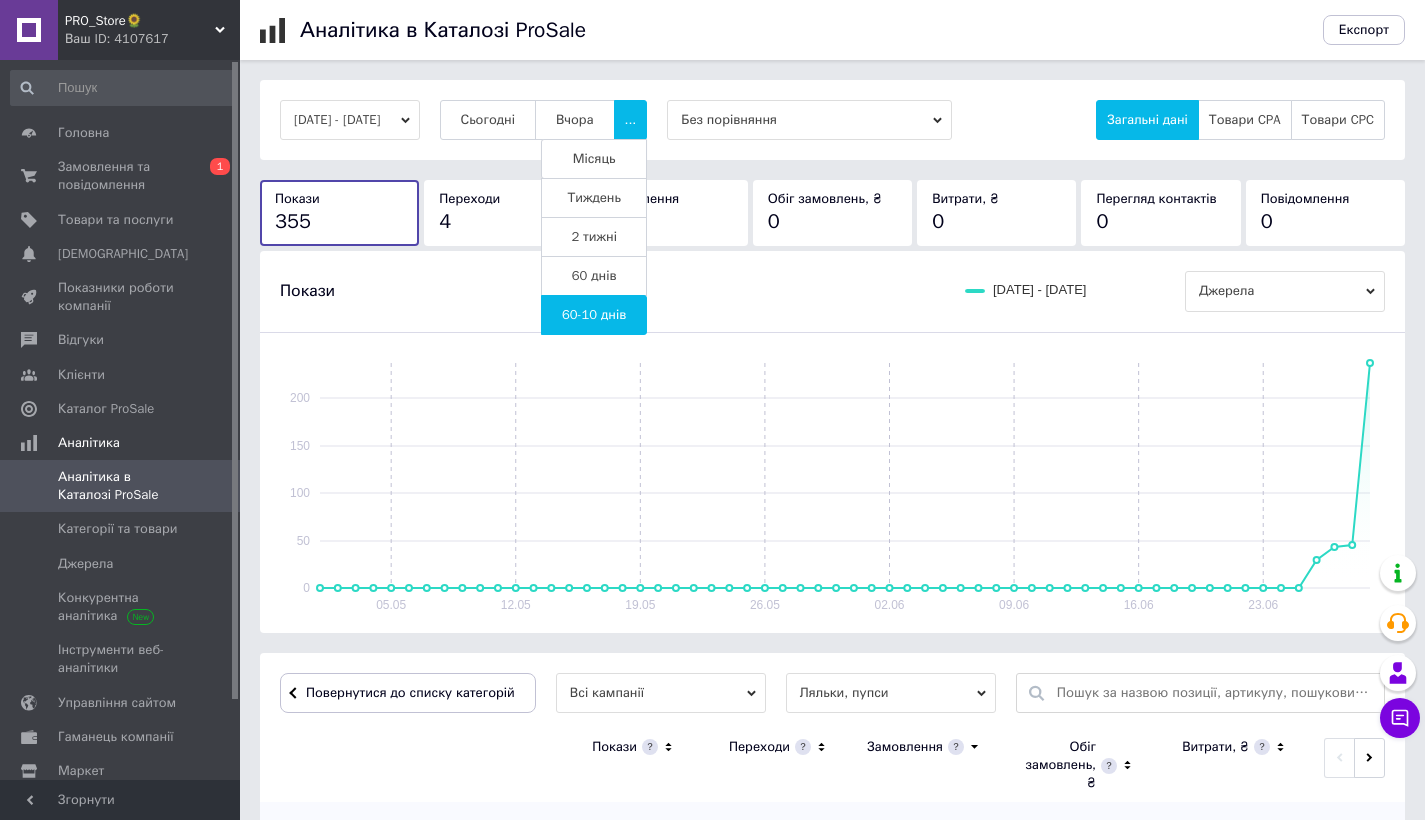 click on "Місяць" at bounding box center (594, 159) 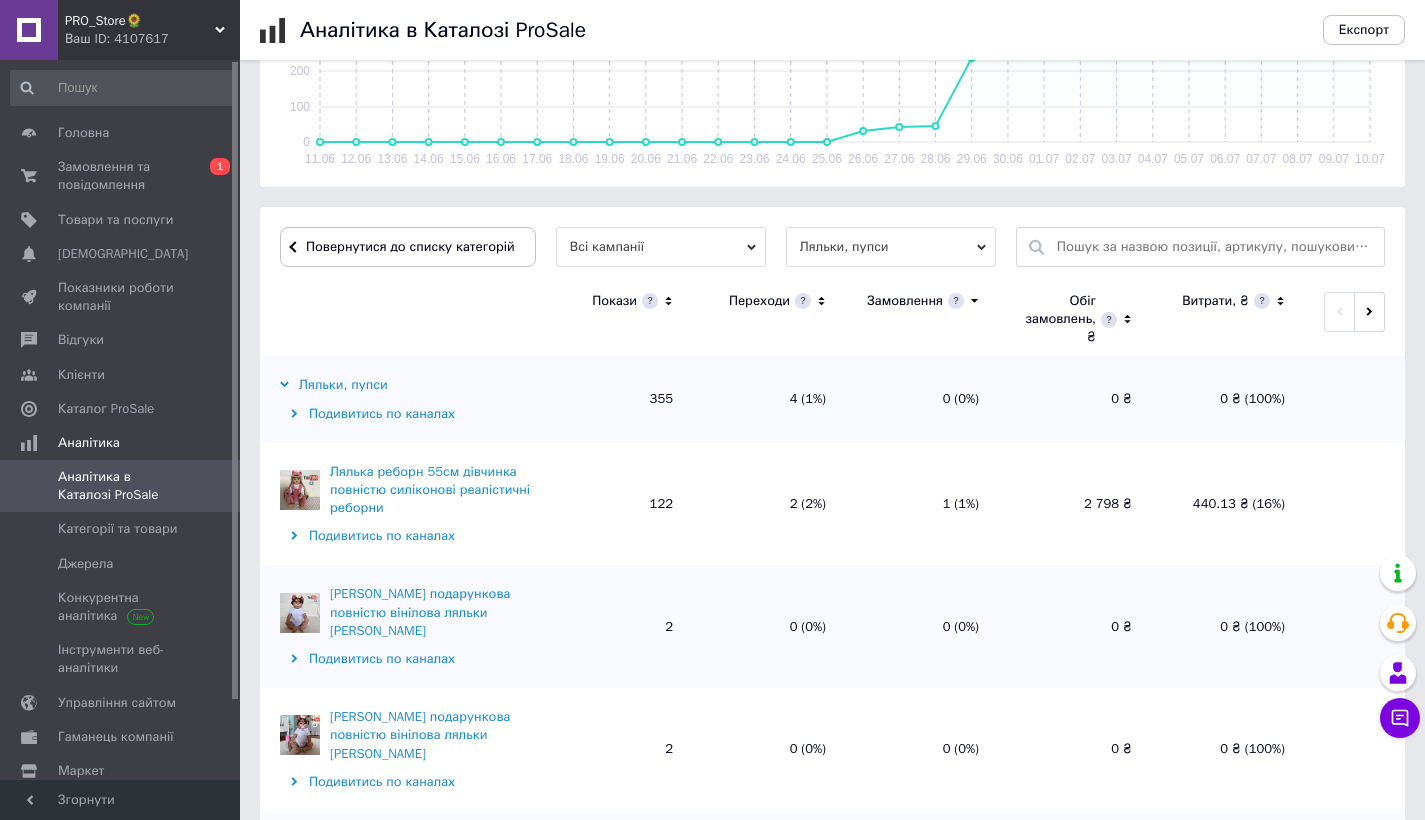 scroll, scrollTop: 448, scrollLeft: 0, axis: vertical 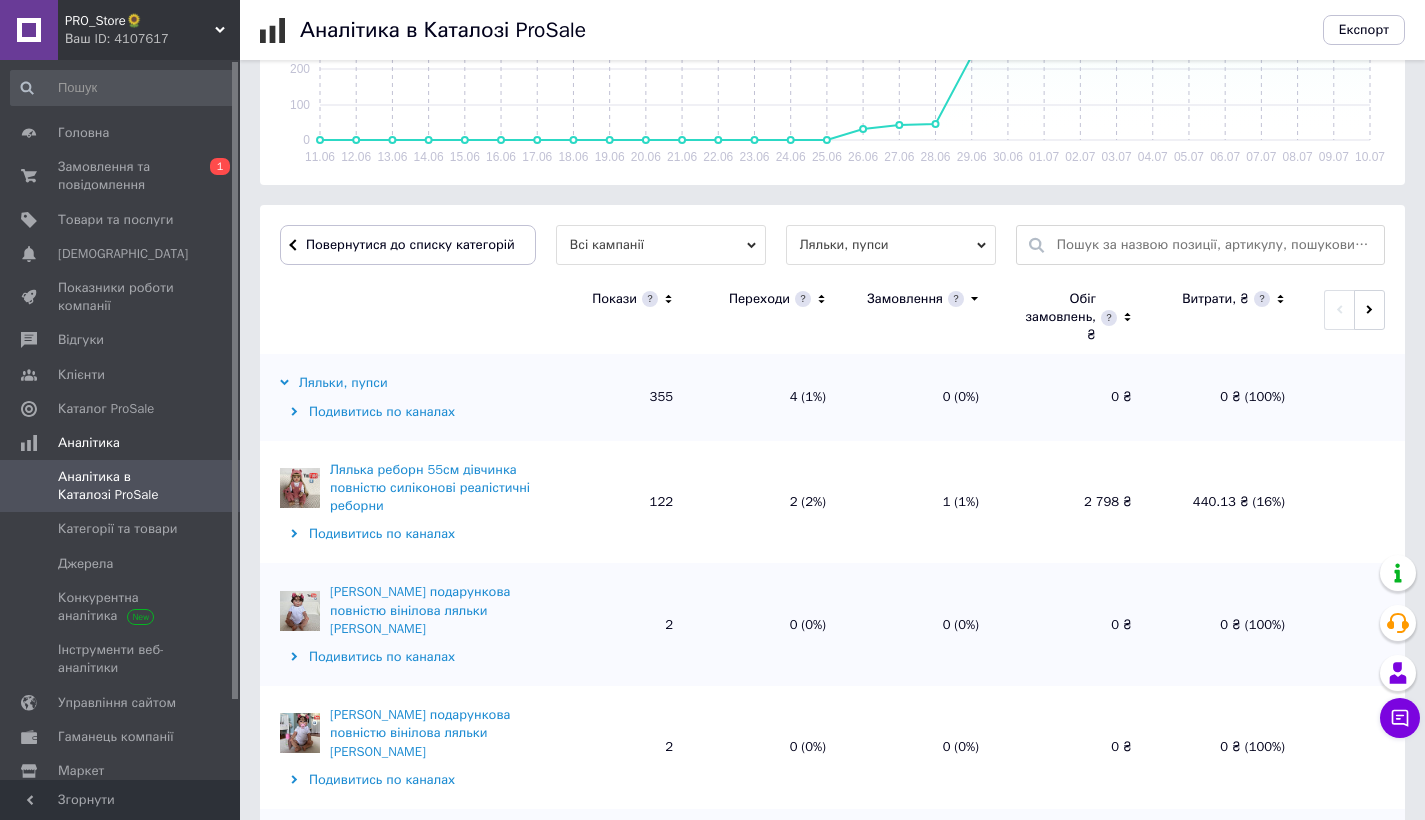 click 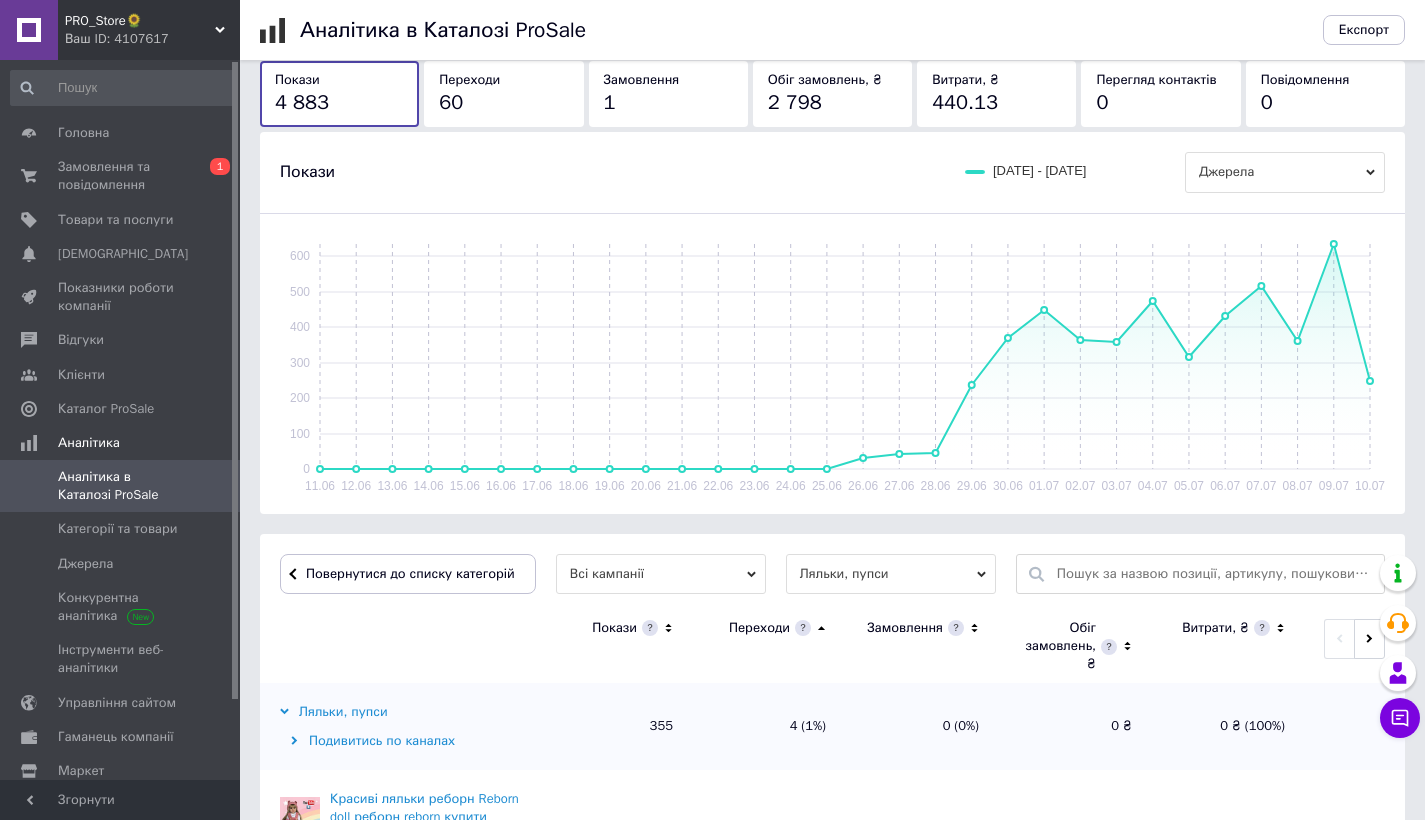 scroll, scrollTop: 121, scrollLeft: 0, axis: vertical 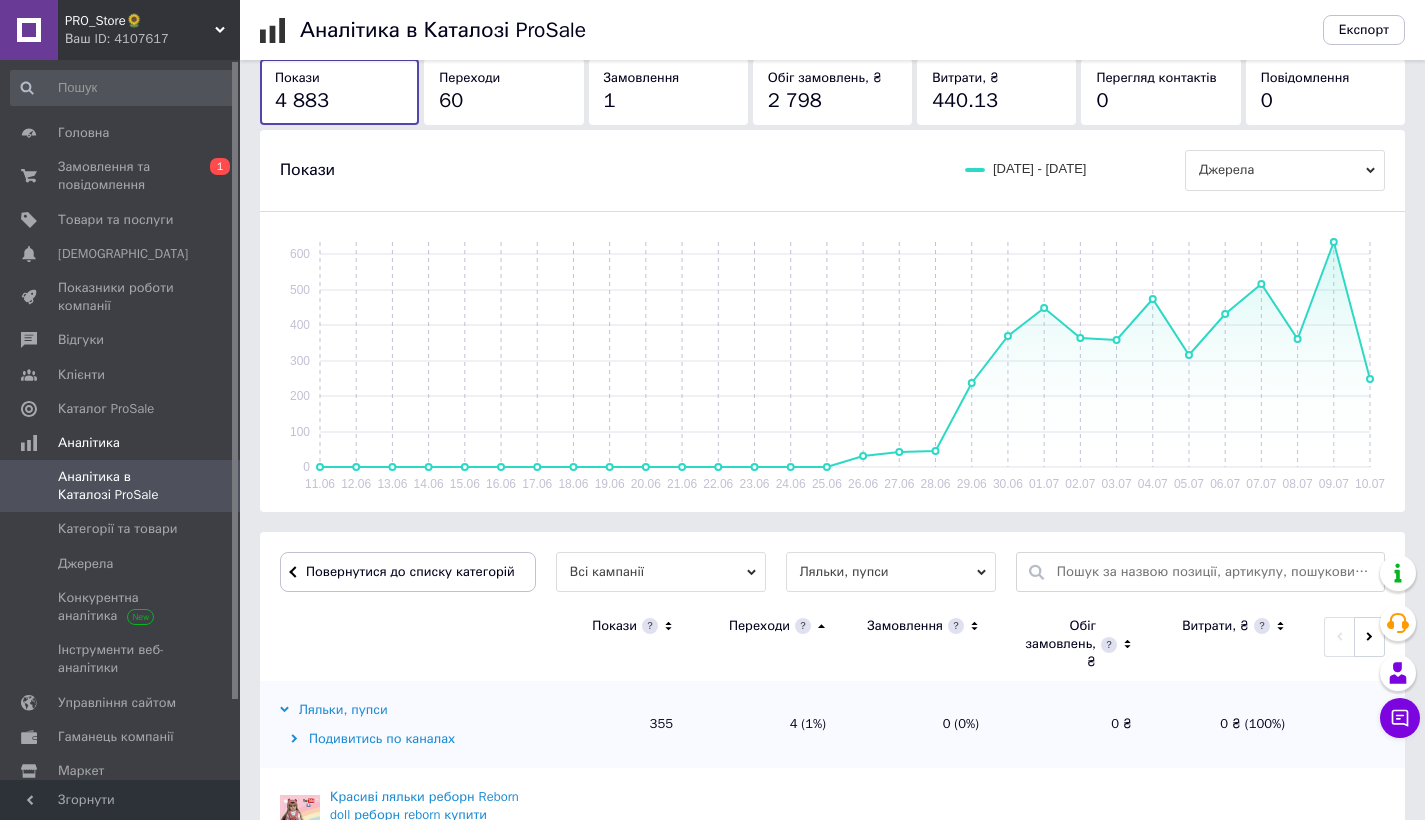 click on "60" at bounding box center (503, 101) 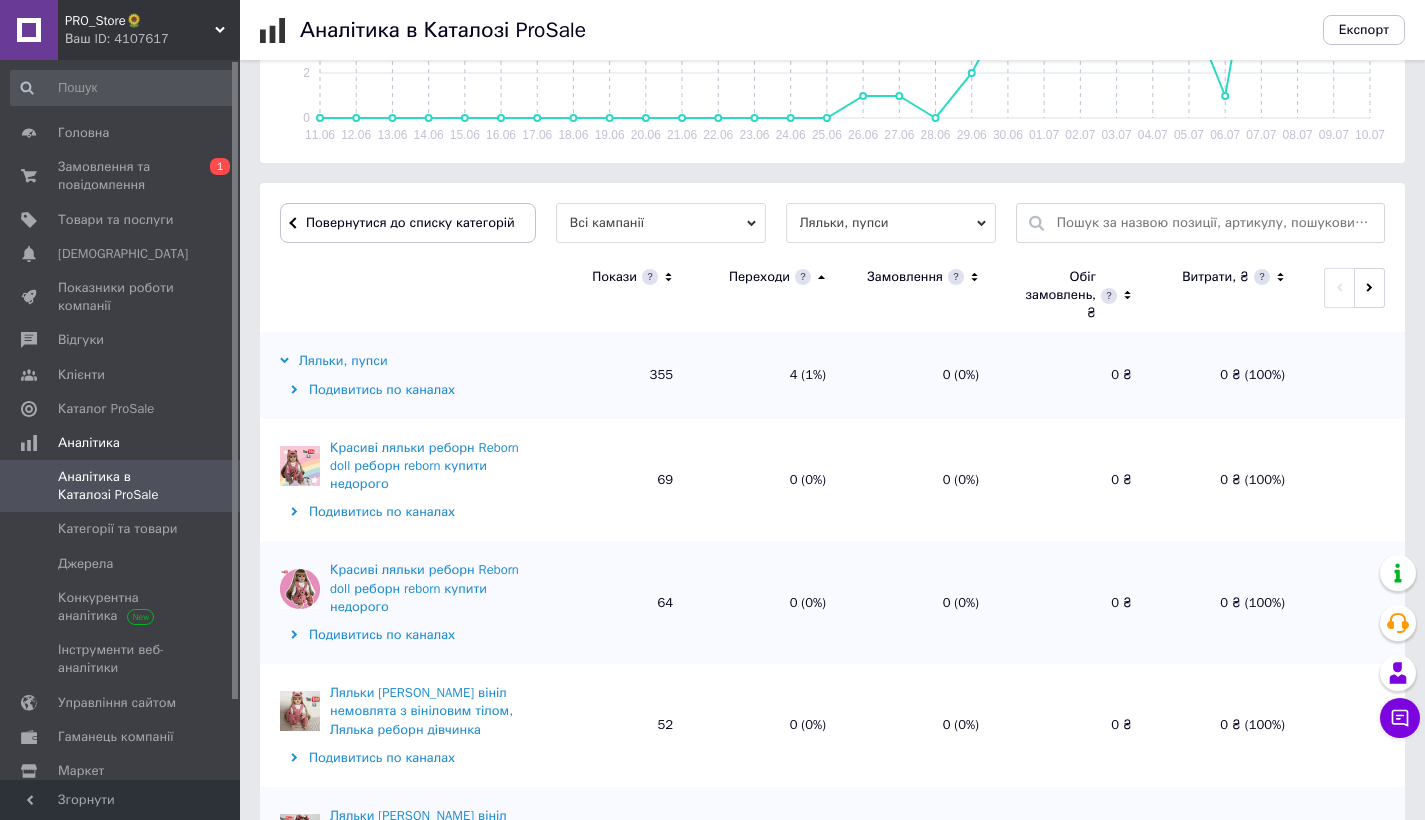 scroll, scrollTop: 473, scrollLeft: 0, axis: vertical 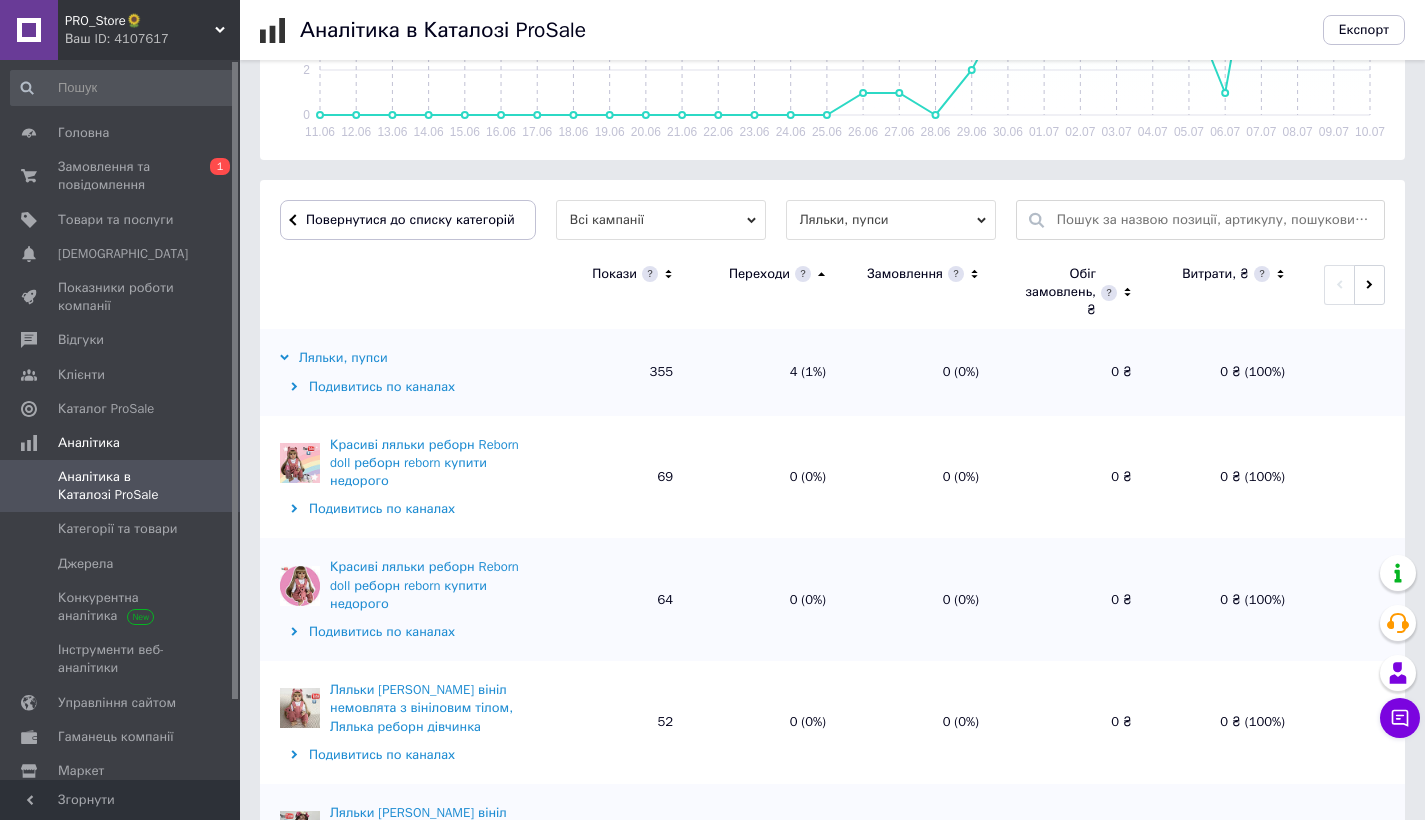 click 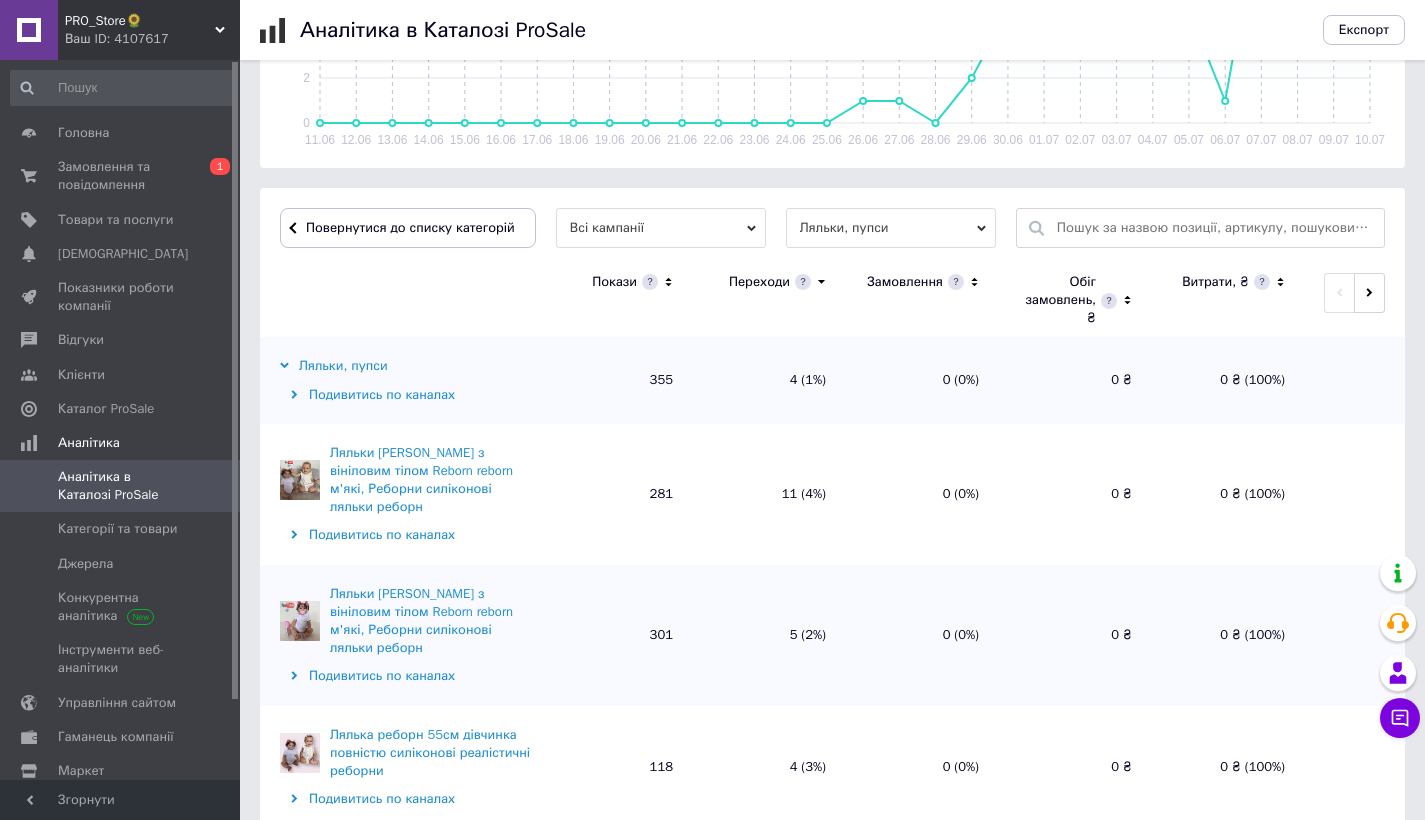 scroll, scrollTop: 490, scrollLeft: 0, axis: vertical 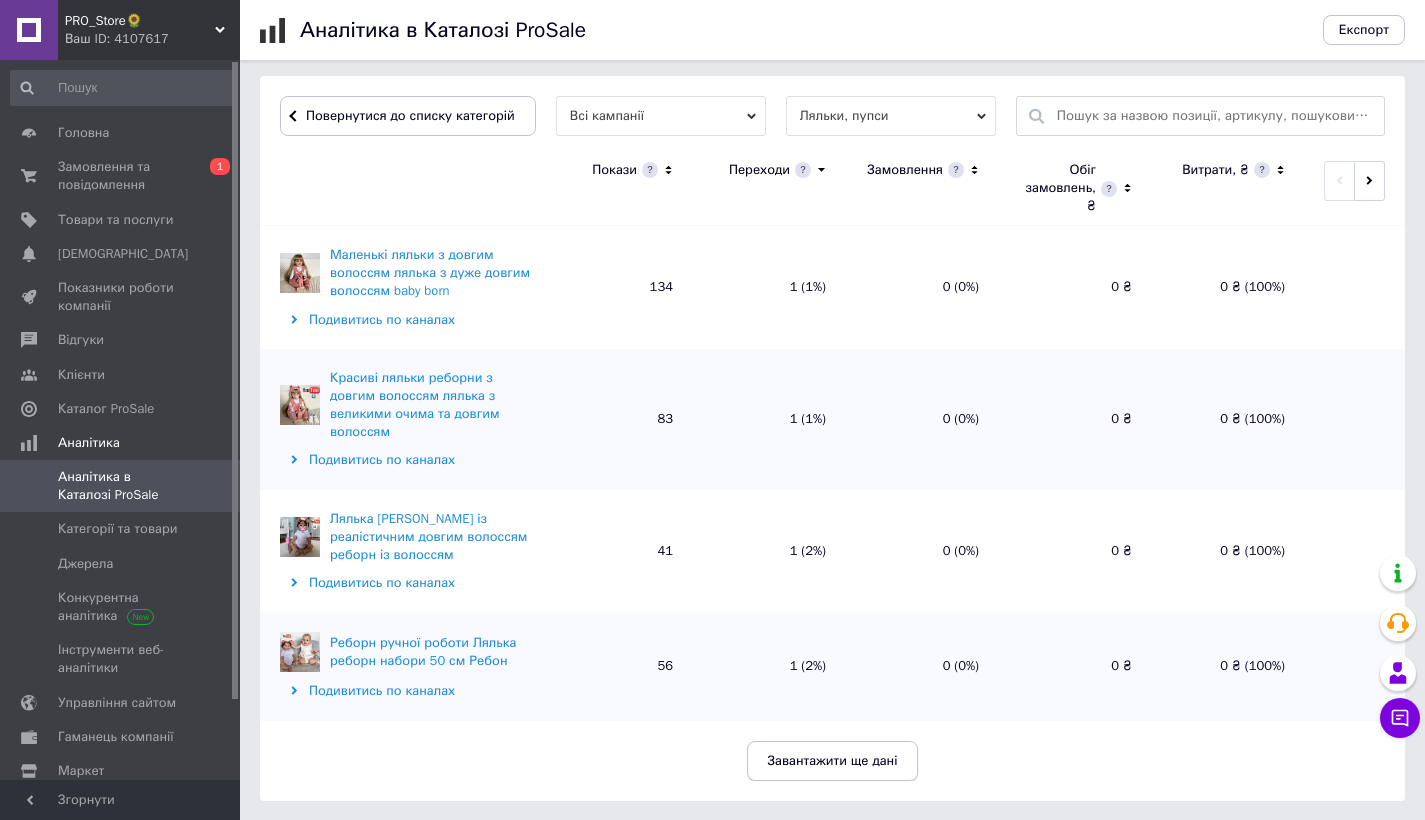 click on "Завантажити ще дані" at bounding box center (833, 761) 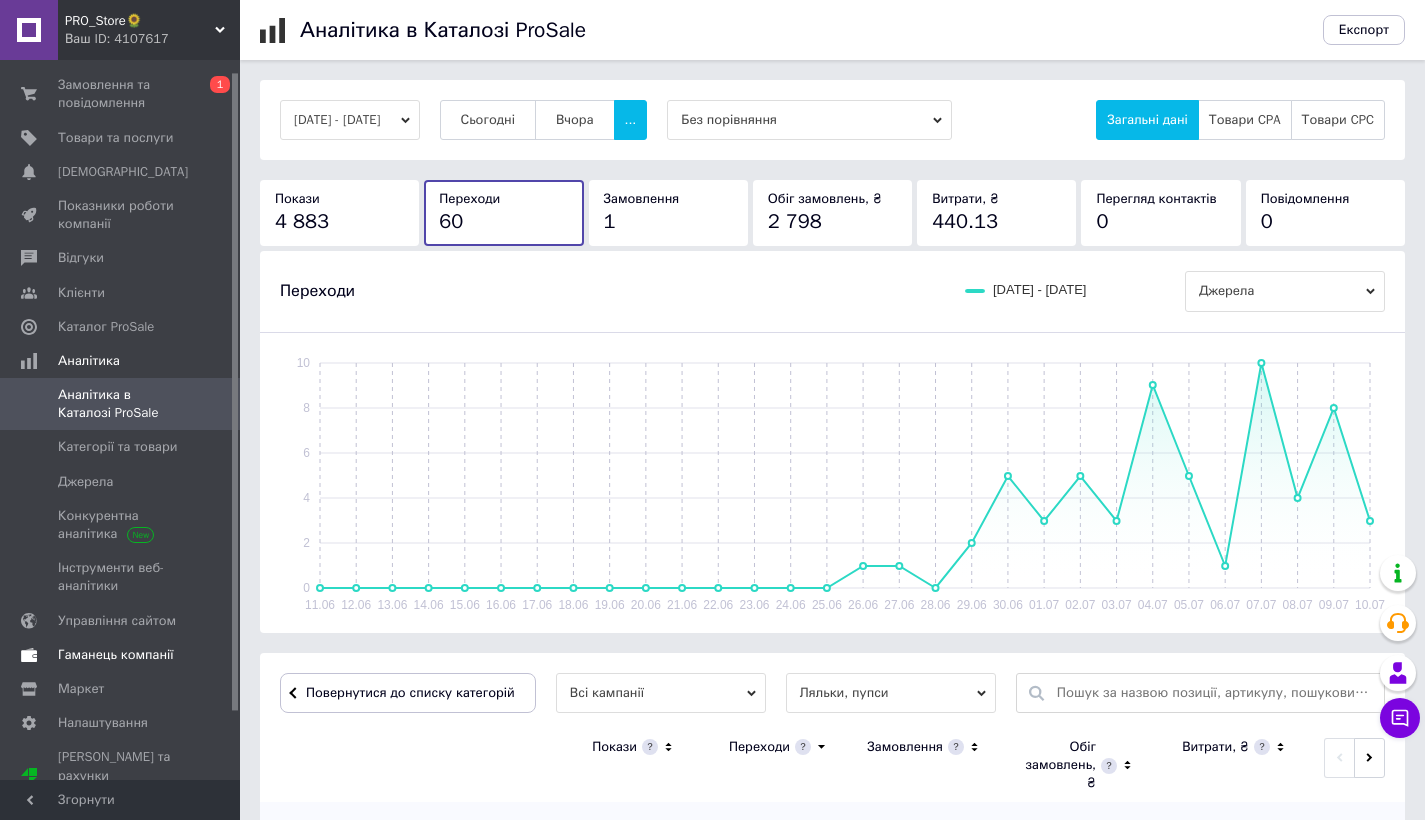scroll, scrollTop: 90, scrollLeft: 0, axis: vertical 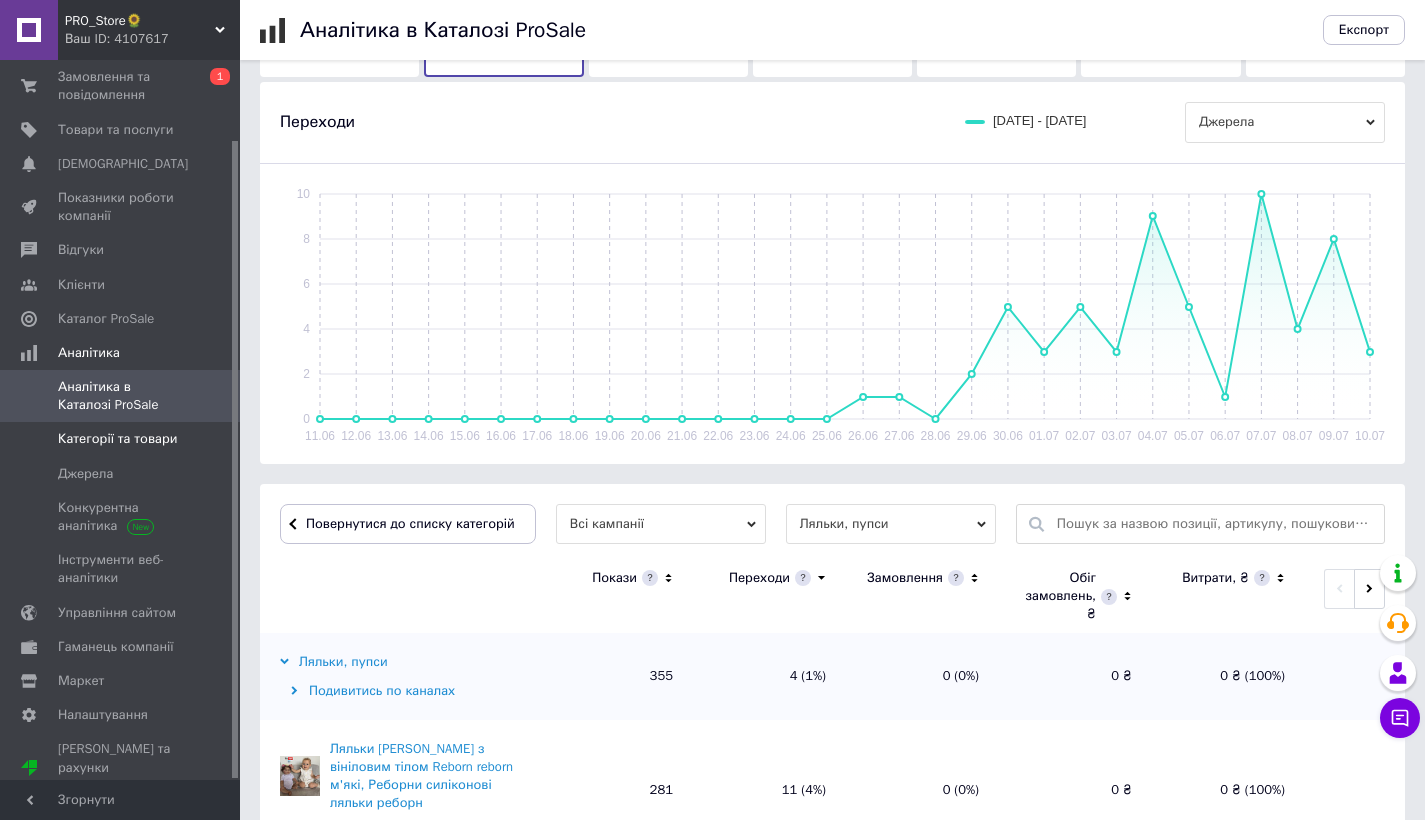 click on "Категорії та товари" at bounding box center (123, 439) 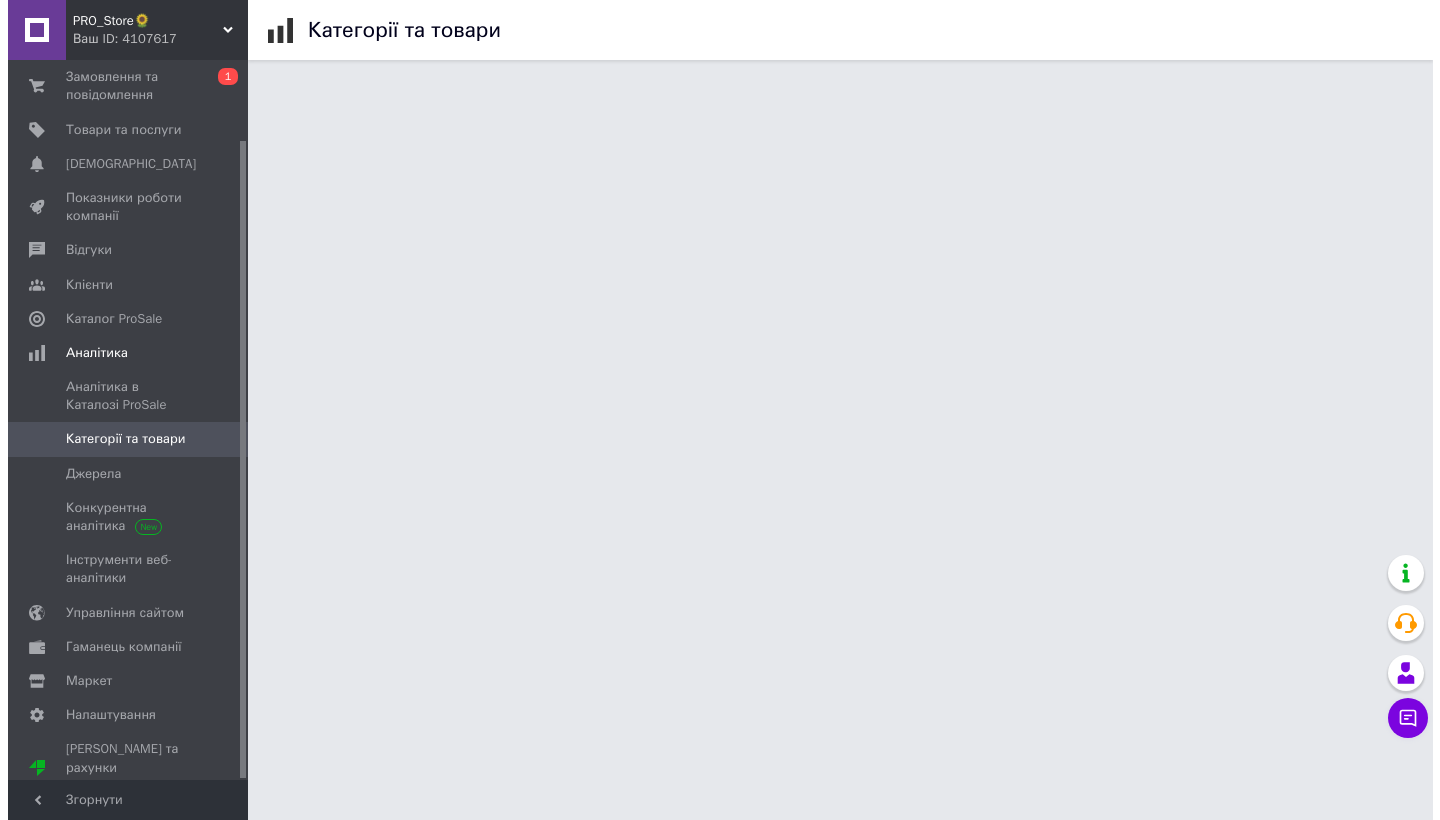 scroll, scrollTop: 0, scrollLeft: 0, axis: both 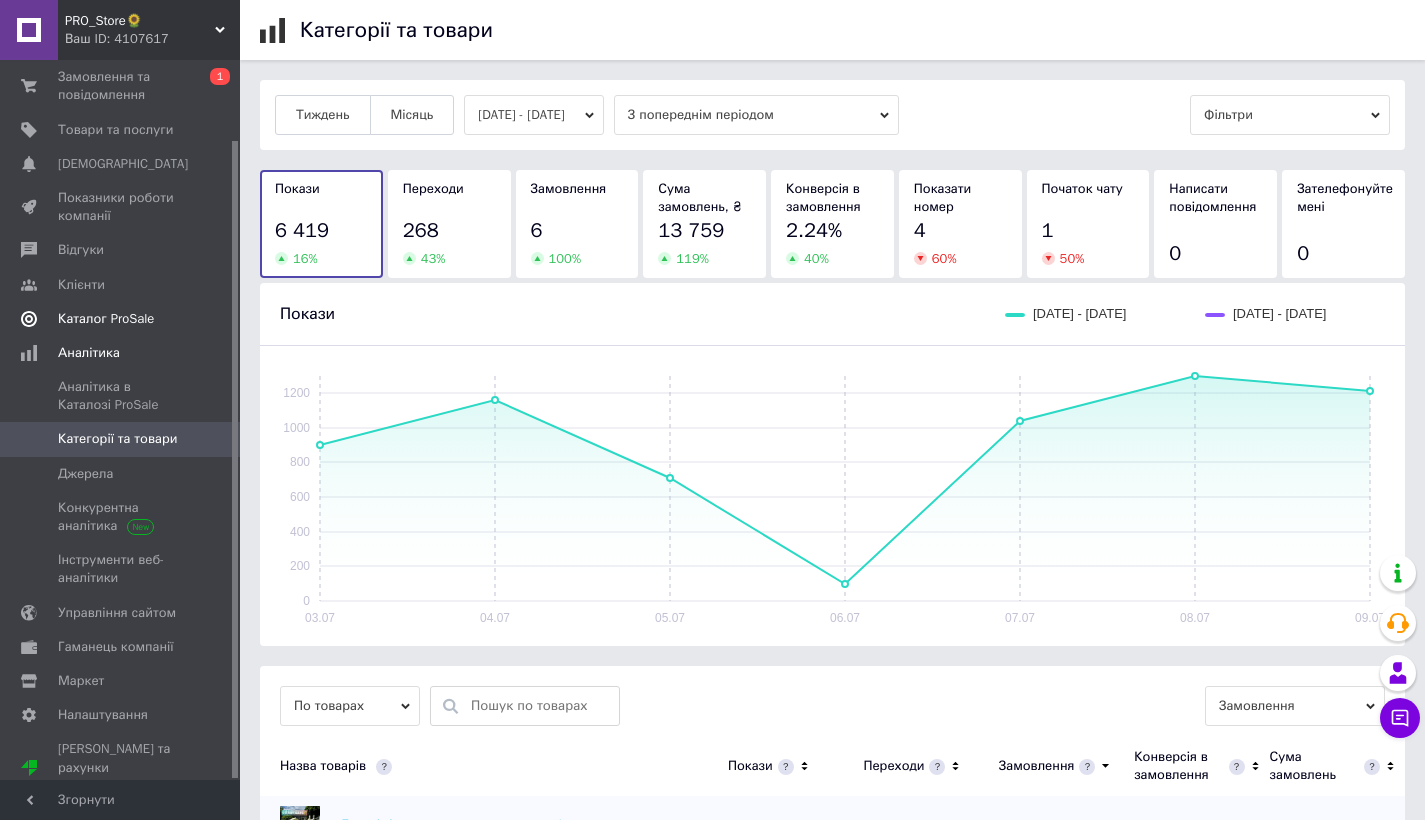 click on "Каталог ProSale" at bounding box center [123, 319] 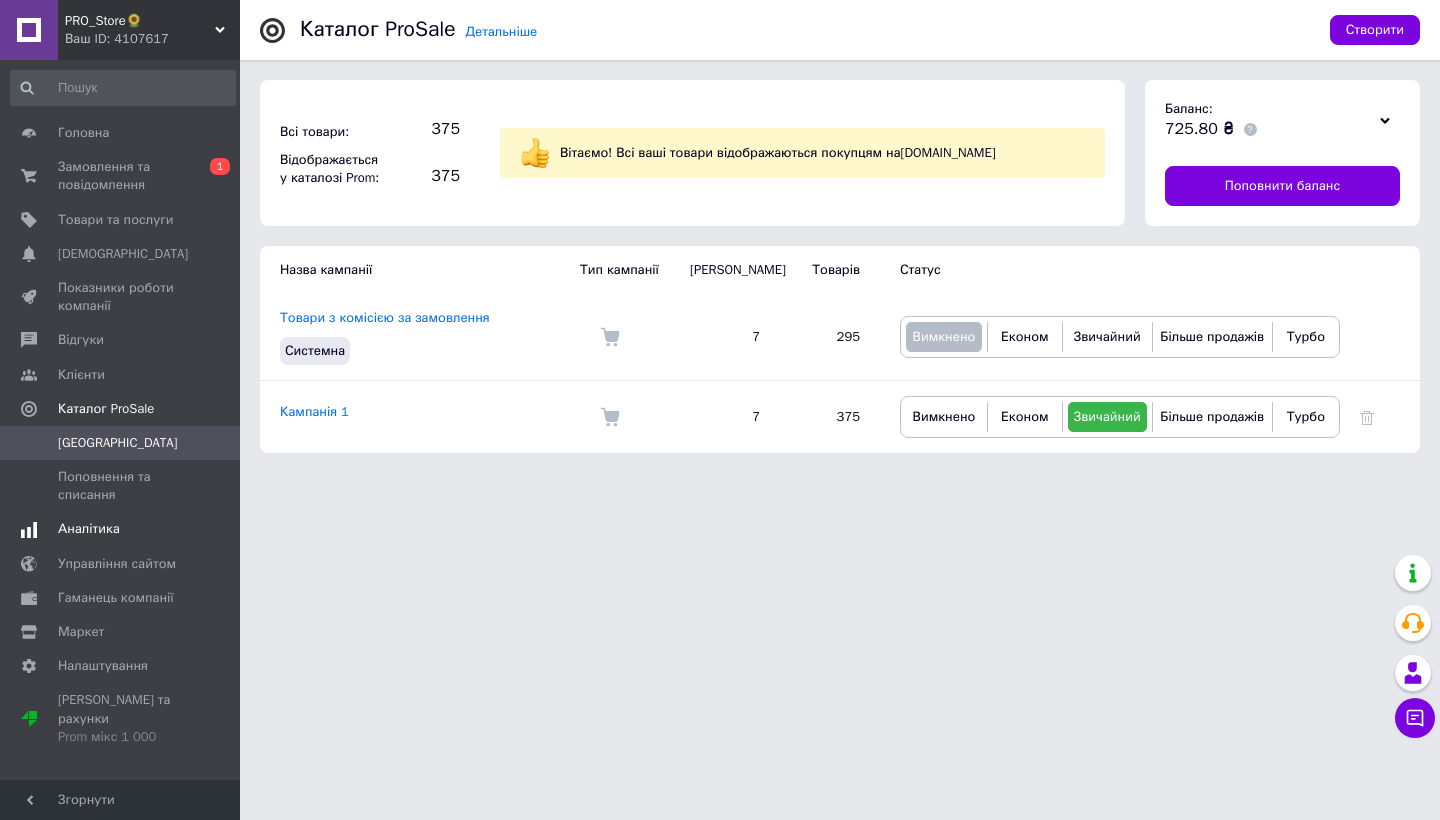 click on "Аналітика" at bounding box center [89, 529] 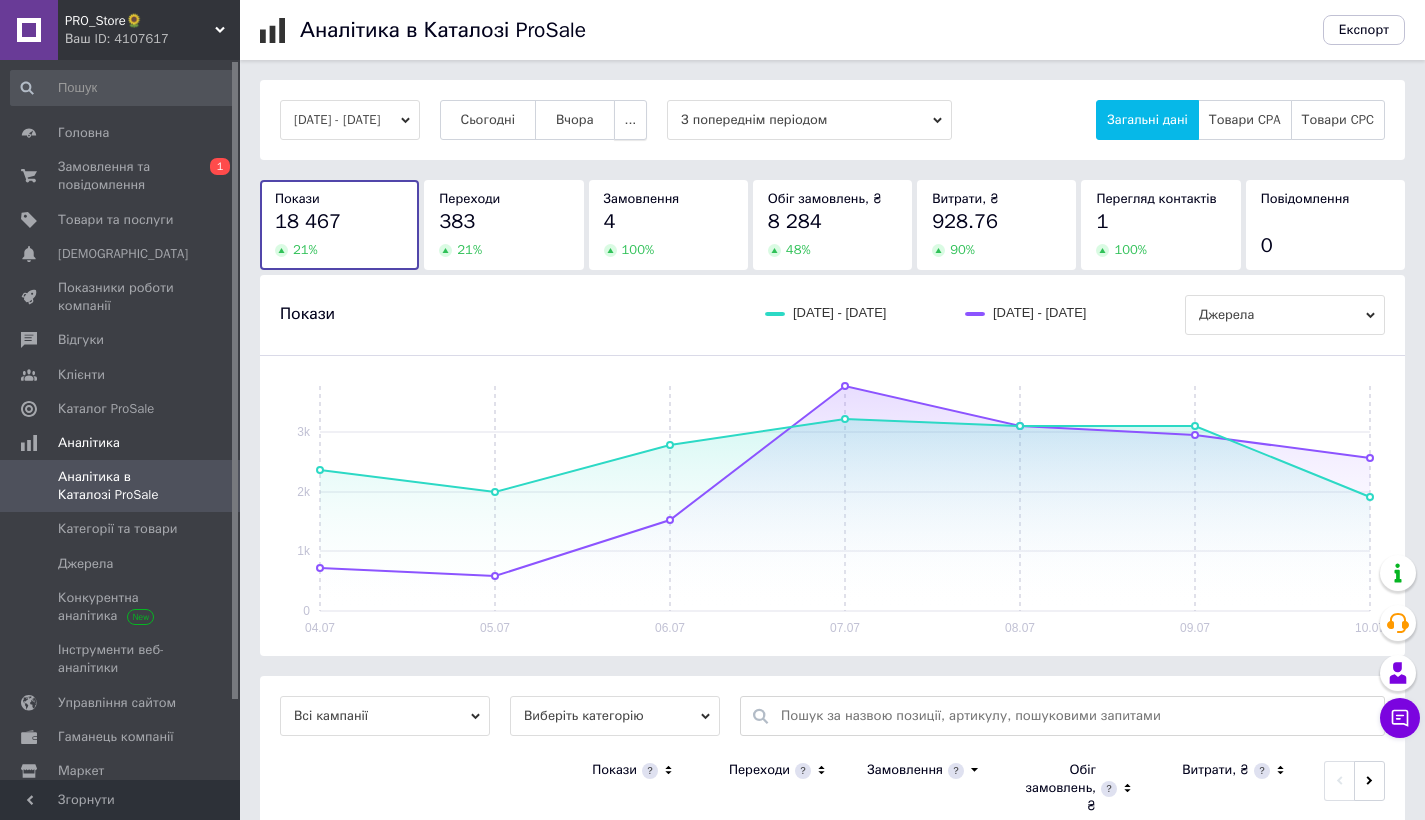 click on "..." at bounding box center [631, 120] 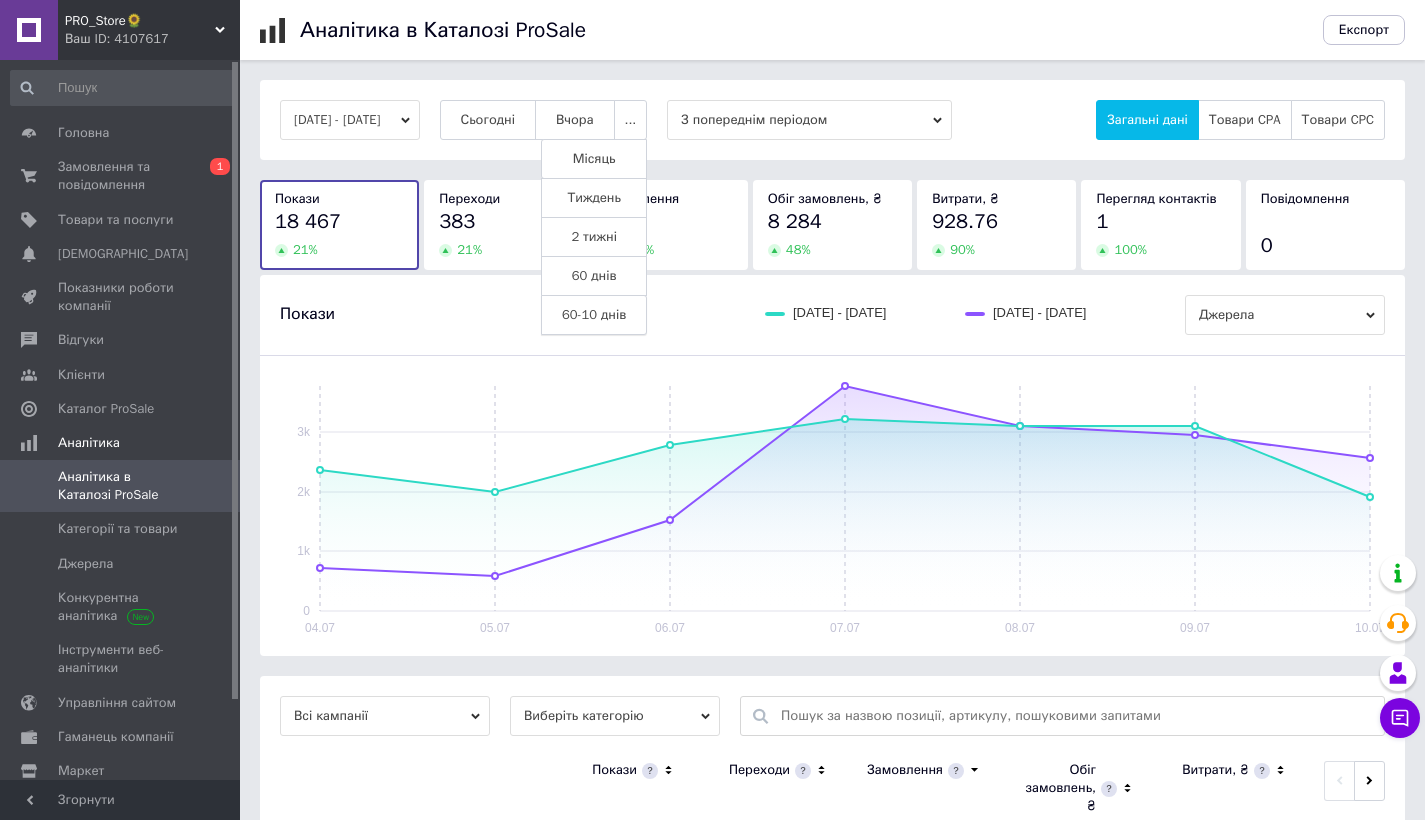 click on "60-10 днів" at bounding box center [594, 315] 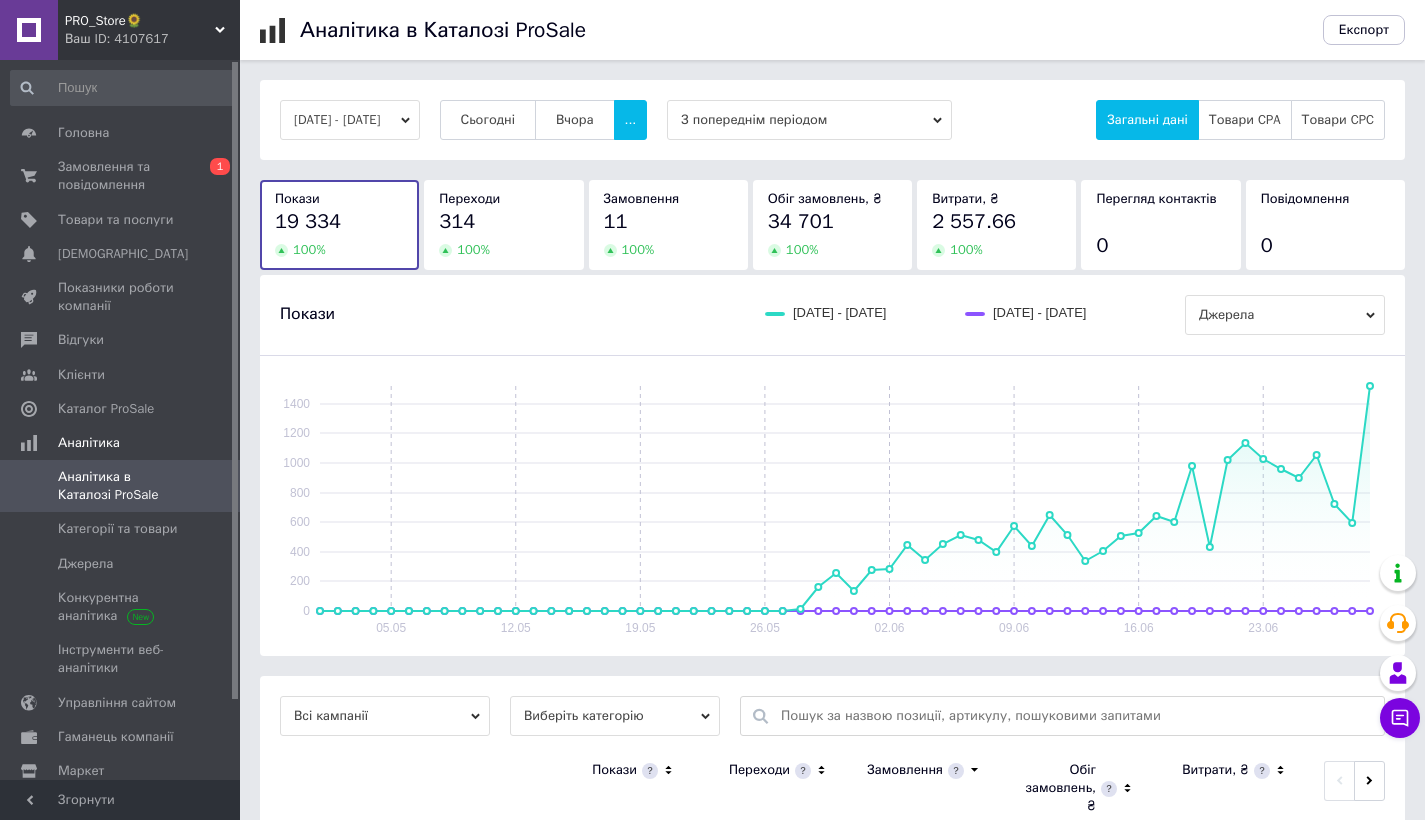 scroll, scrollTop: 130, scrollLeft: 0, axis: vertical 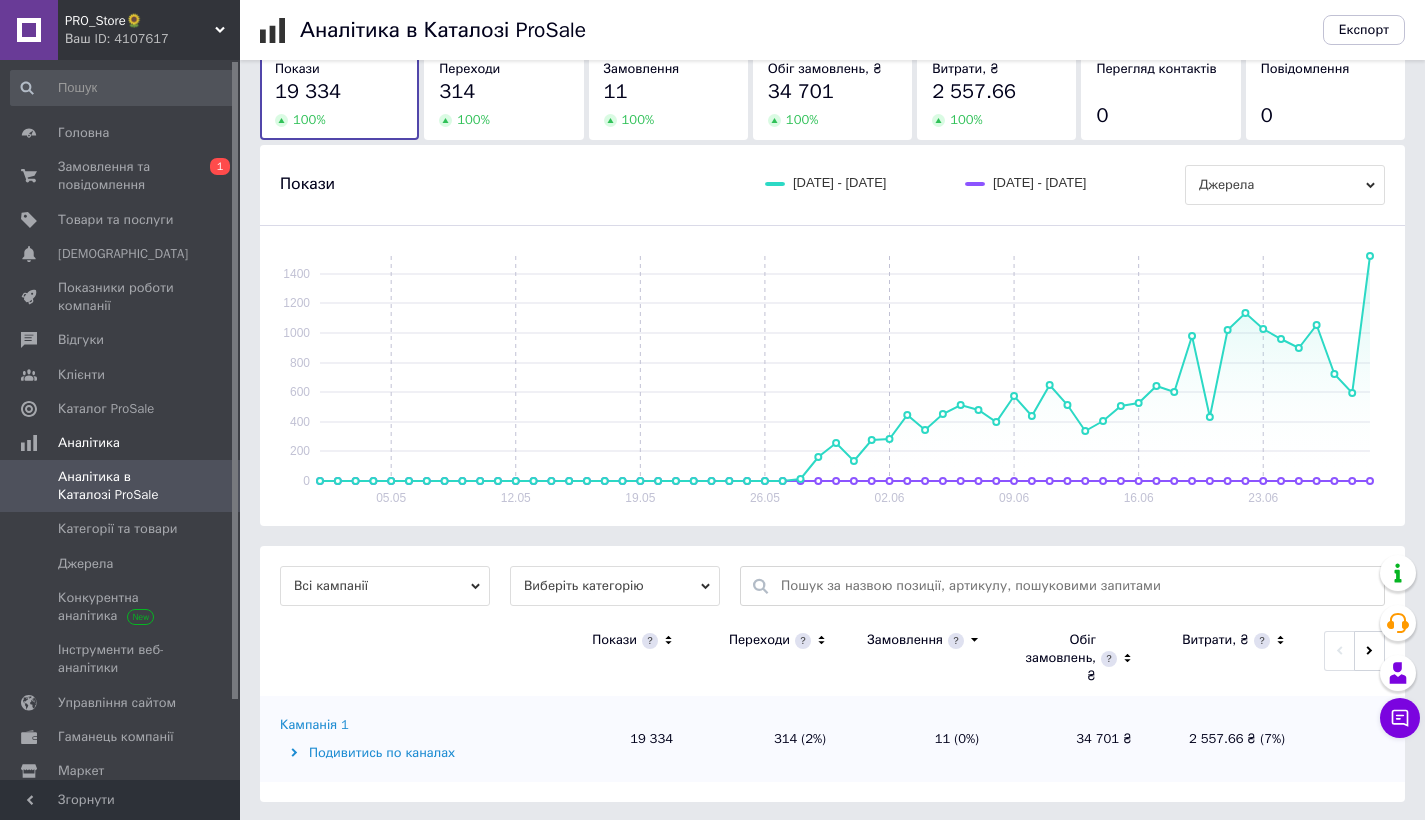 click on "Виберіть категорію" at bounding box center [615, 586] 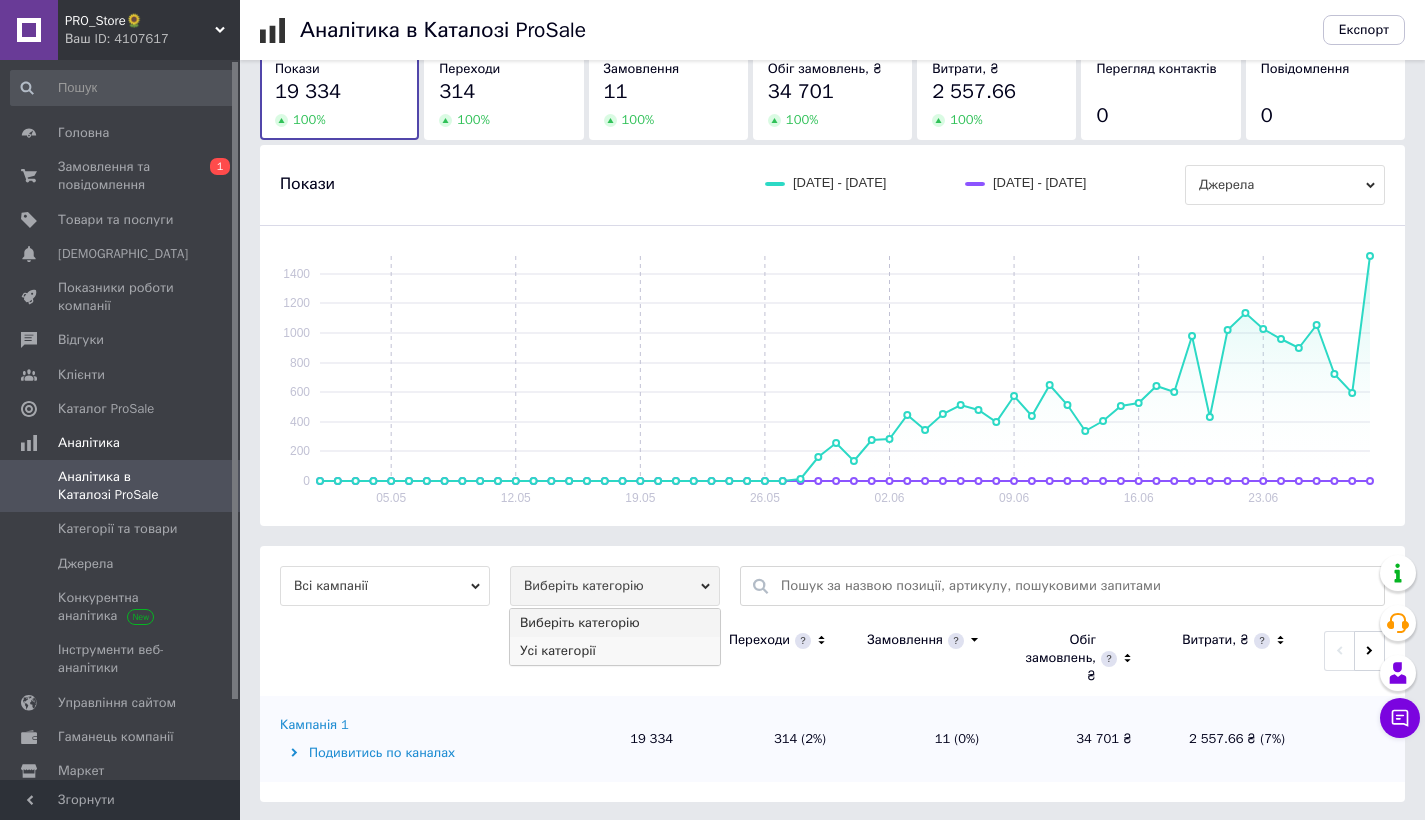 click on "Усі категорії" at bounding box center (615, 651) 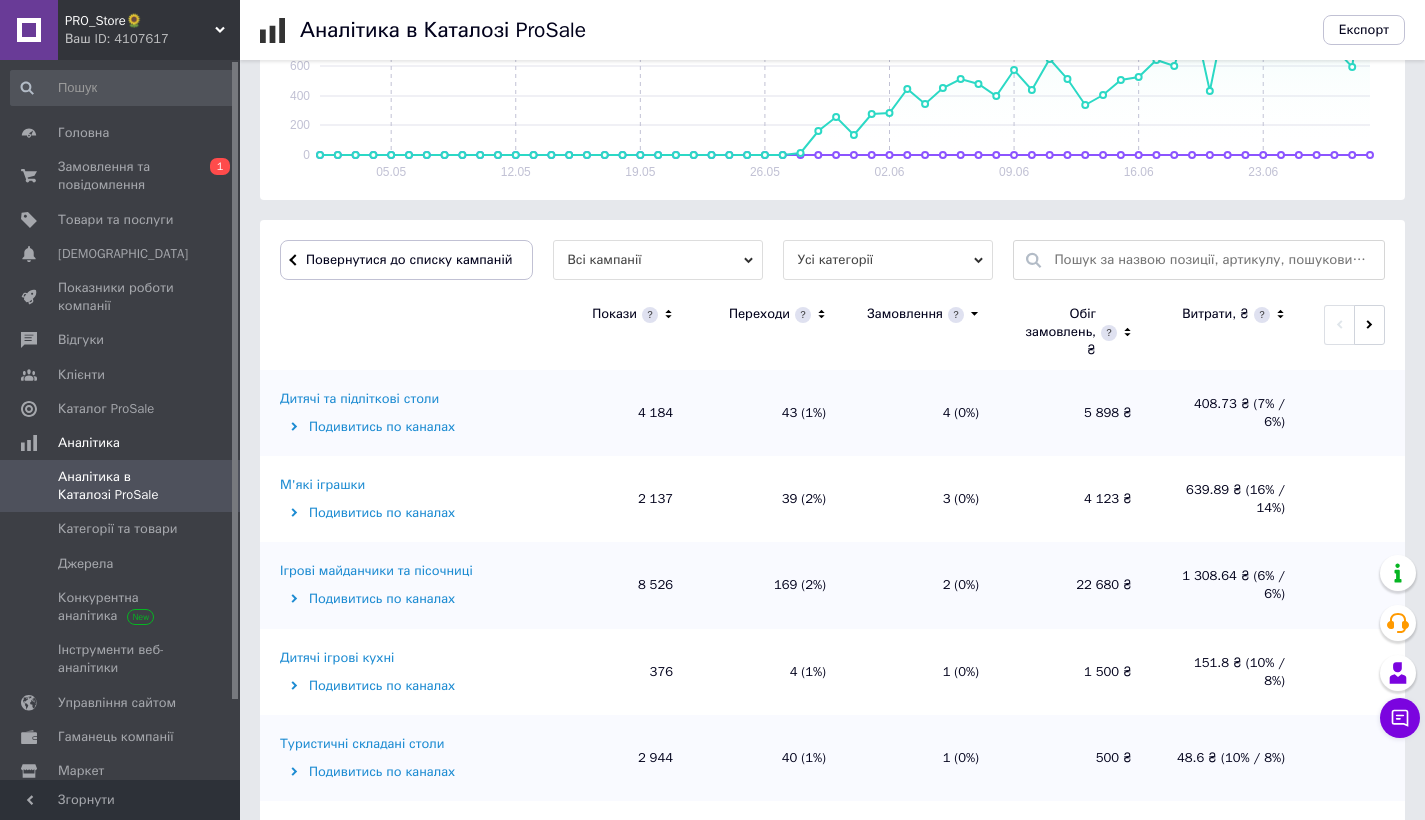 scroll, scrollTop: 458, scrollLeft: 0, axis: vertical 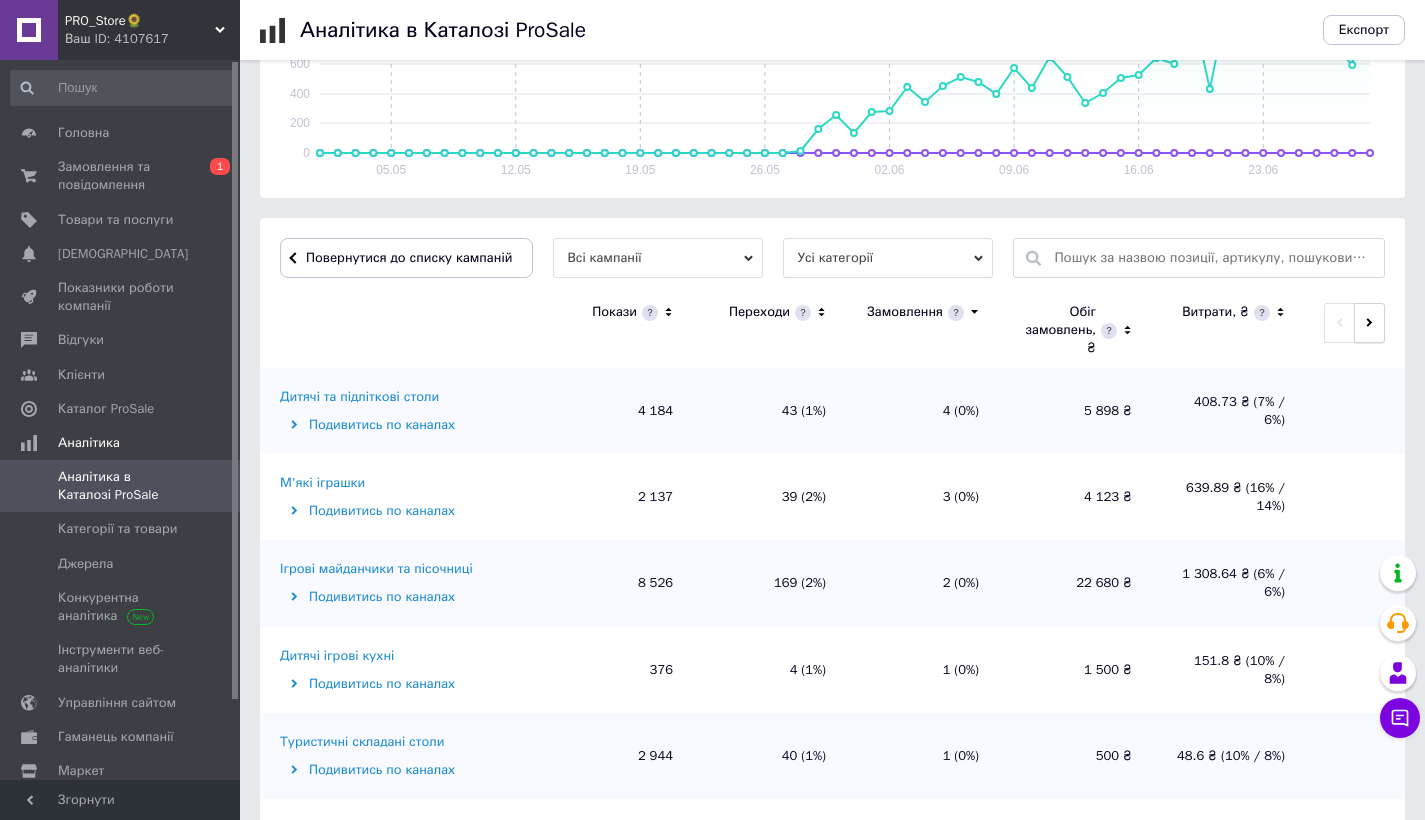 click at bounding box center [1369, 323] 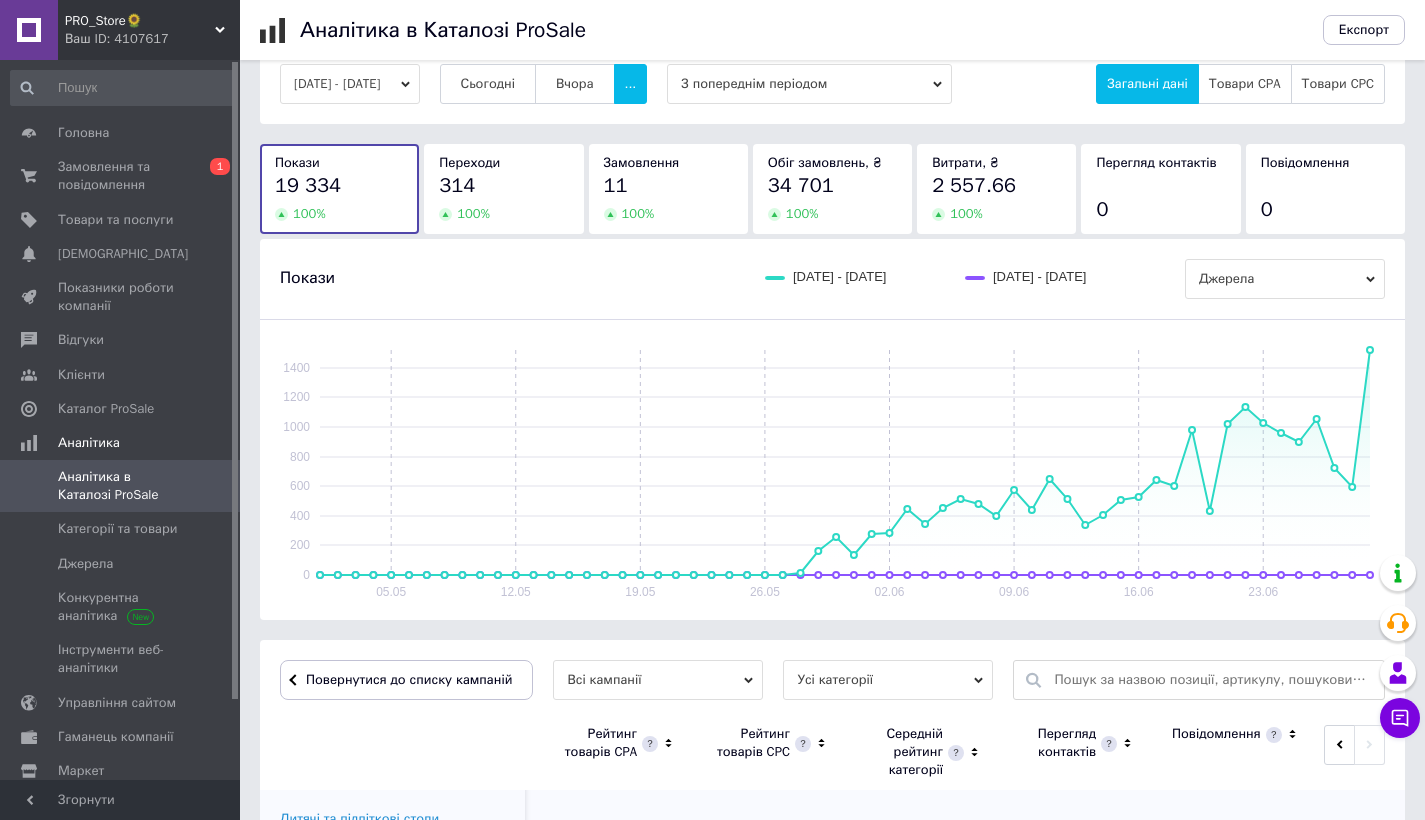 scroll, scrollTop: 0, scrollLeft: 0, axis: both 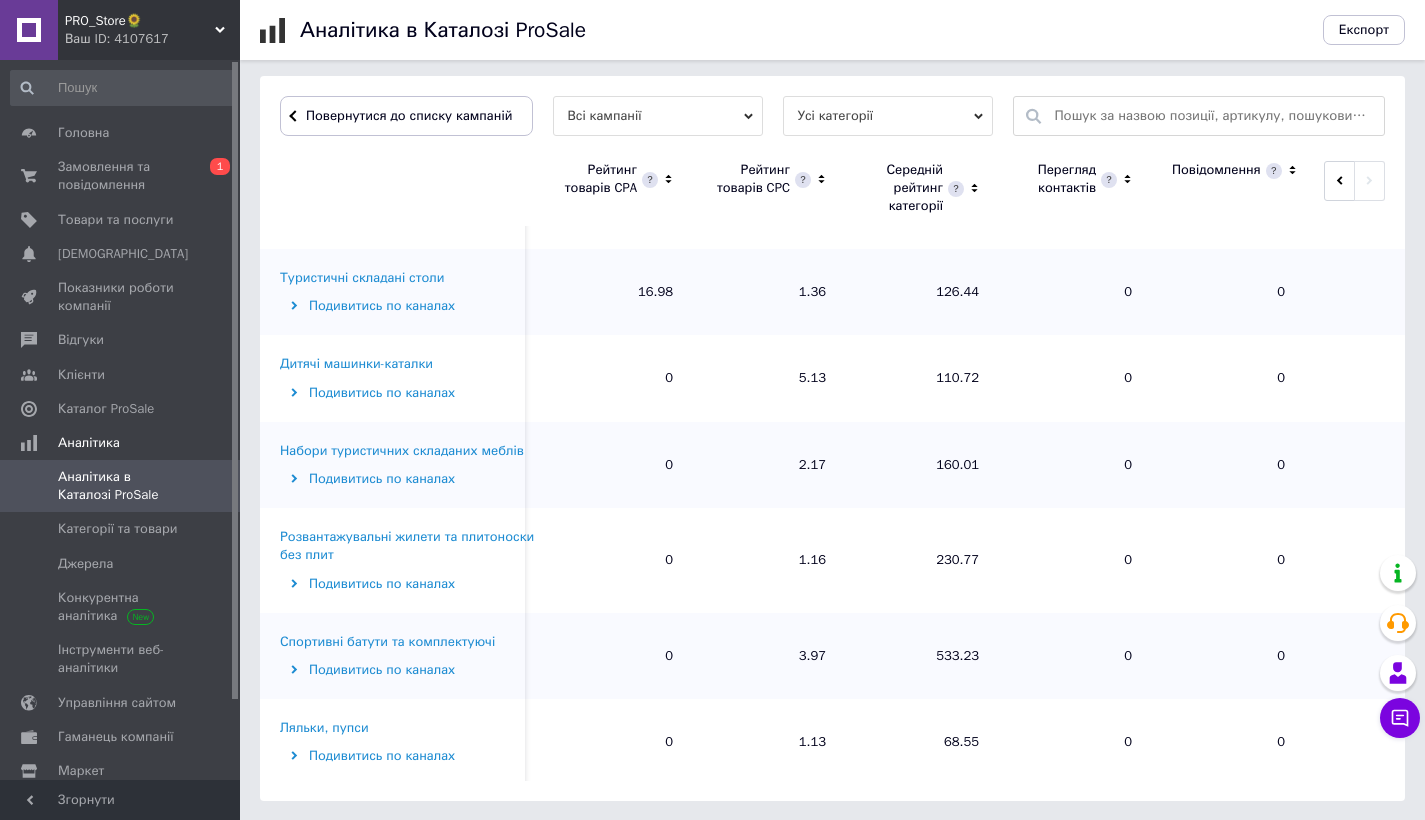 click on "Ляльки, пупси" at bounding box center [324, 728] 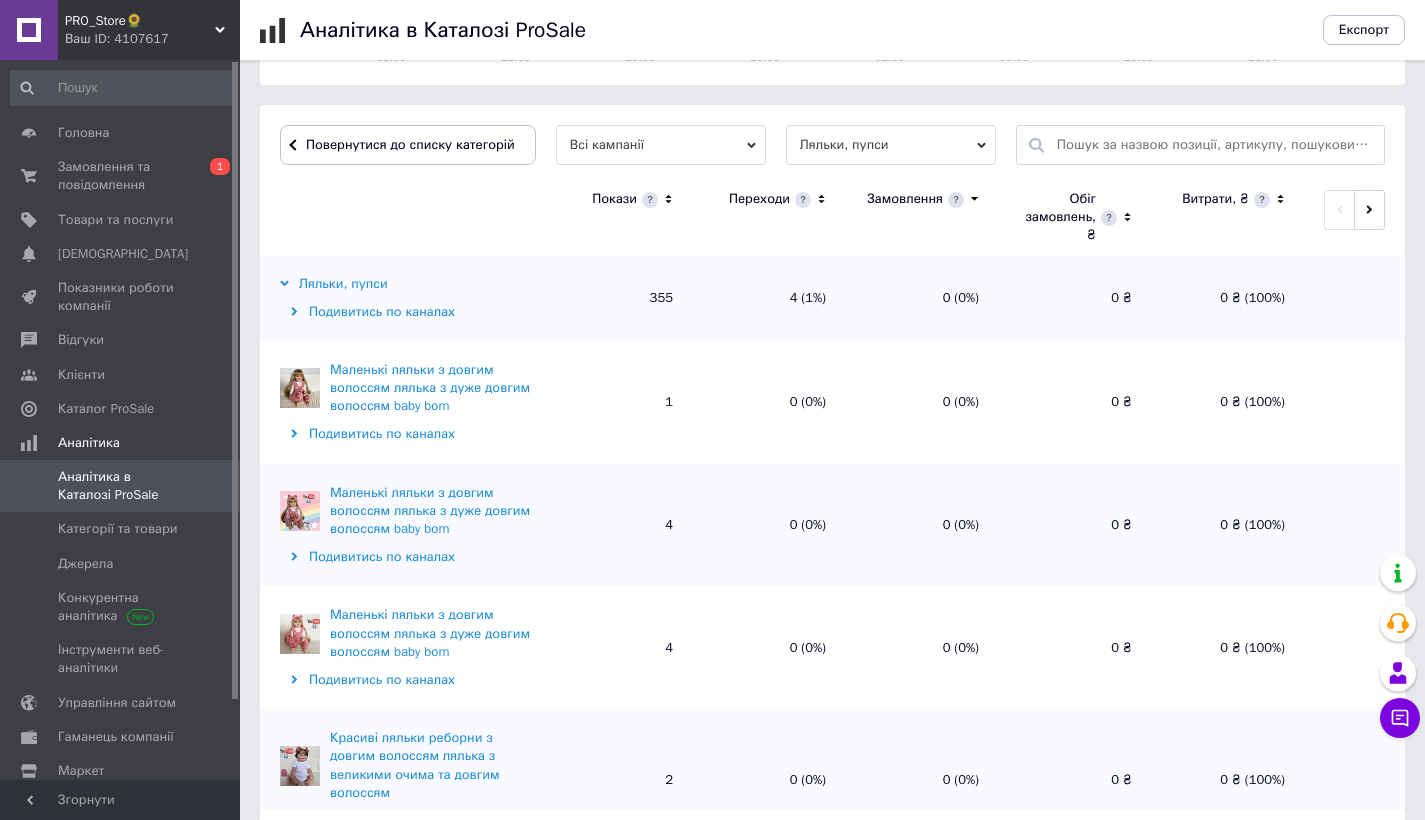 scroll, scrollTop: 600, scrollLeft: 0, axis: vertical 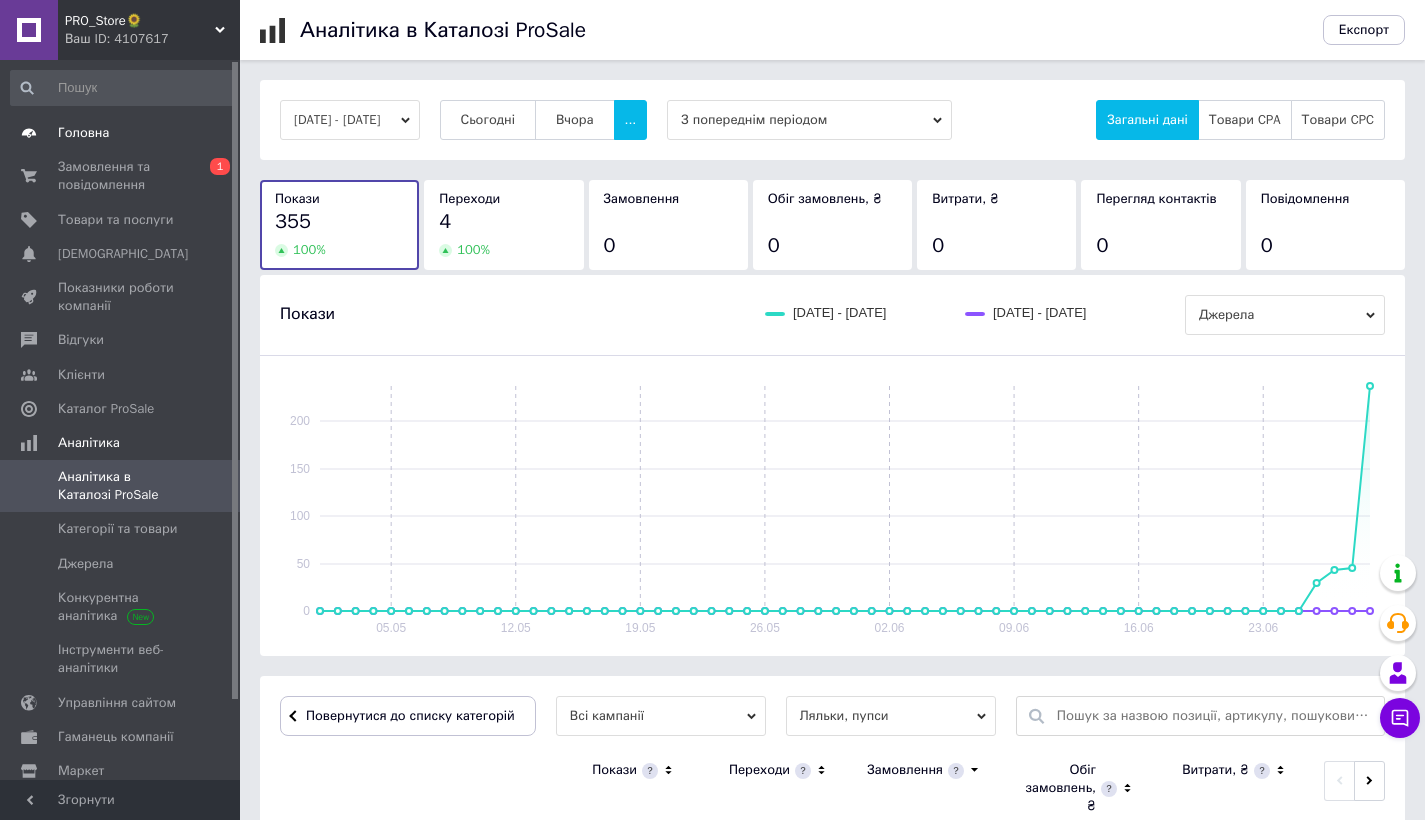 click 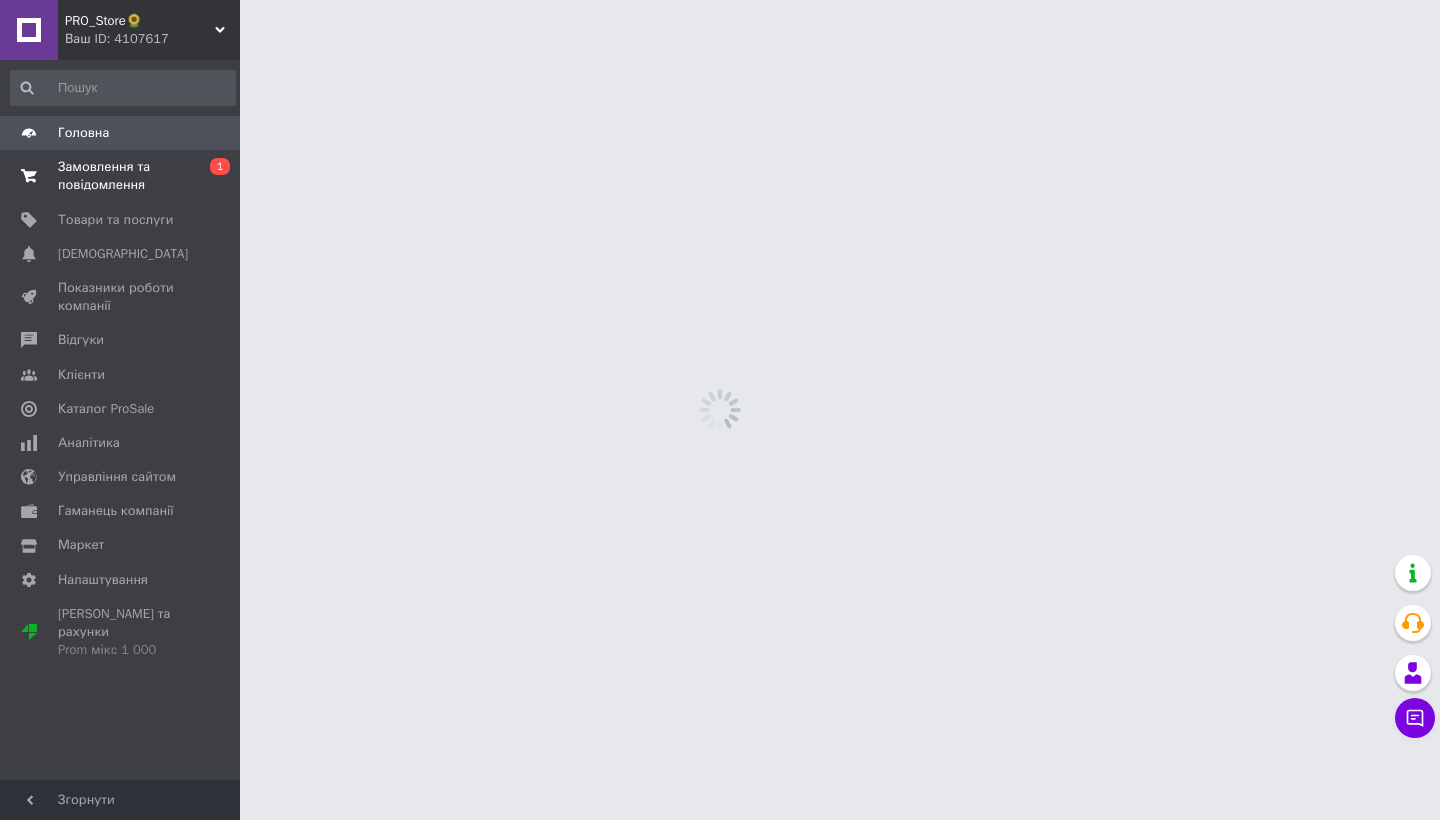 click on "Замовлення та повідомлення" at bounding box center [121, 176] 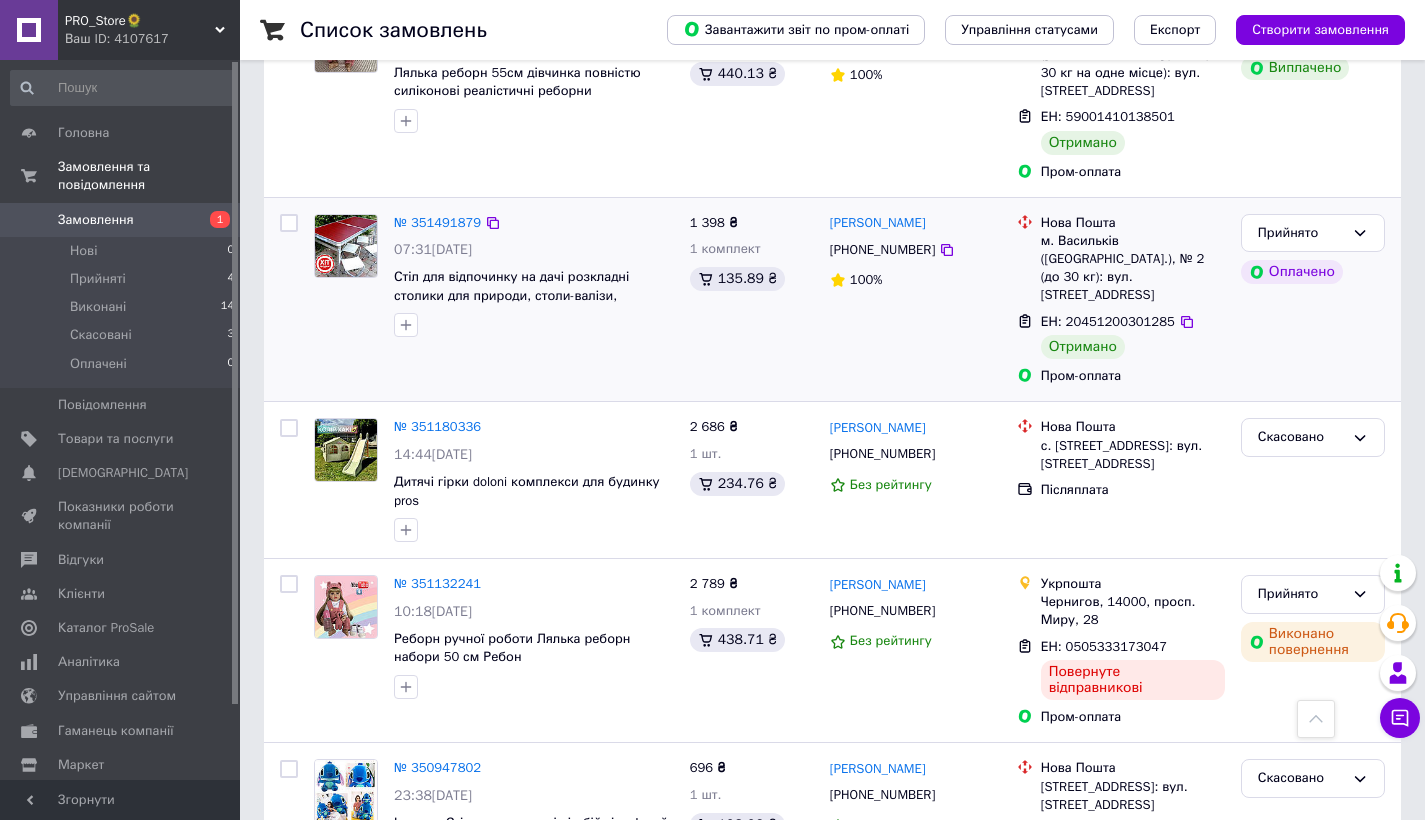 scroll, scrollTop: 685, scrollLeft: 0, axis: vertical 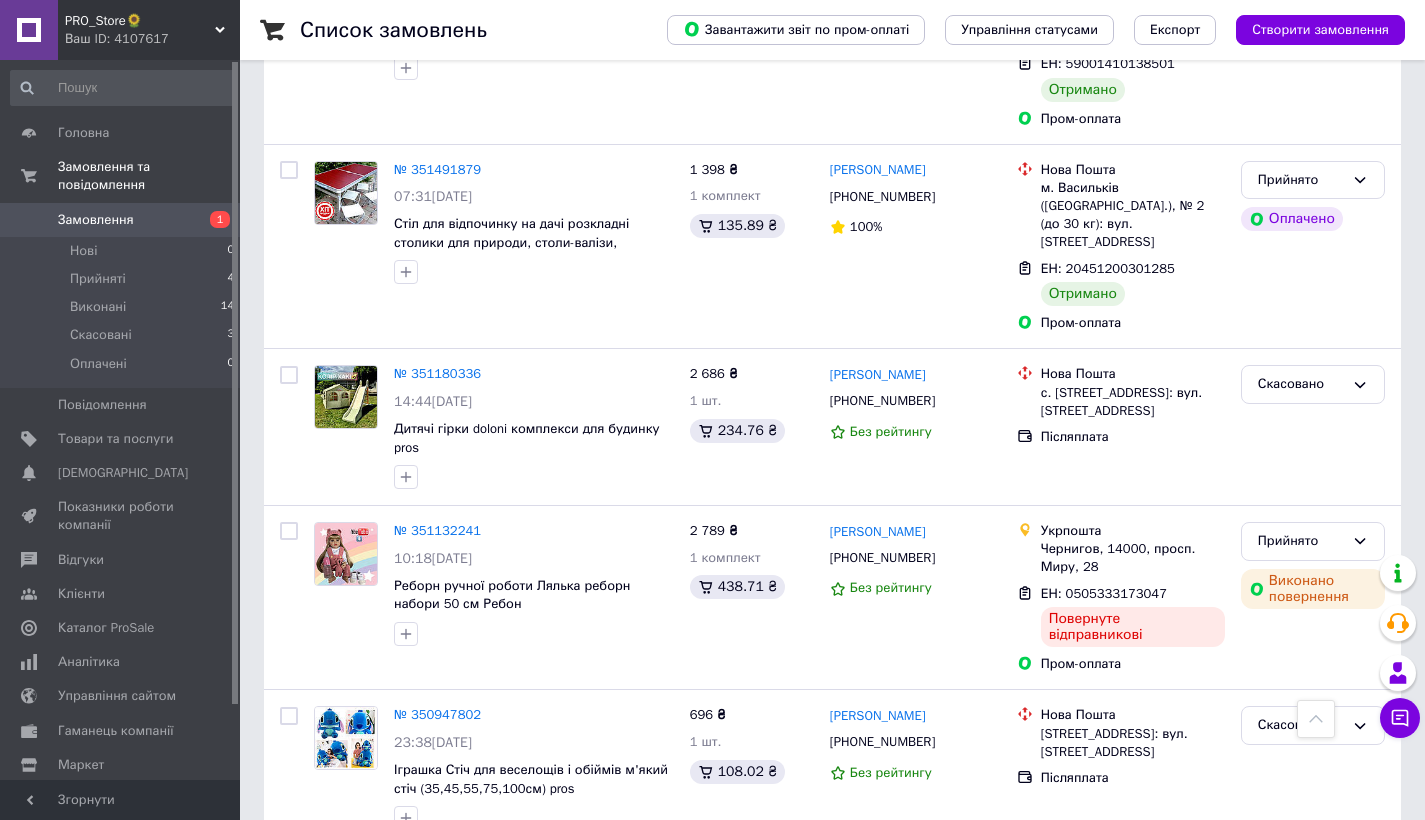 click on "Замовлення" at bounding box center (121, 220) 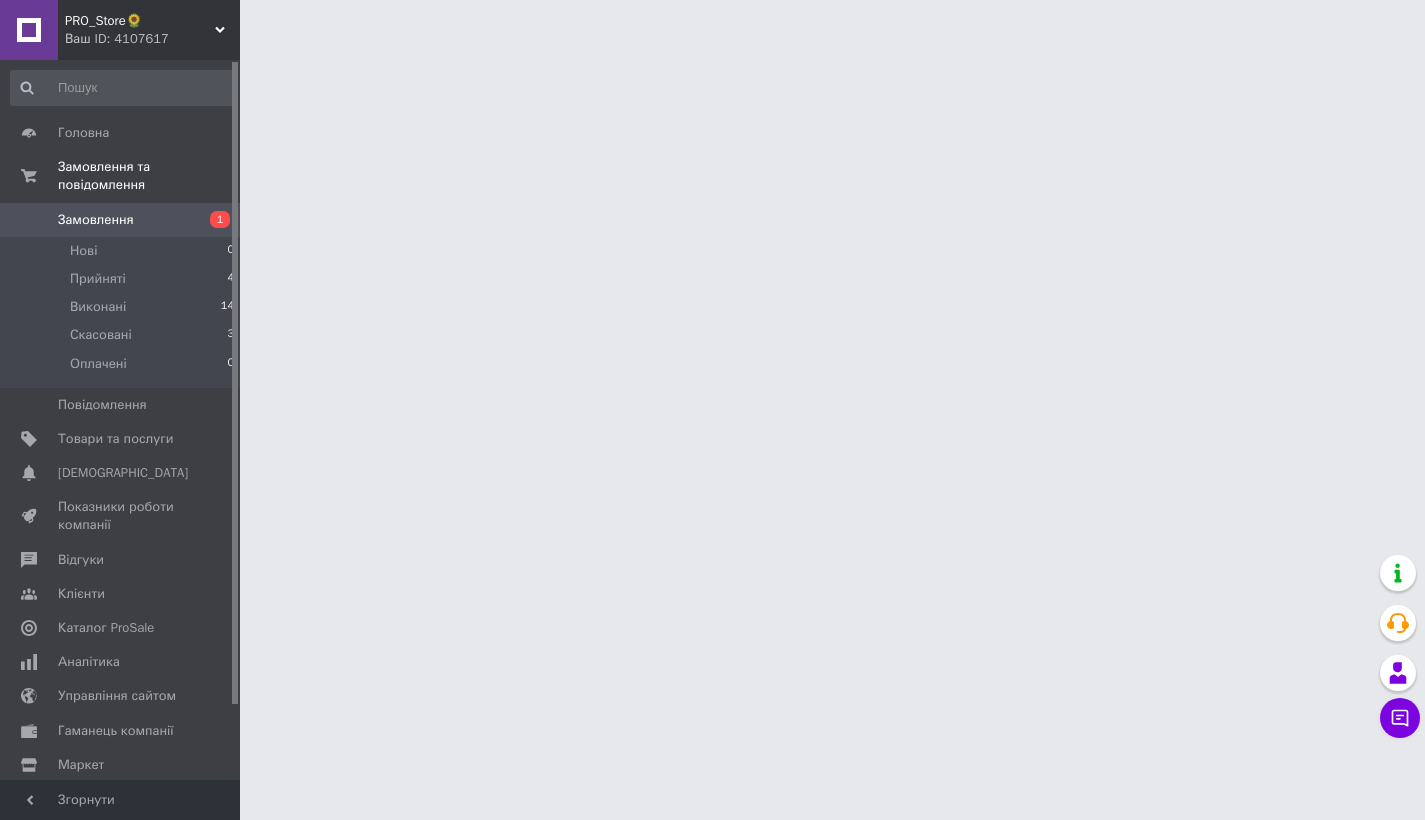 scroll, scrollTop: 0, scrollLeft: 0, axis: both 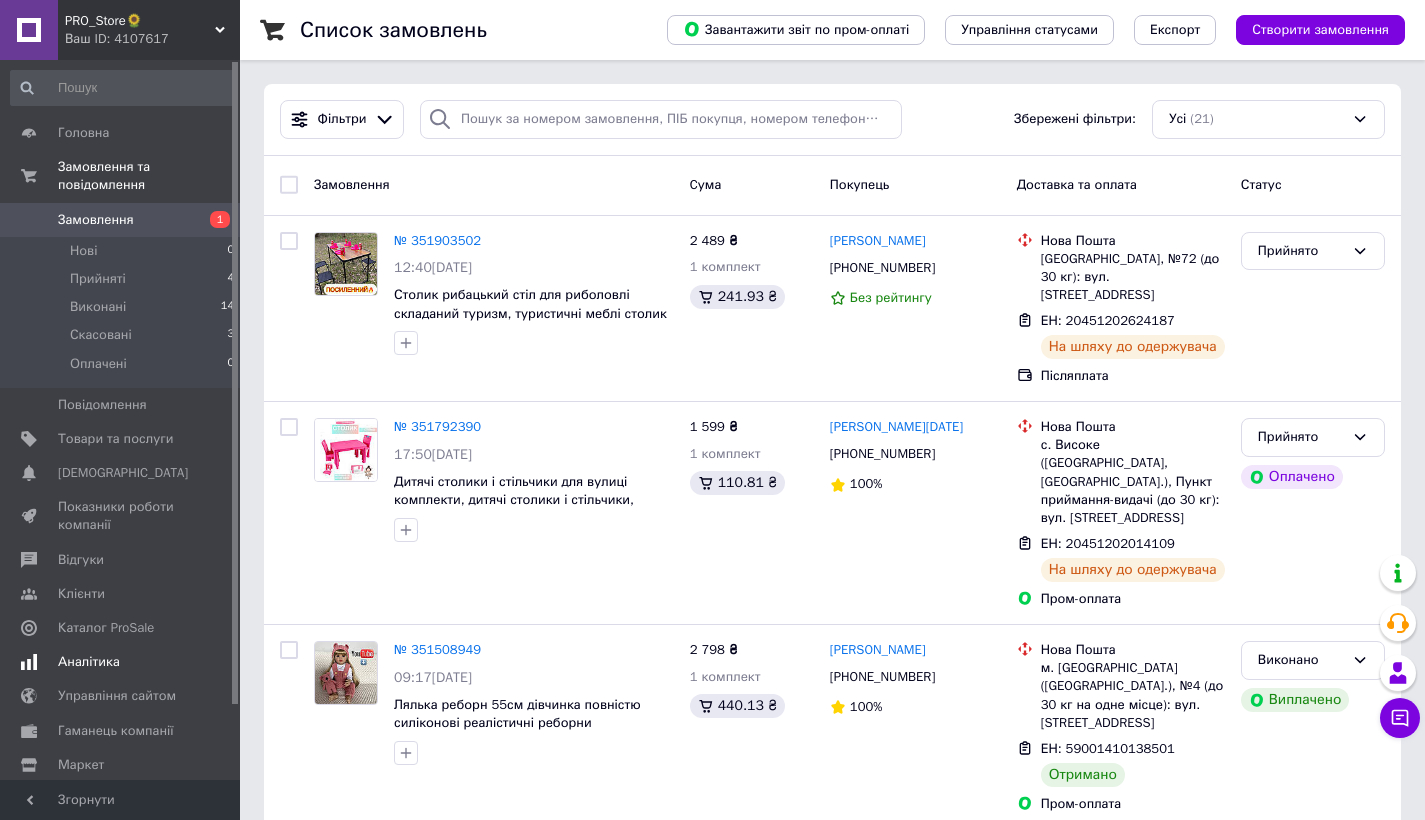 click on "Аналітика" at bounding box center (121, 662) 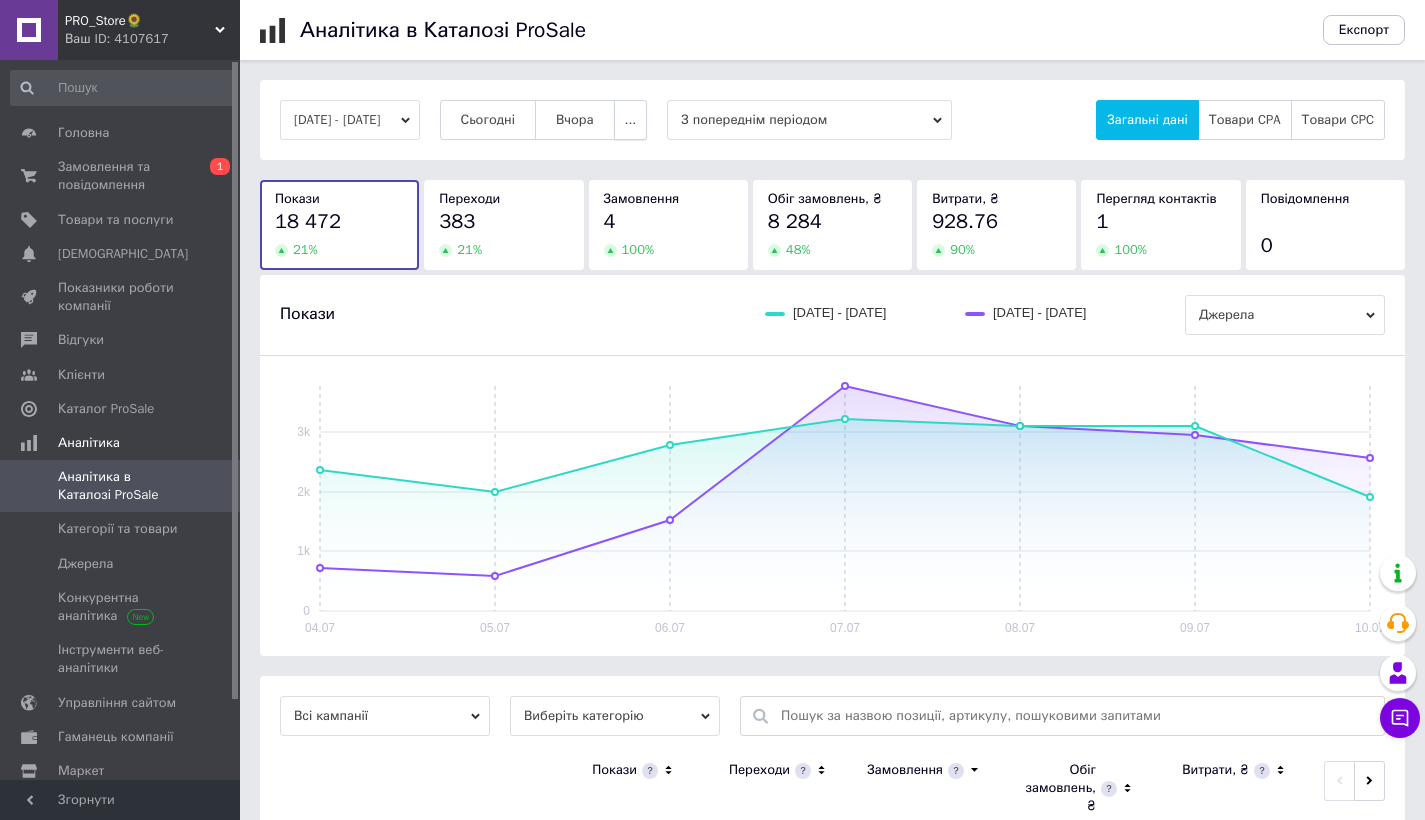 click on "..." at bounding box center (631, 120) 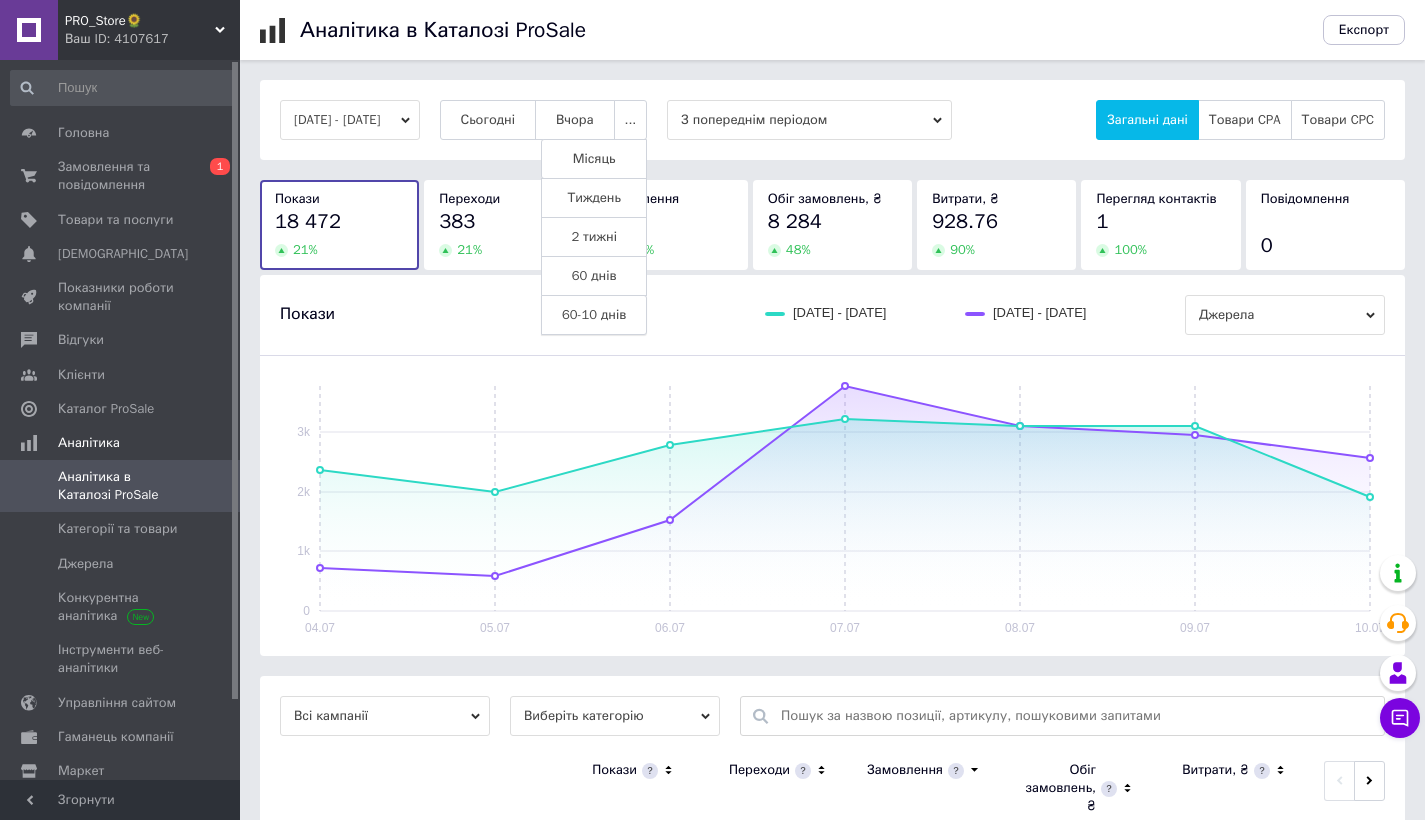 click on "60-10 днів" at bounding box center [594, 315] 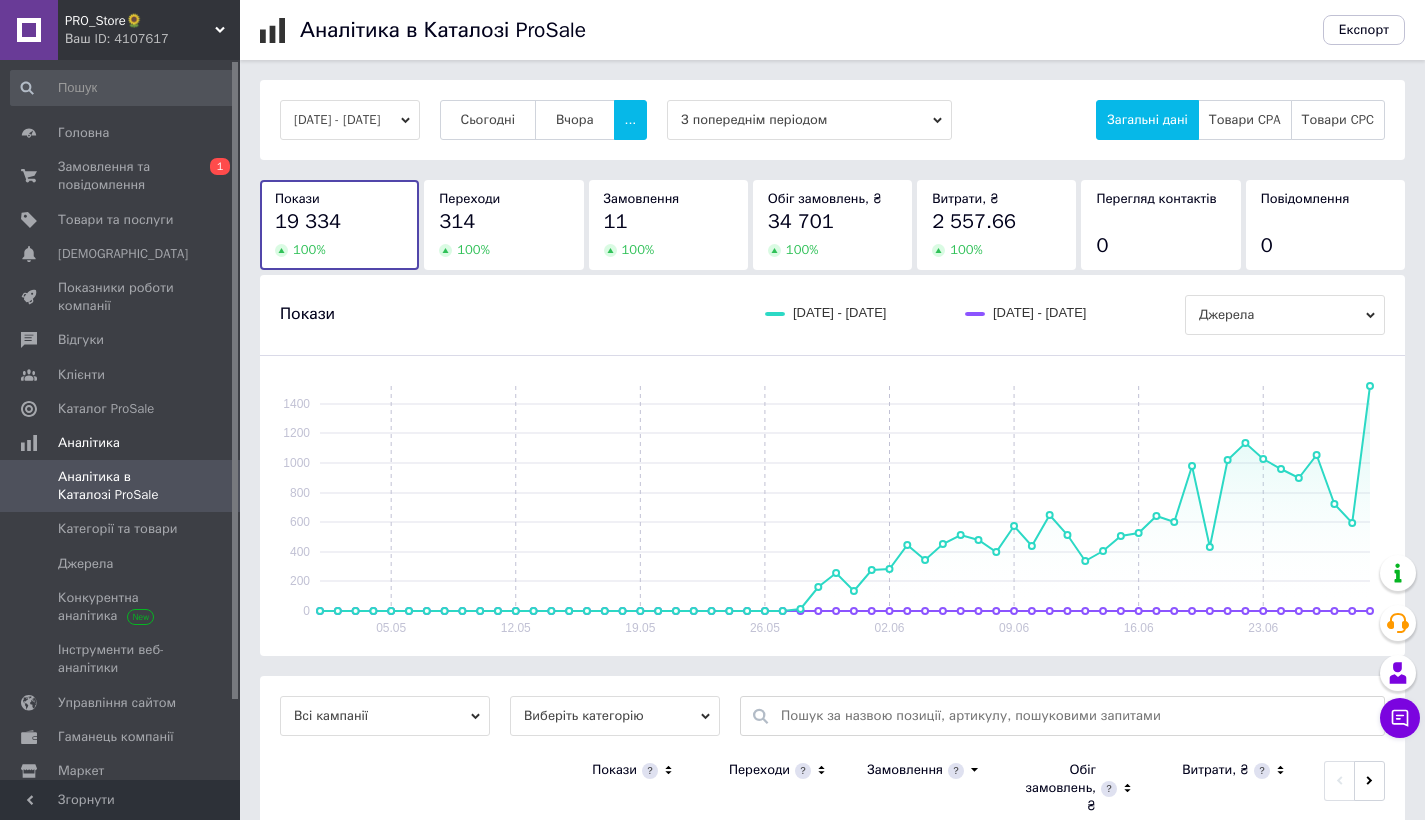 scroll, scrollTop: 130, scrollLeft: 0, axis: vertical 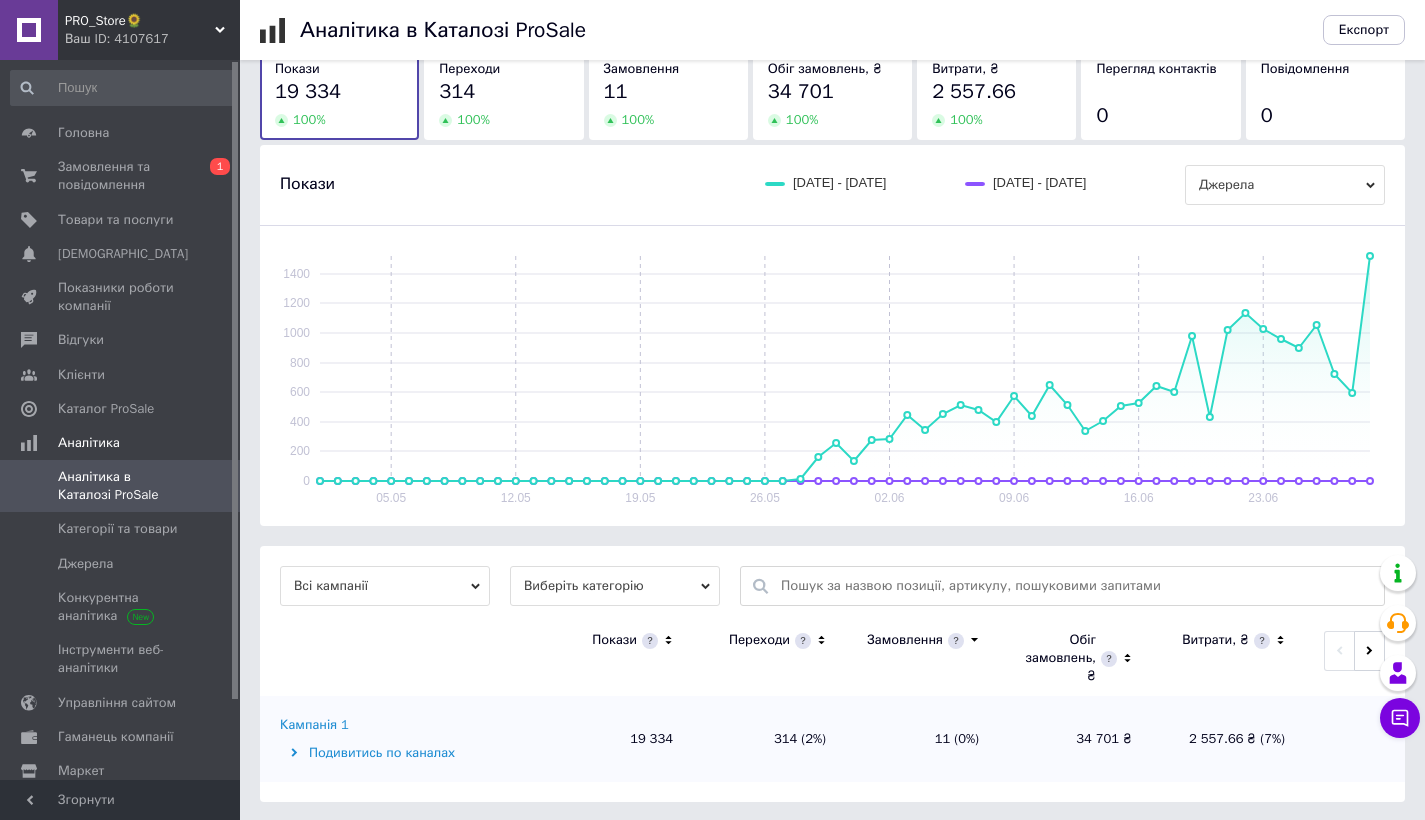 click on "Виберіть категорію" at bounding box center [615, 586] 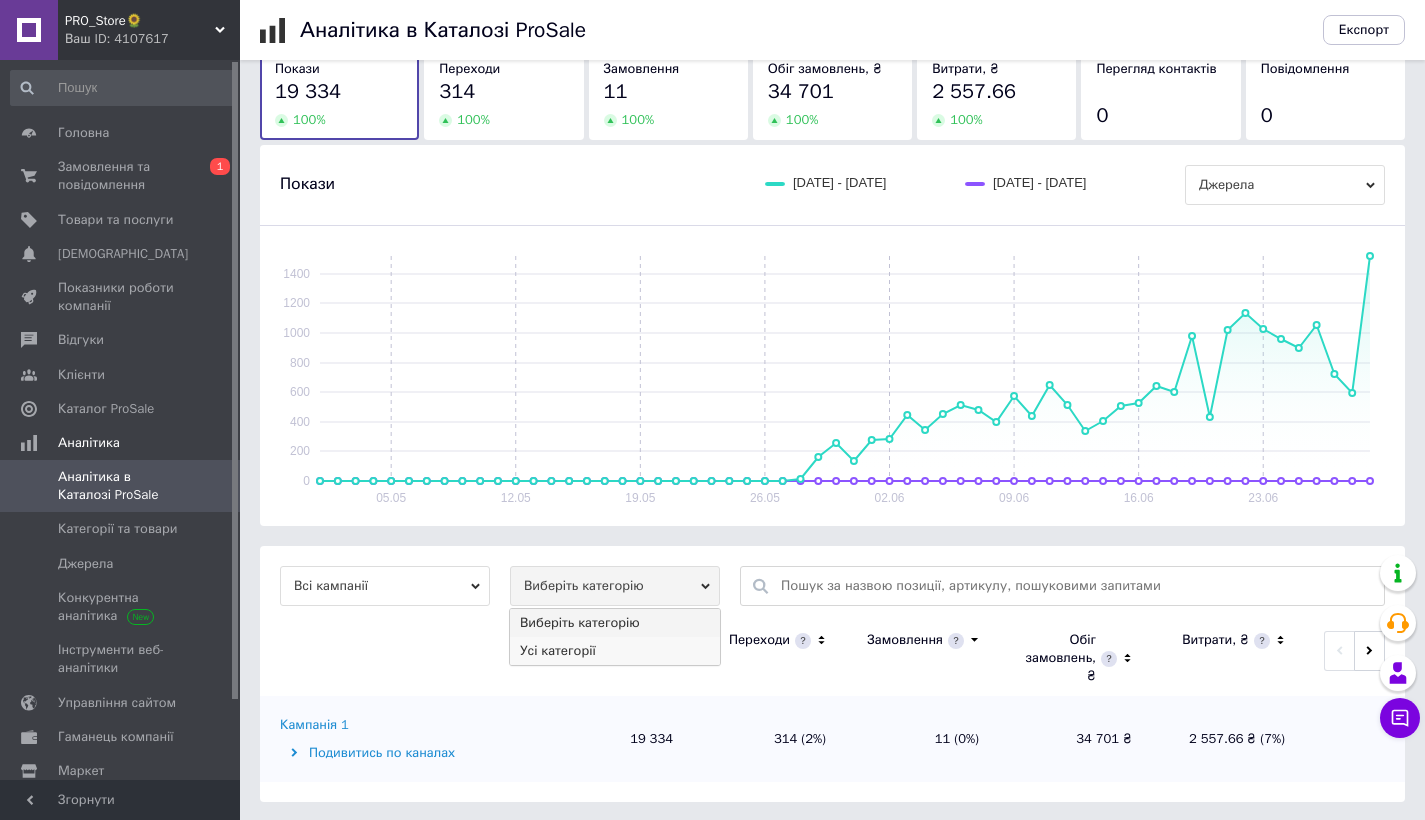 click on "Усі категорії" at bounding box center (615, 651) 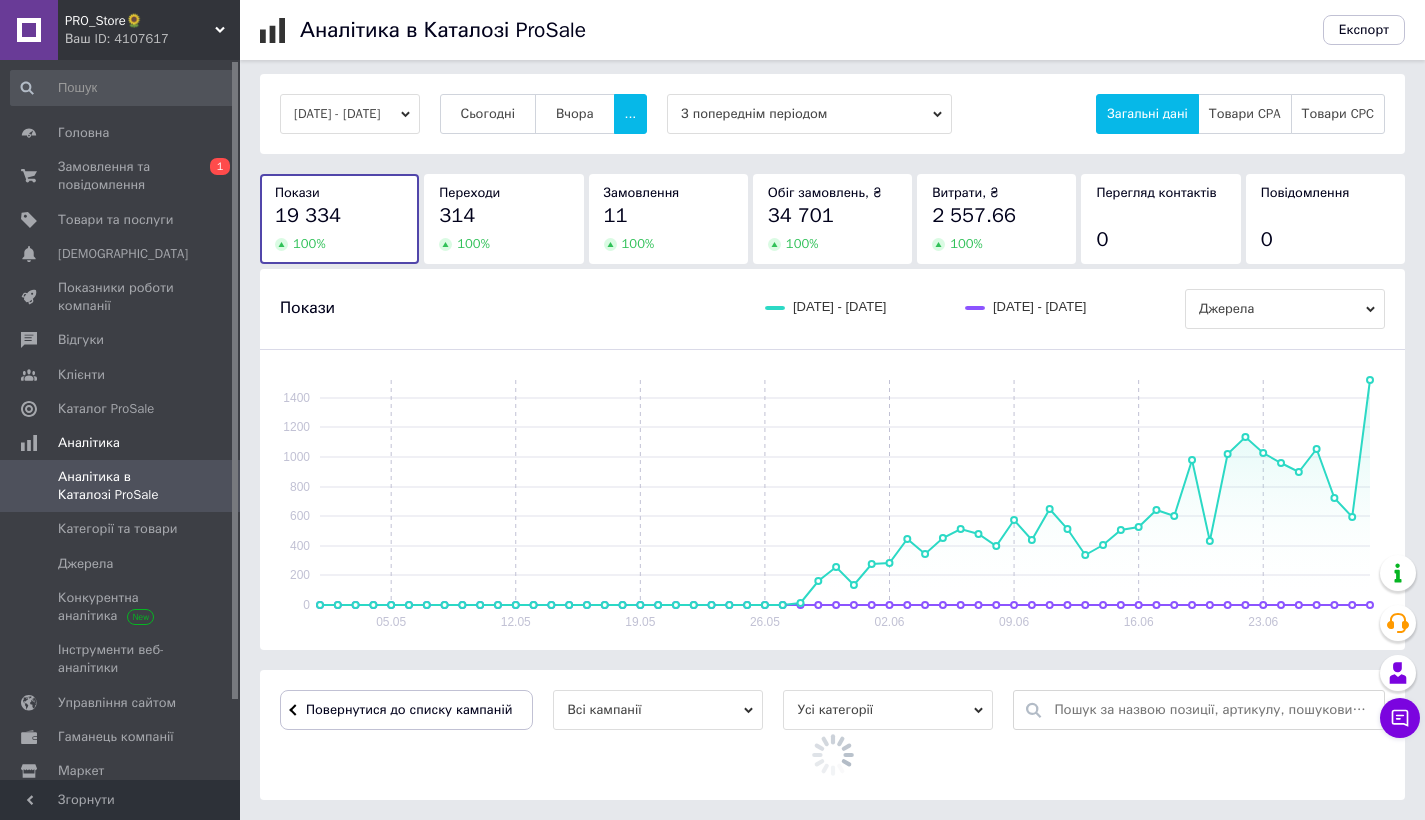scroll, scrollTop: 600, scrollLeft: 0, axis: vertical 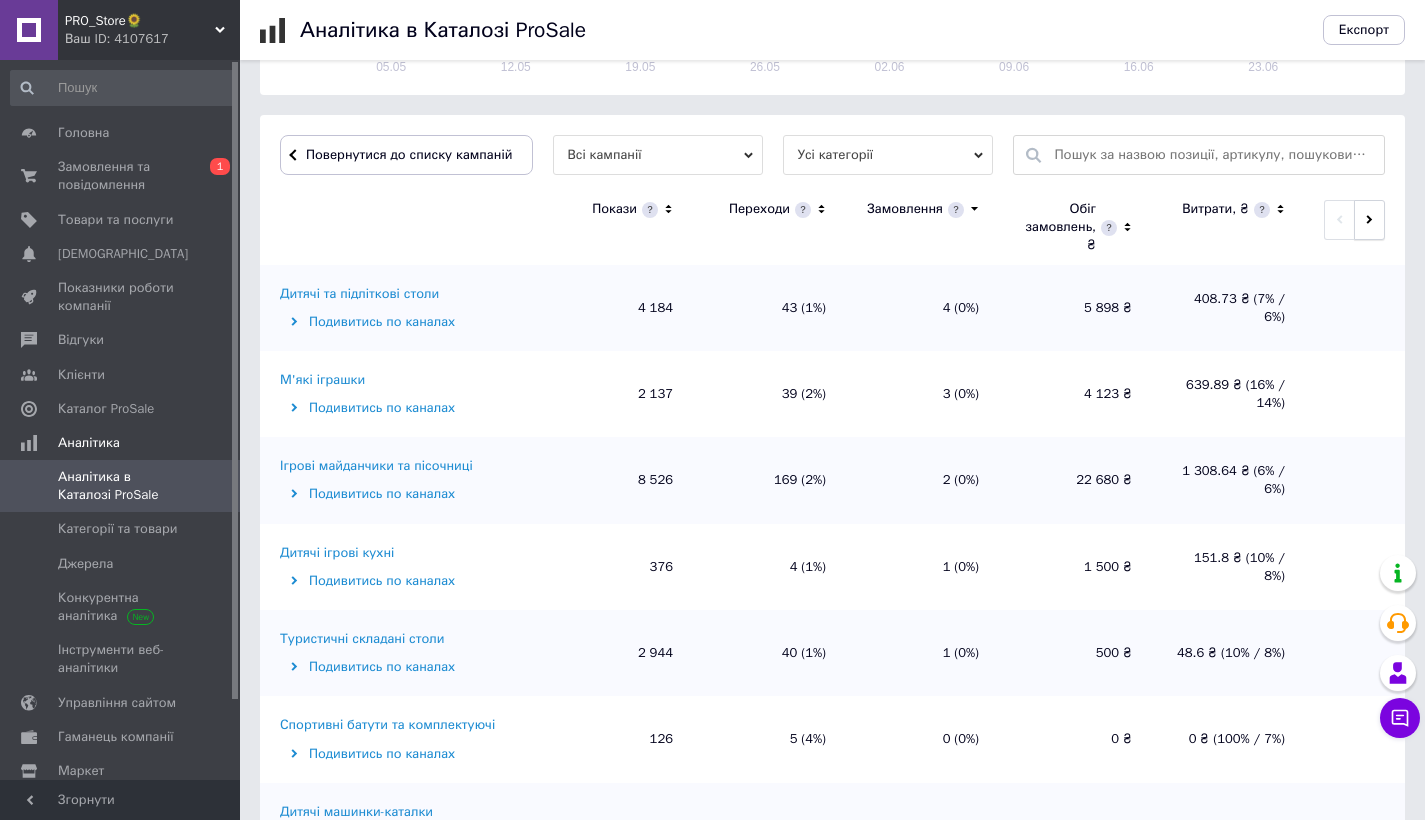 click at bounding box center [1369, 220] 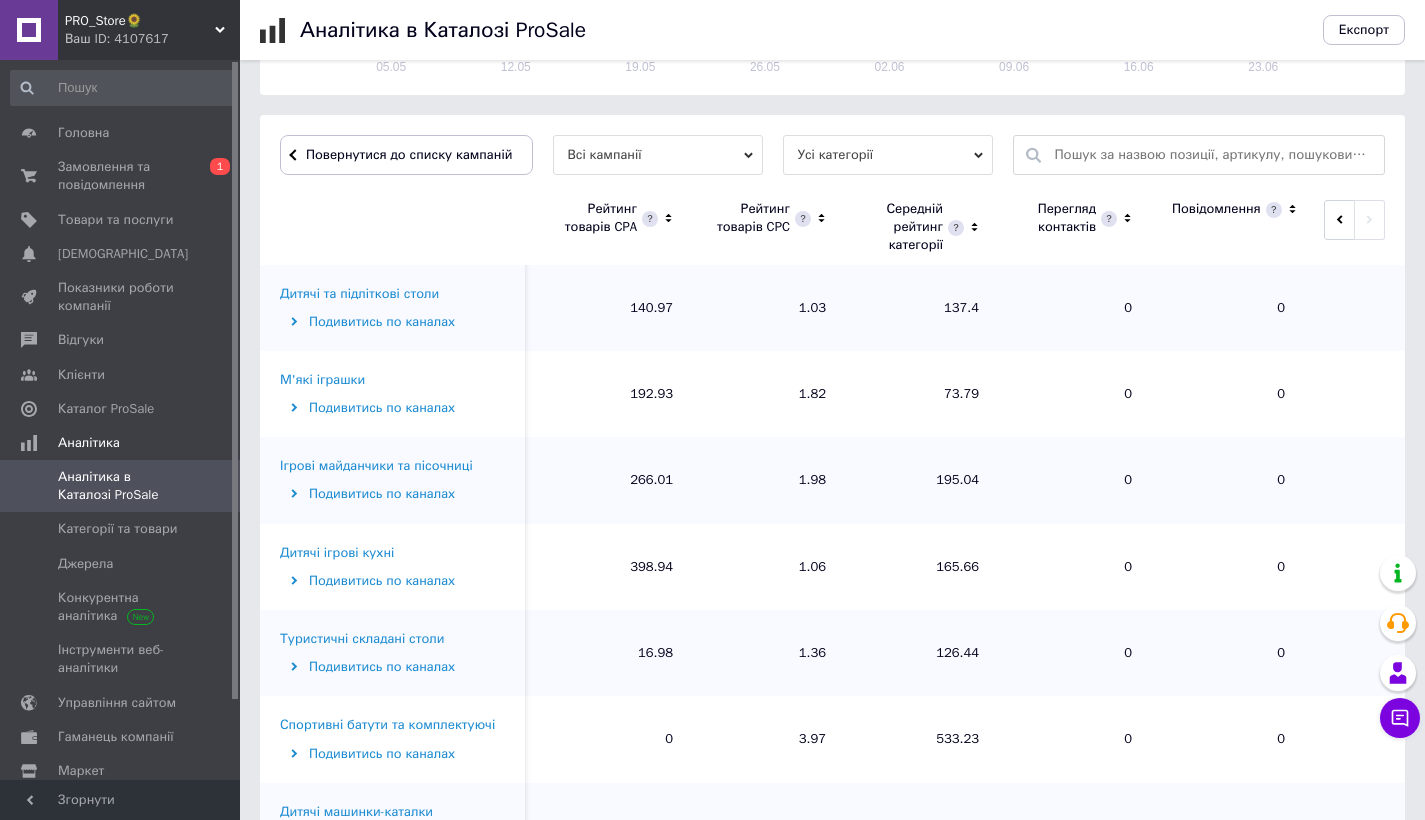 scroll, scrollTop: 322, scrollLeft: 0, axis: vertical 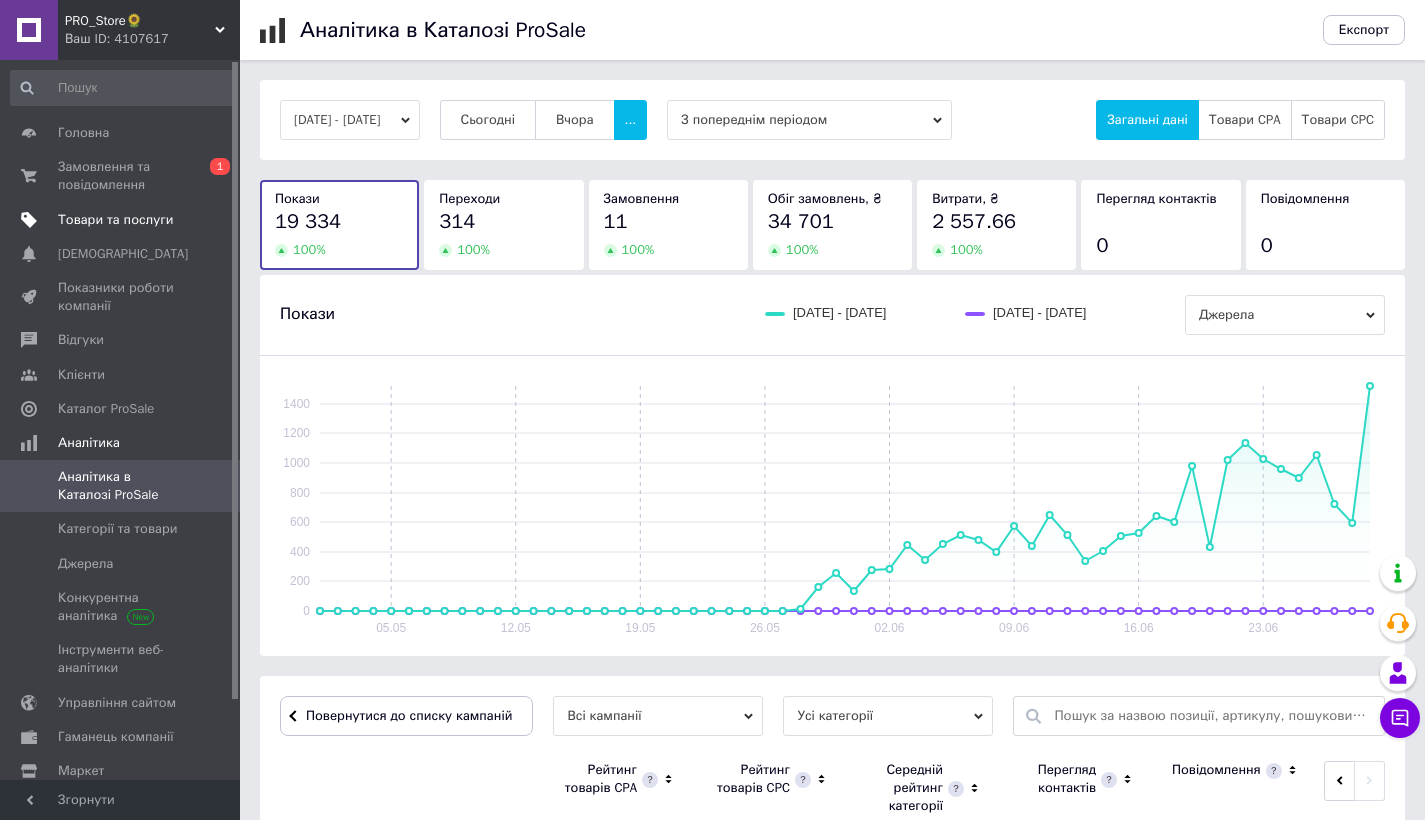 click on "Товари та послуги" at bounding box center (123, 220) 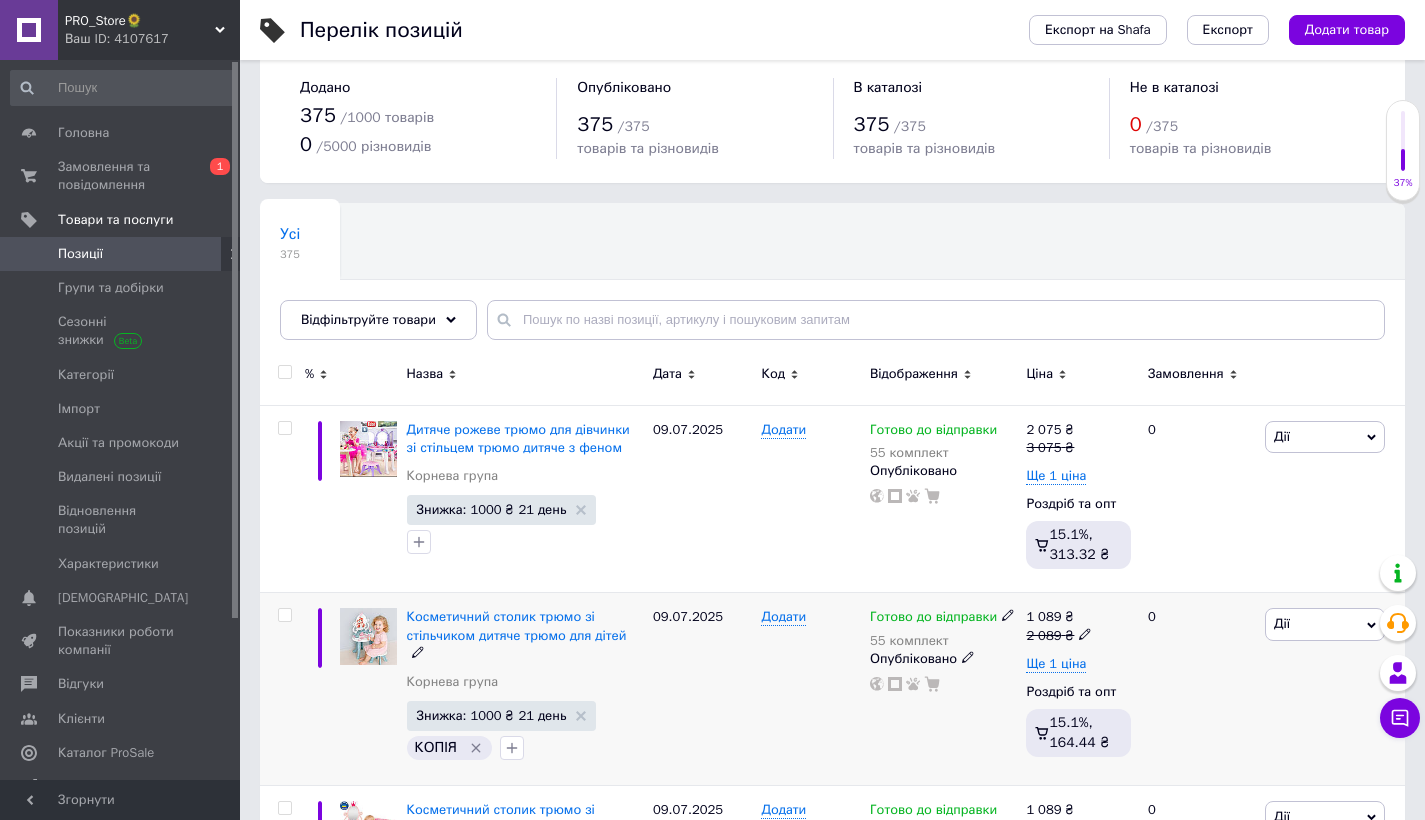 scroll, scrollTop: 39, scrollLeft: 0, axis: vertical 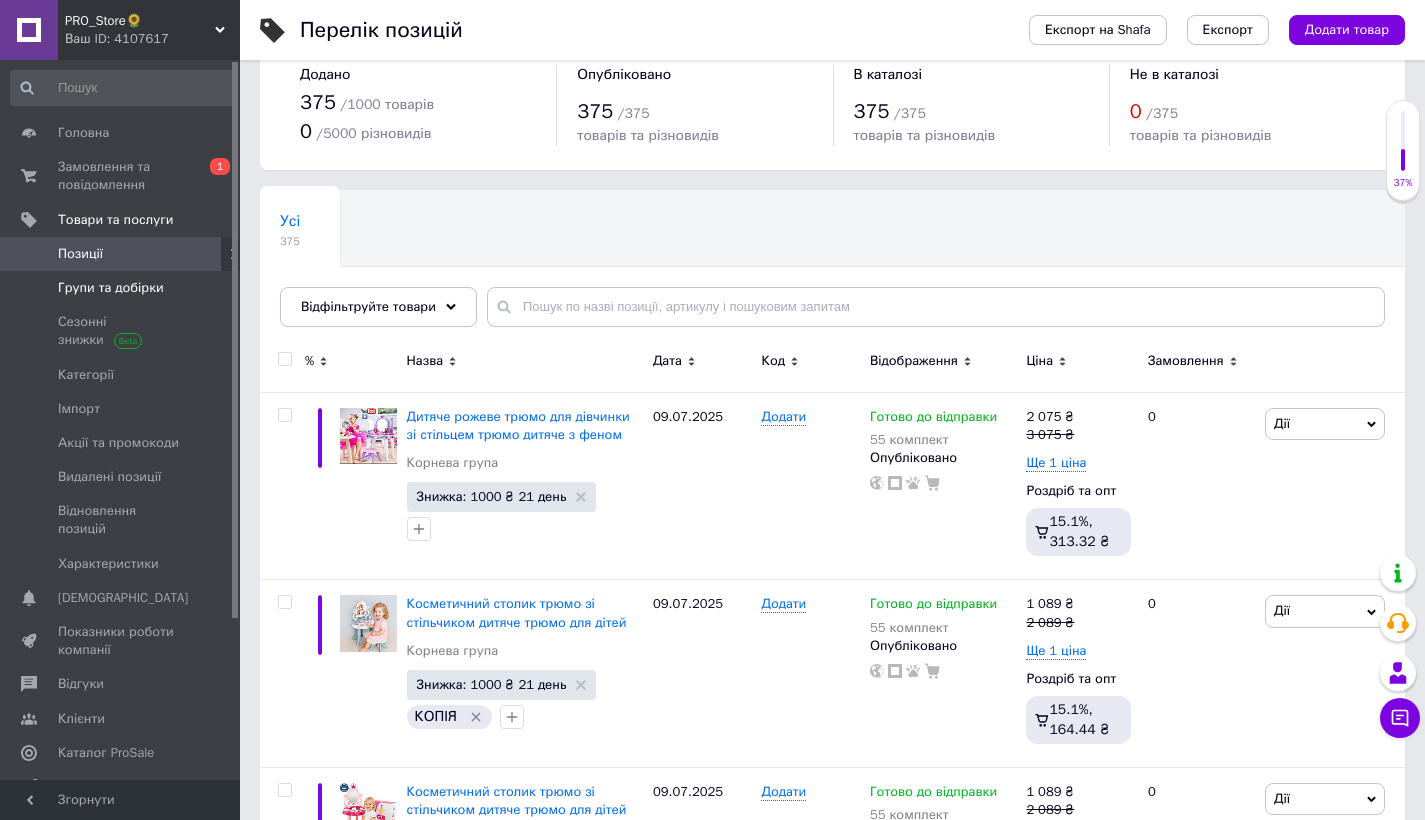 click on "Групи та добірки" at bounding box center (111, 288) 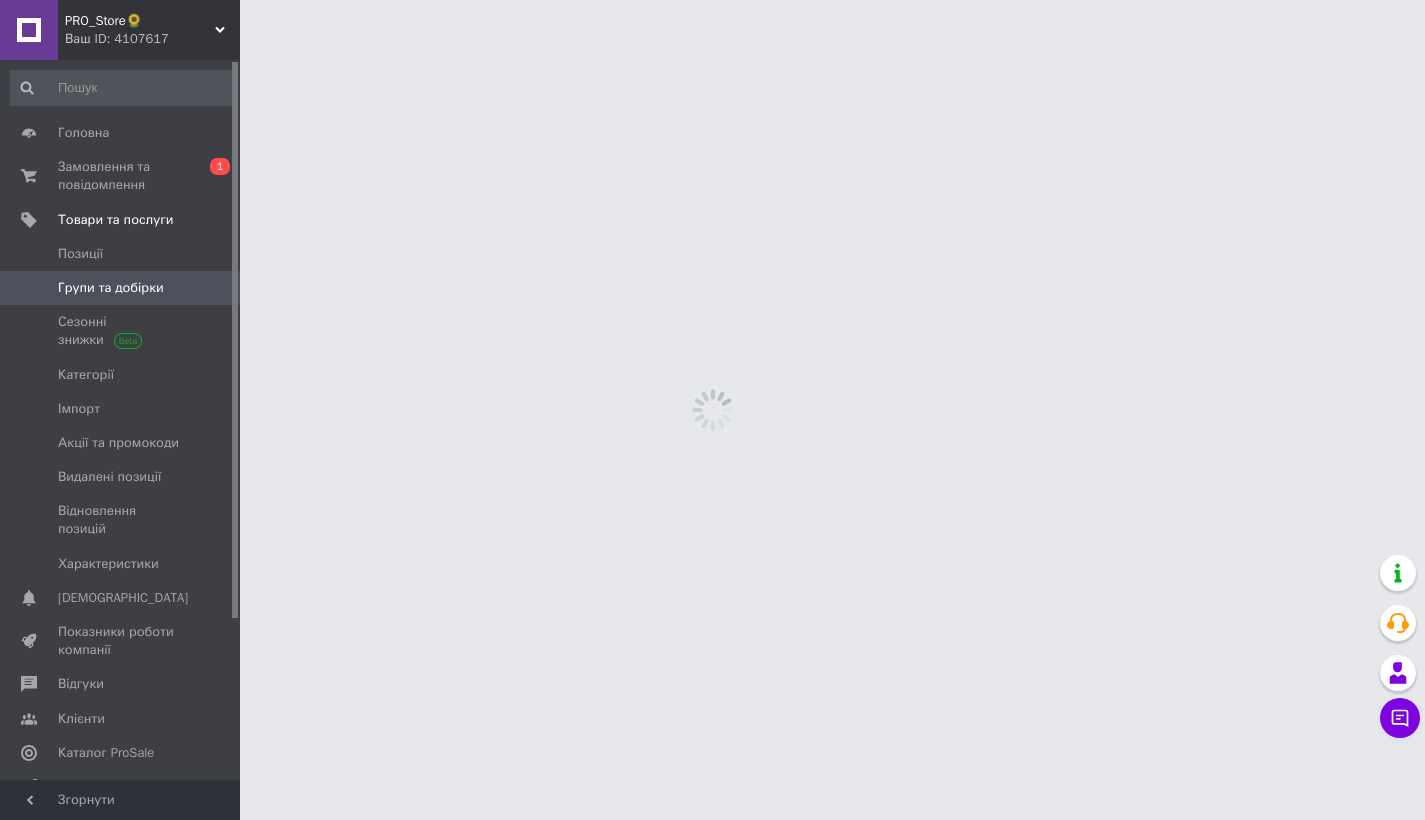 scroll, scrollTop: 0, scrollLeft: 0, axis: both 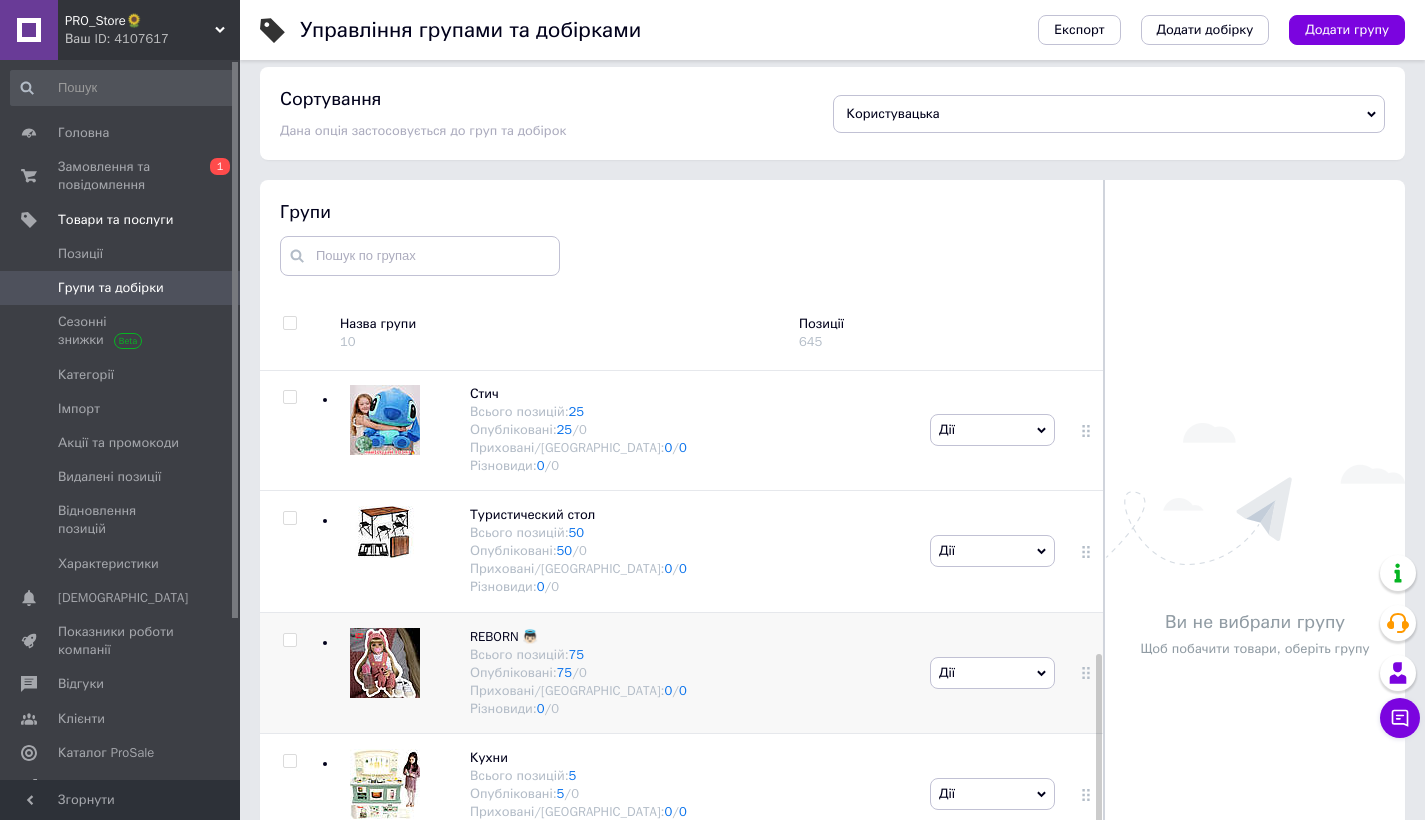 click at bounding box center [385, 663] 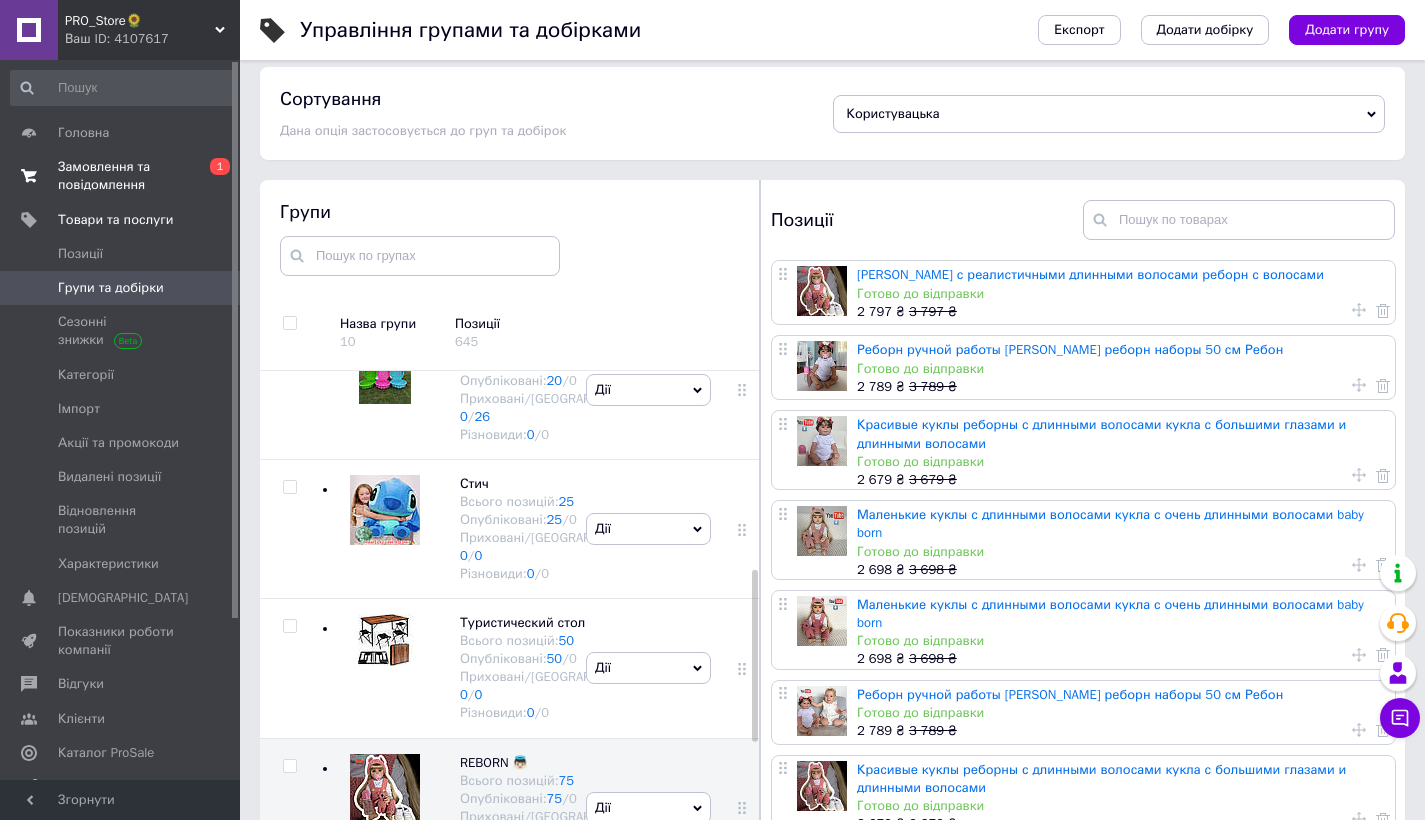 click on "Замовлення та повідомлення" at bounding box center (121, 176) 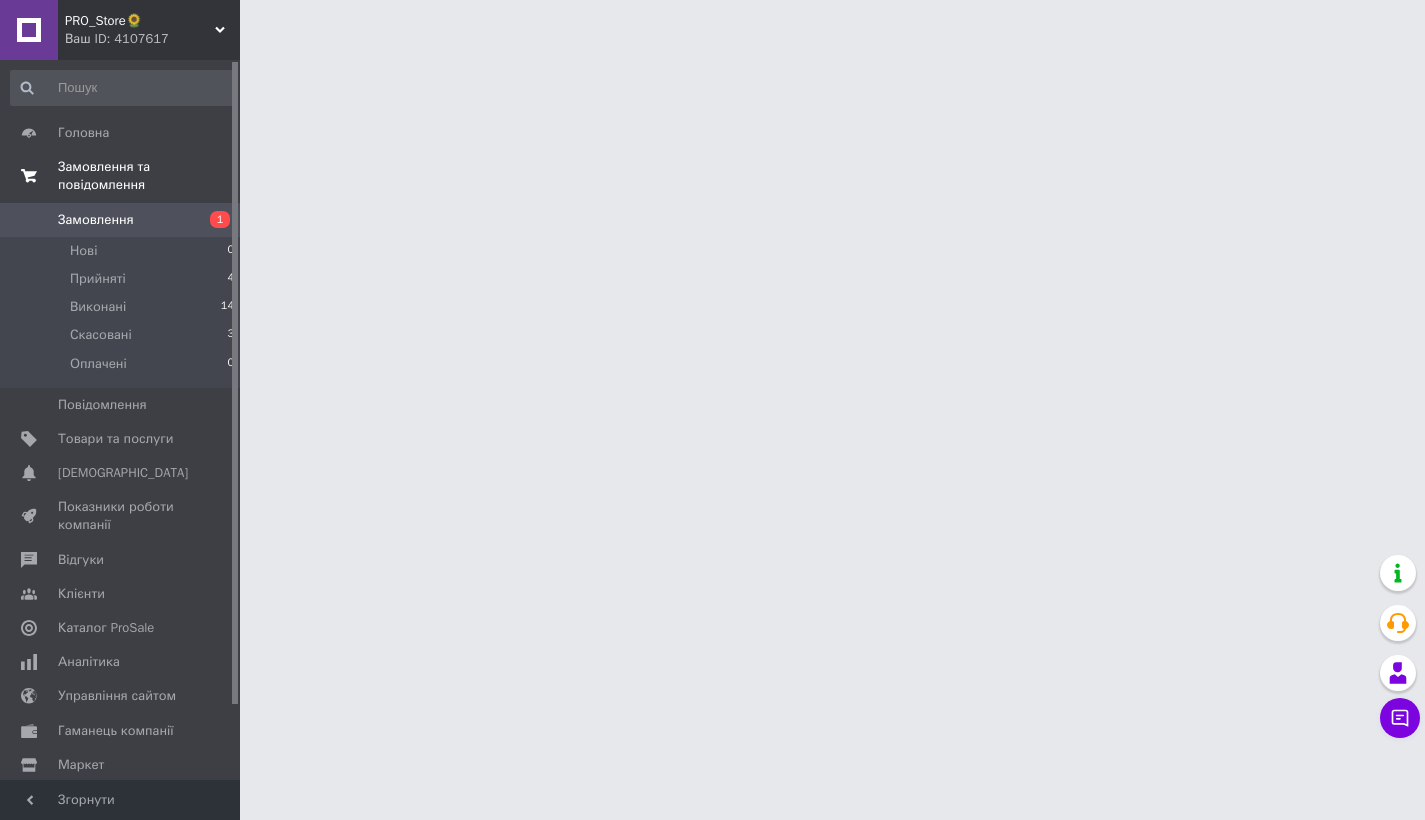 scroll, scrollTop: 0, scrollLeft: 0, axis: both 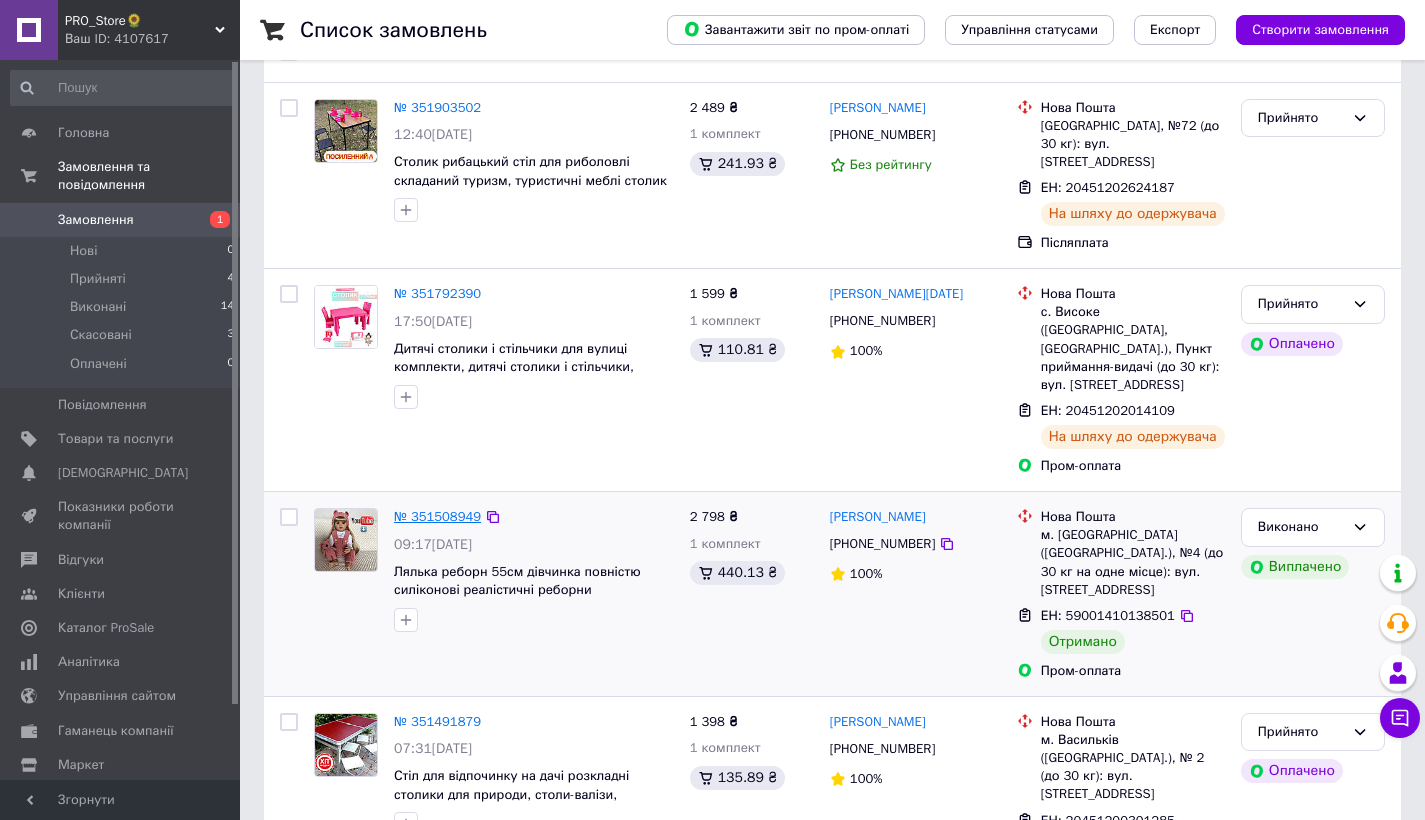 click on "№ 351508949" at bounding box center [437, 516] 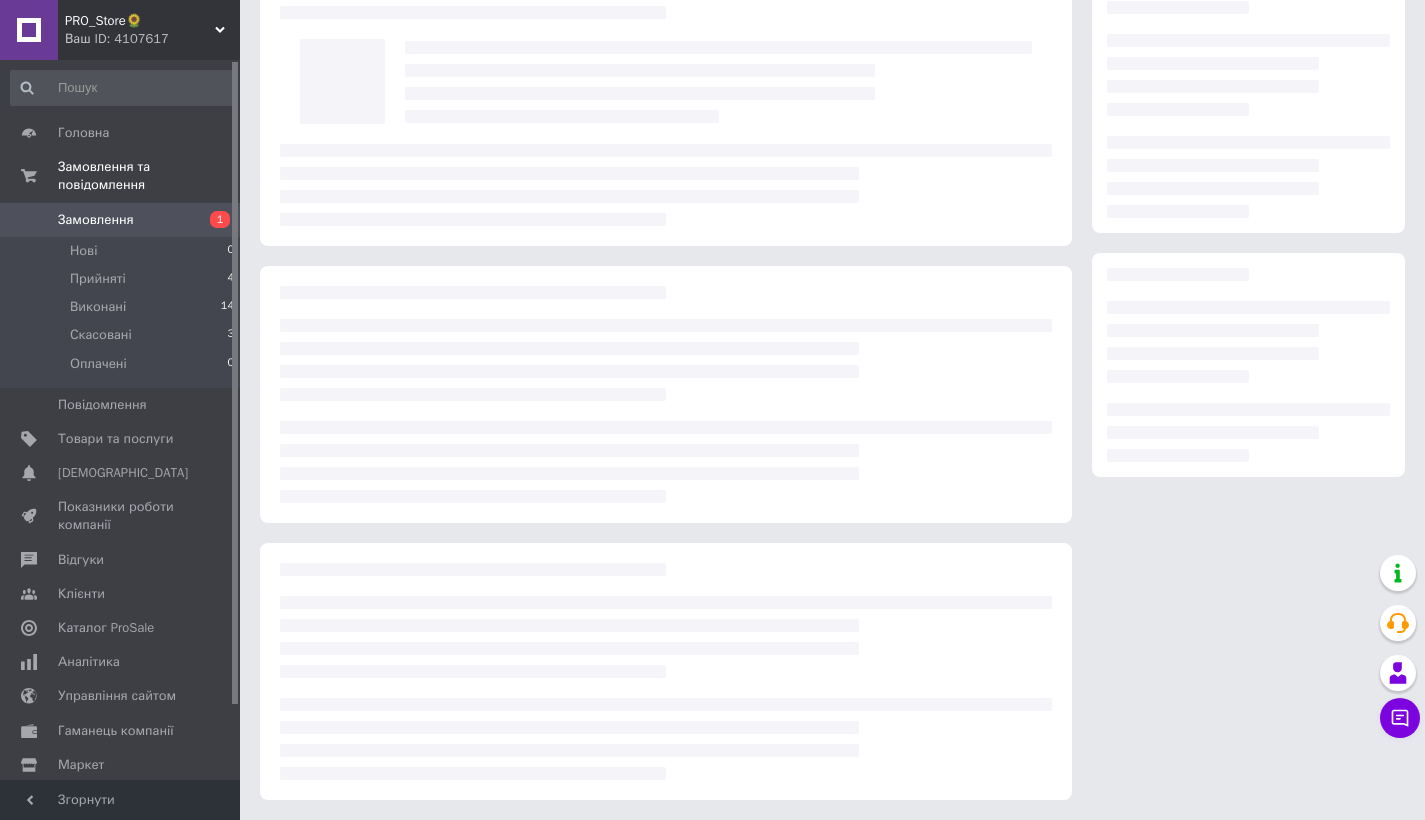 scroll, scrollTop: 64, scrollLeft: 0, axis: vertical 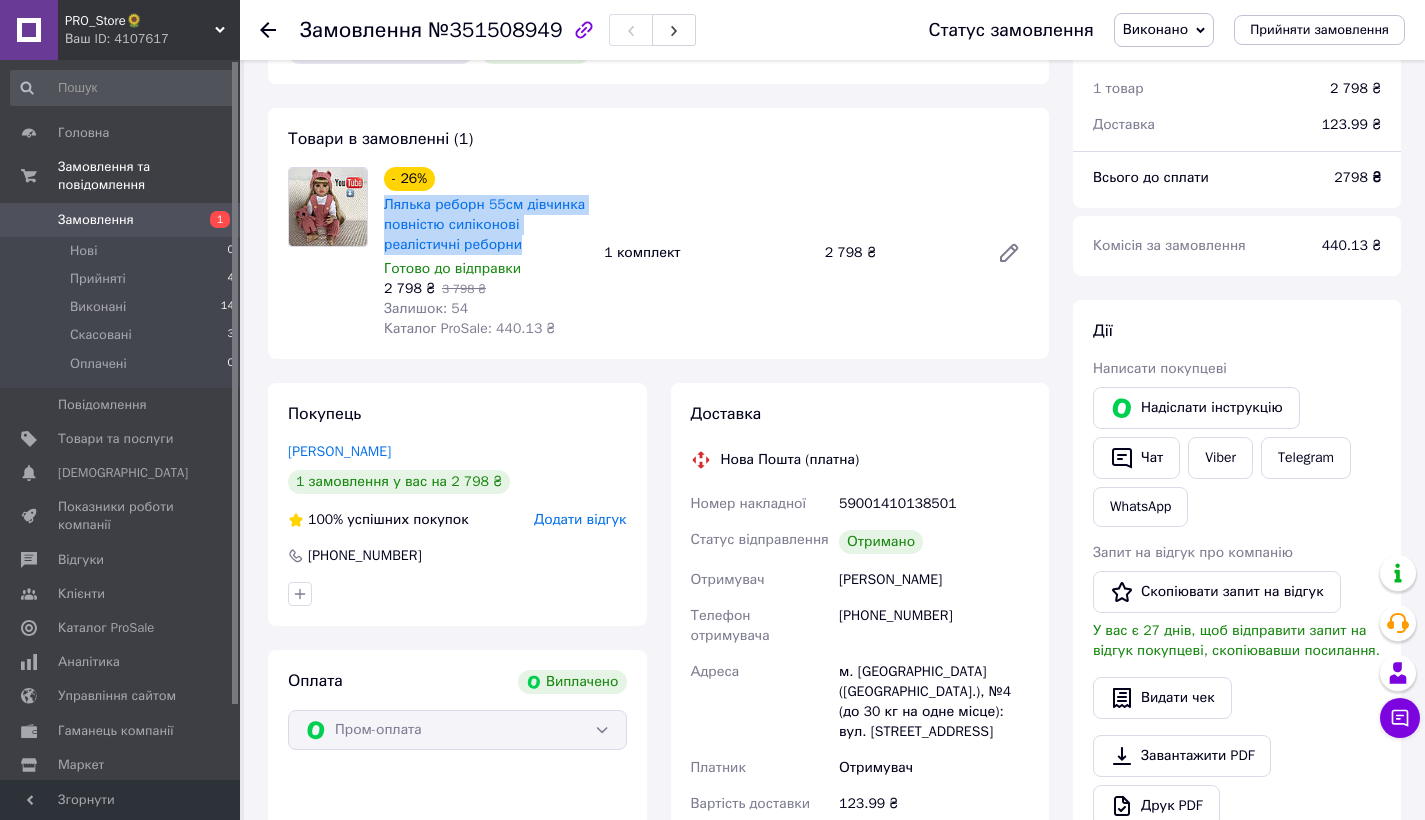 drag, startPoint x: 470, startPoint y: 251, endPoint x: 383, endPoint y: 203, distance: 99.36297 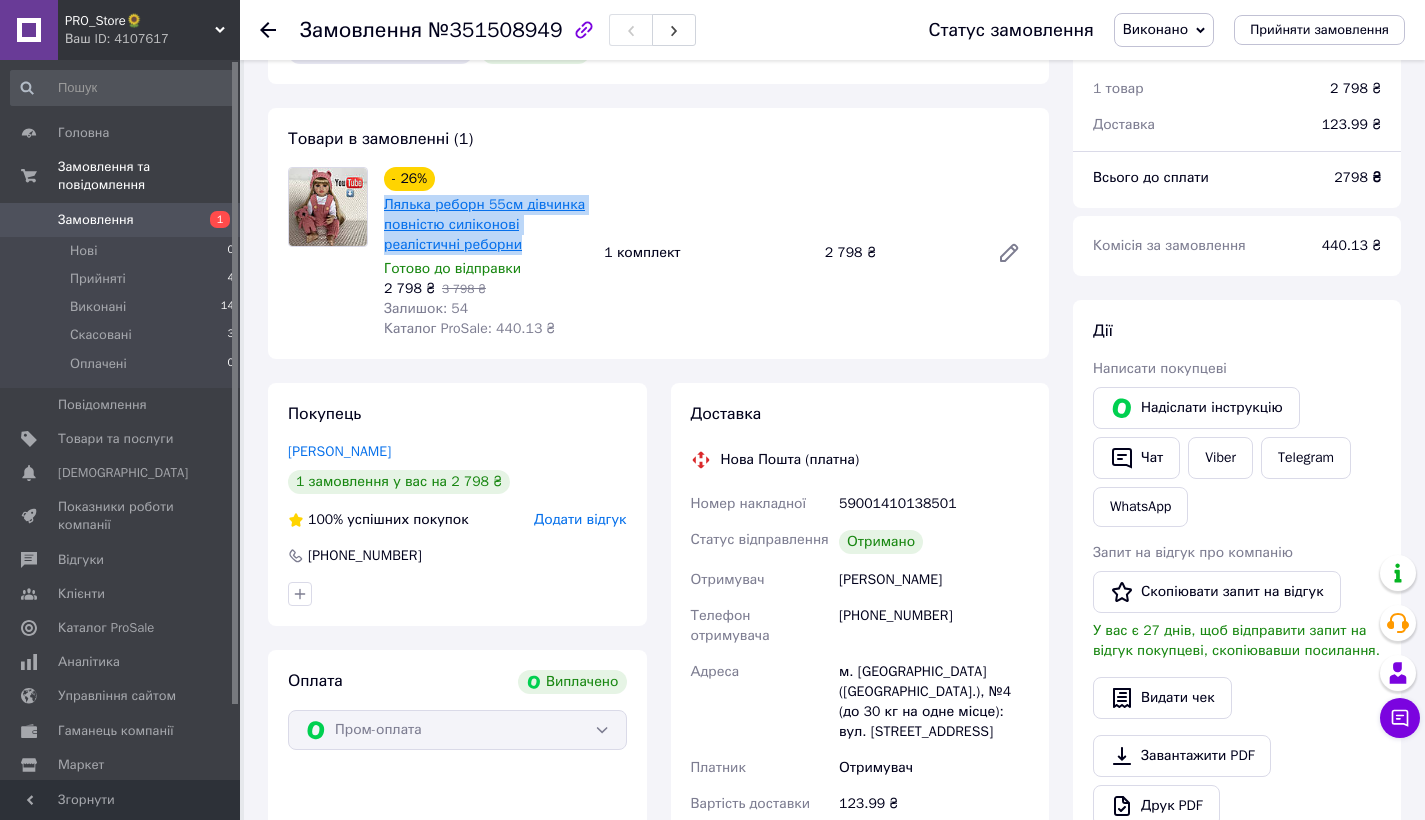 drag, startPoint x: 382, startPoint y: 202, endPoint x: 465, endPoint y: 250, distance: 95.880135 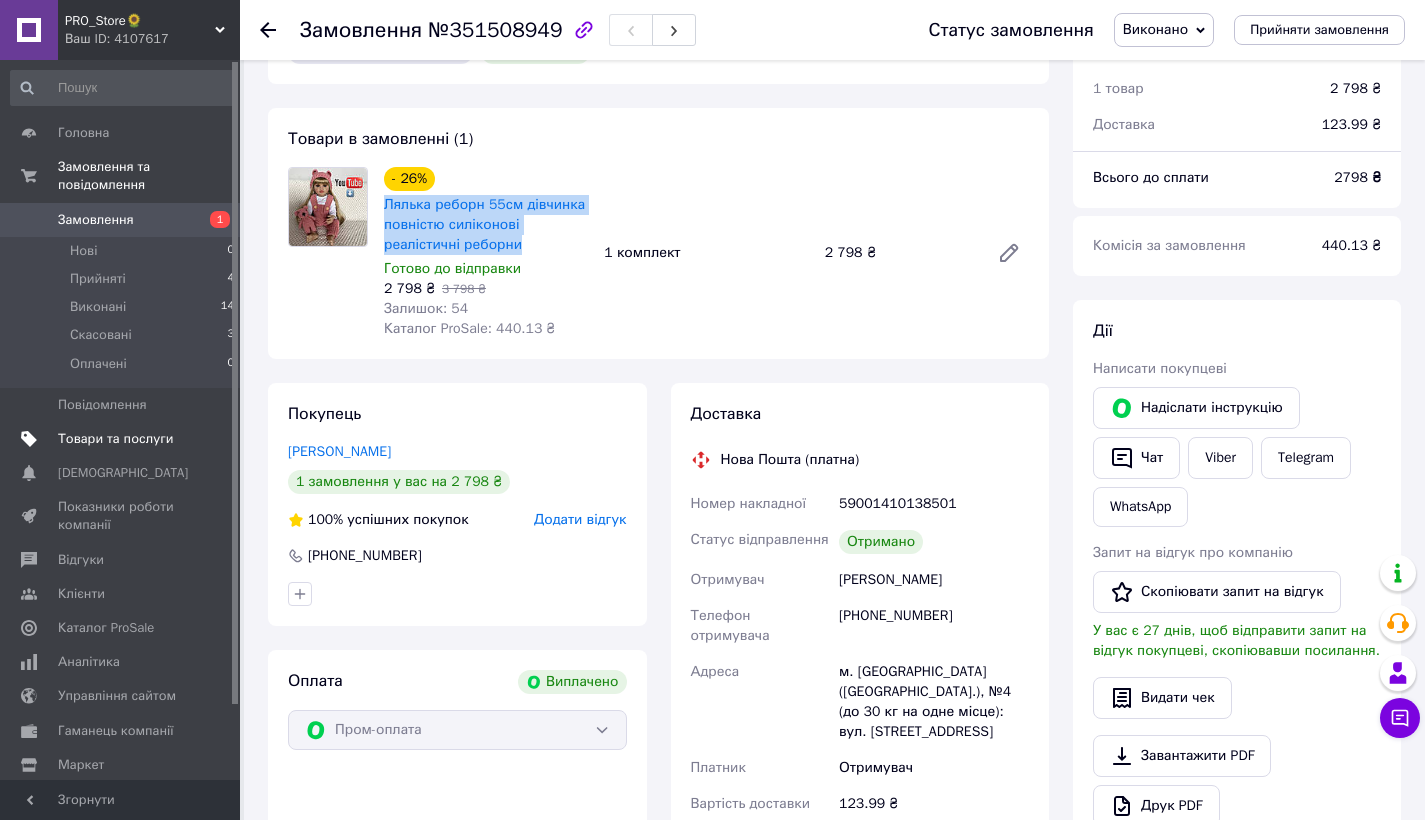 click on "Товари та послуги" at bounding box center (115, 439) 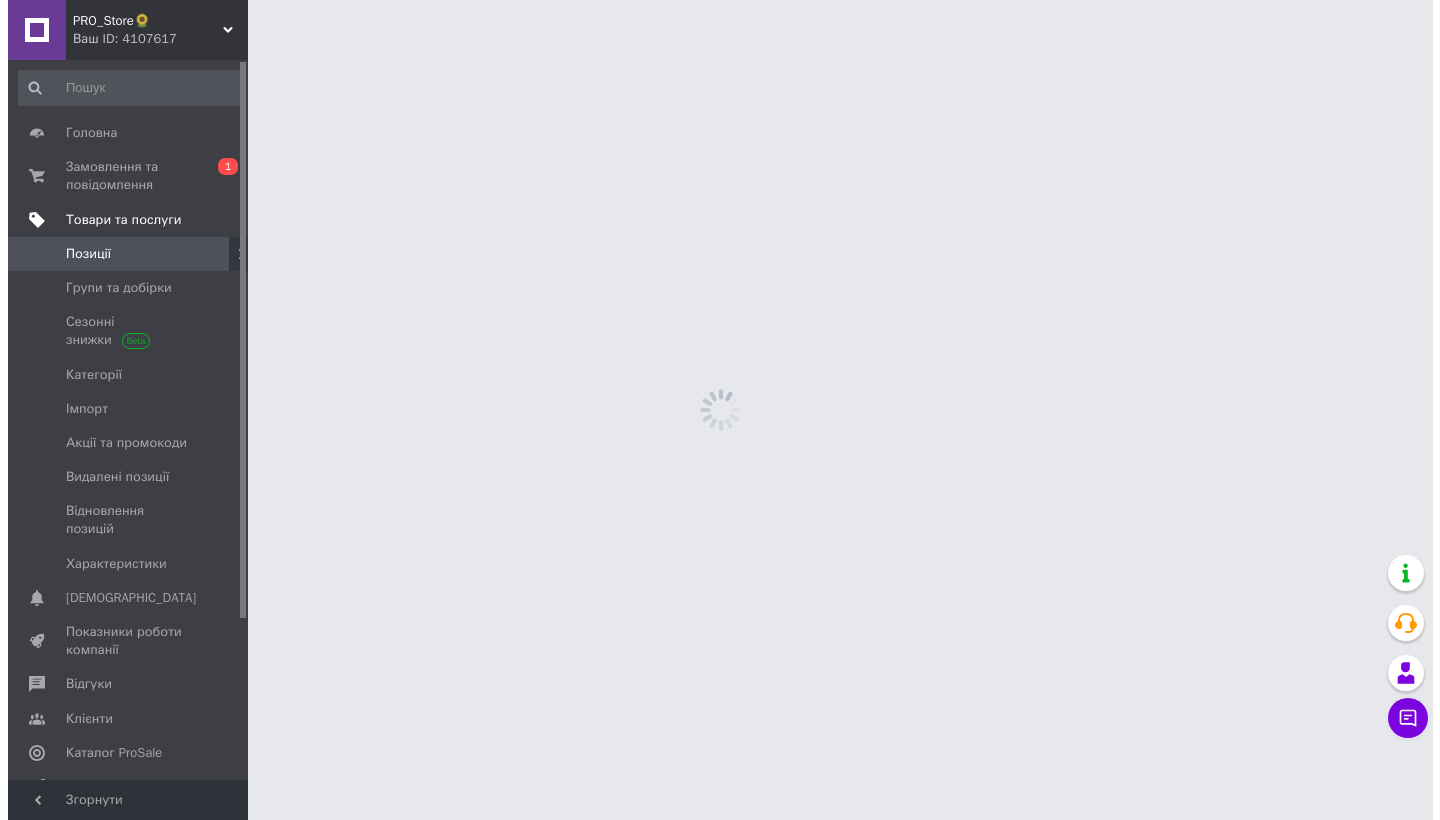 scroll, scrollTop: 0, scrollLeft: 0, axis: both 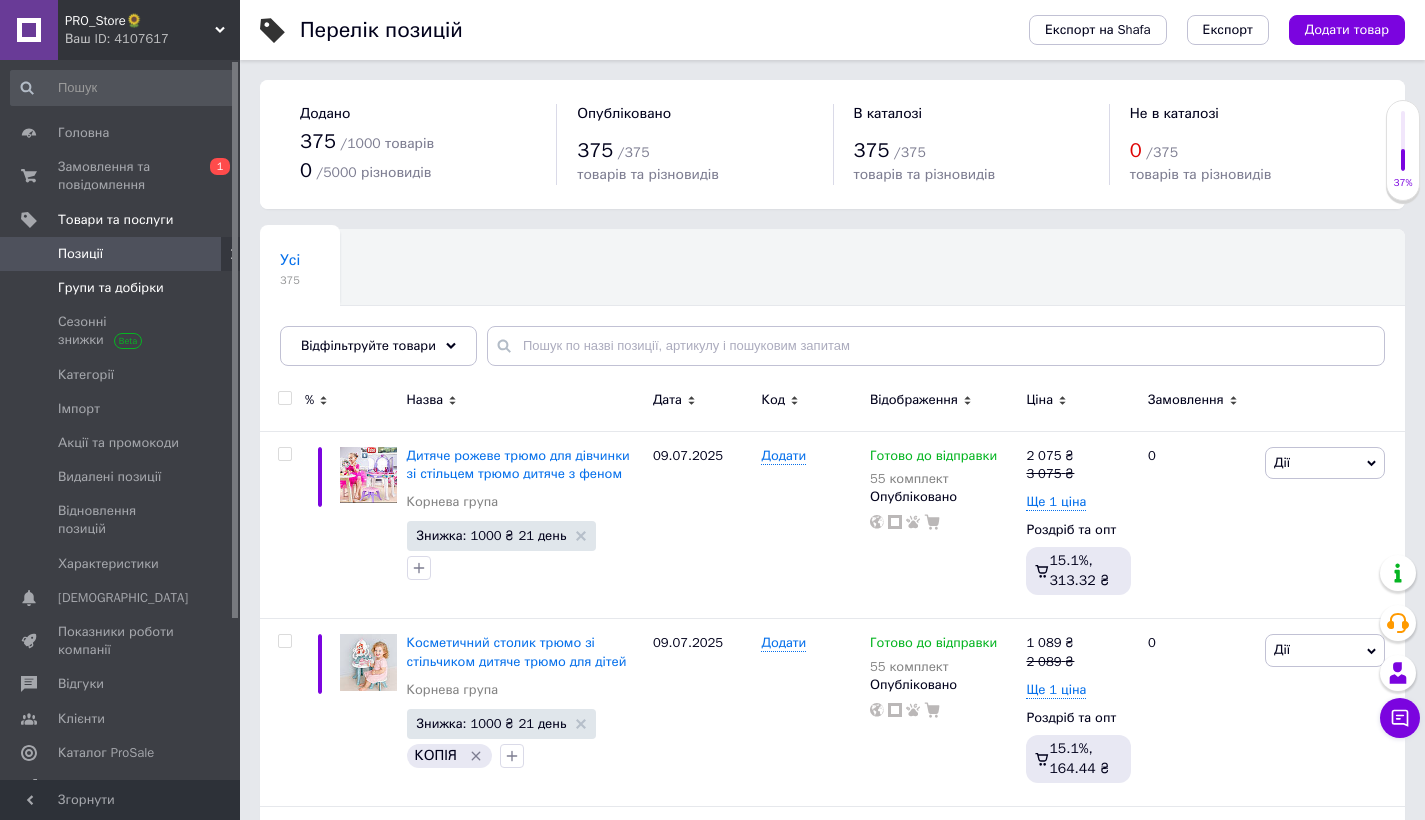 click on "Групи та добірки" at bounding box center (123, 288) 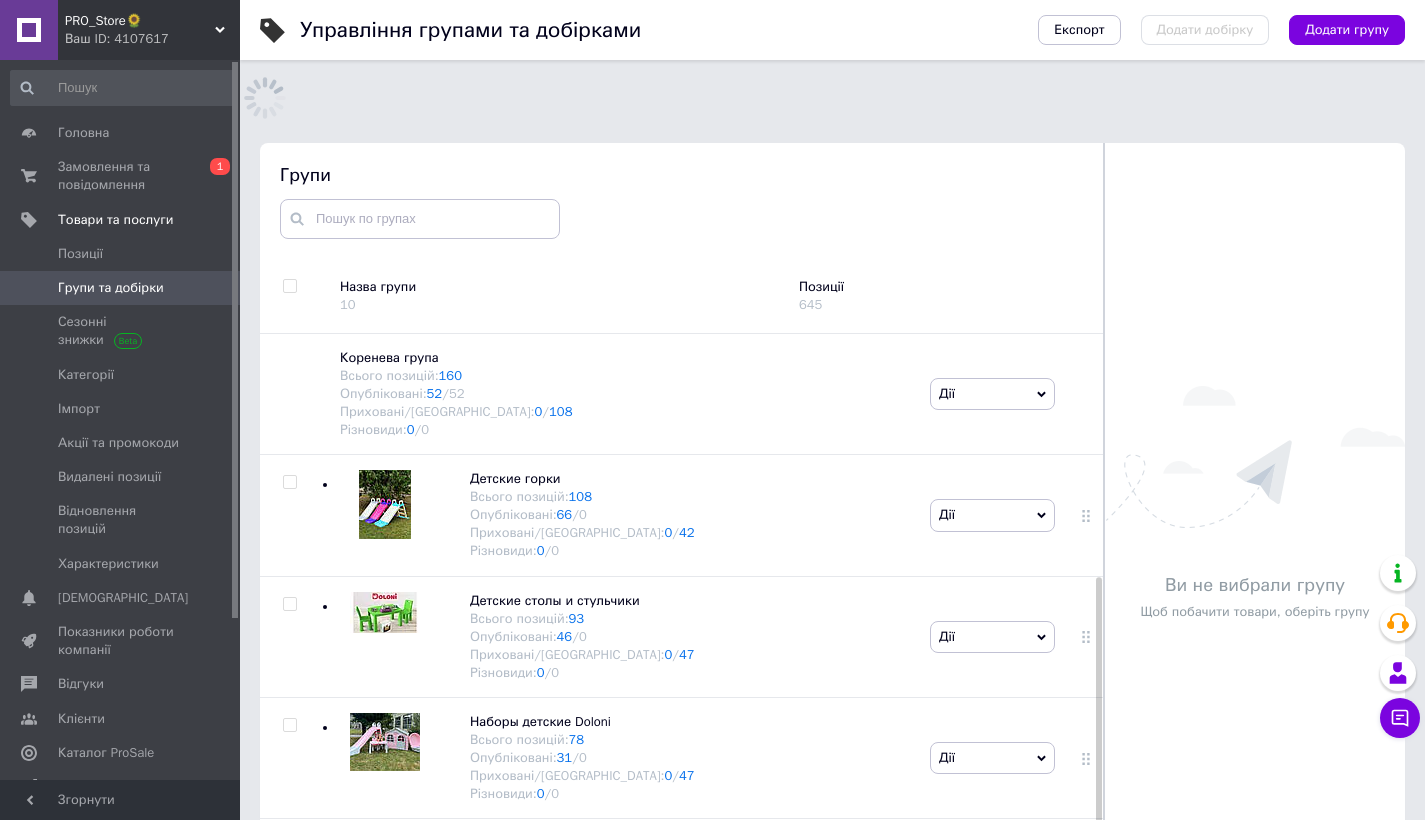 scroll, scrollTop: 182, scrollLeft: 0, axis: vertical 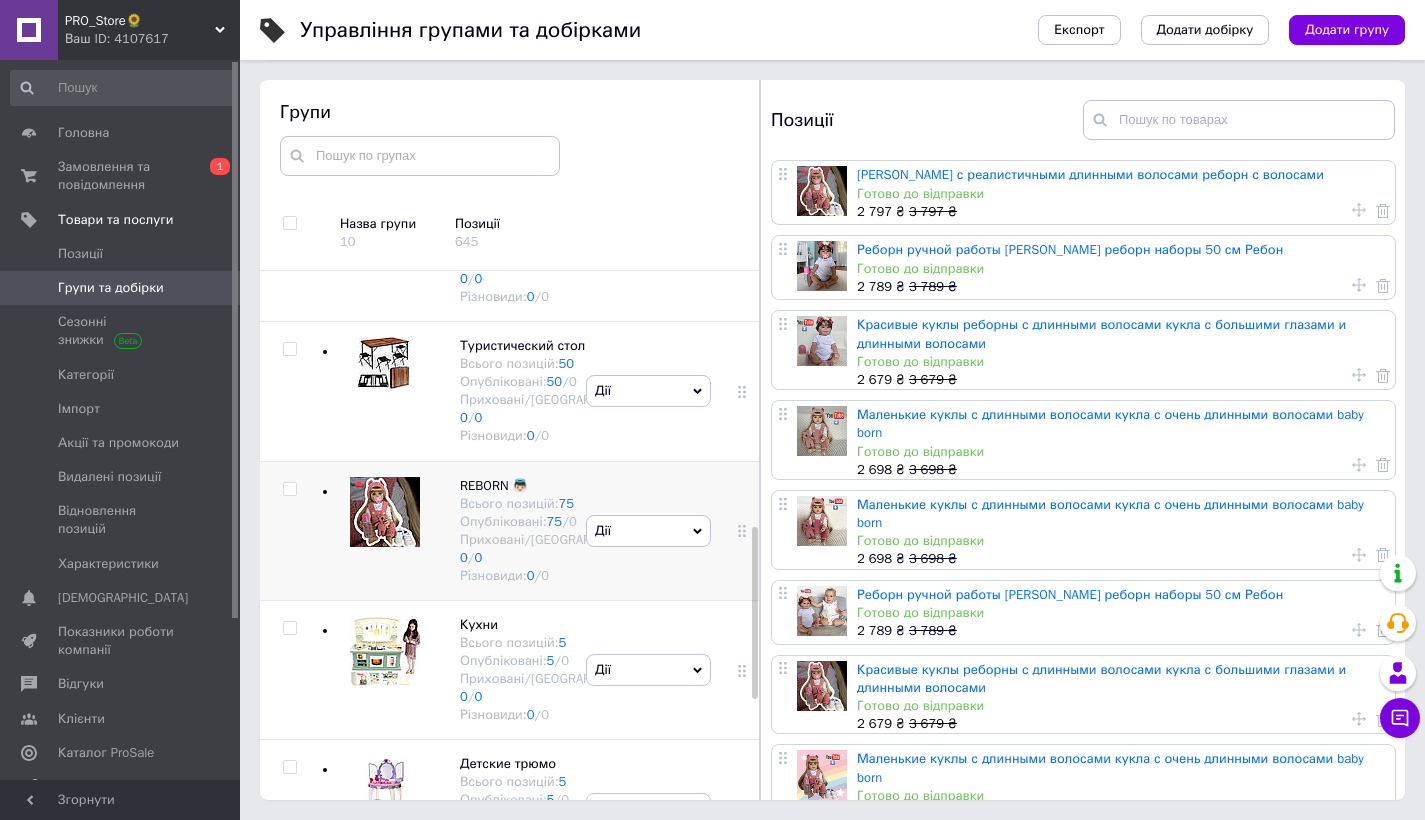 click at bounding box center (385, 512) 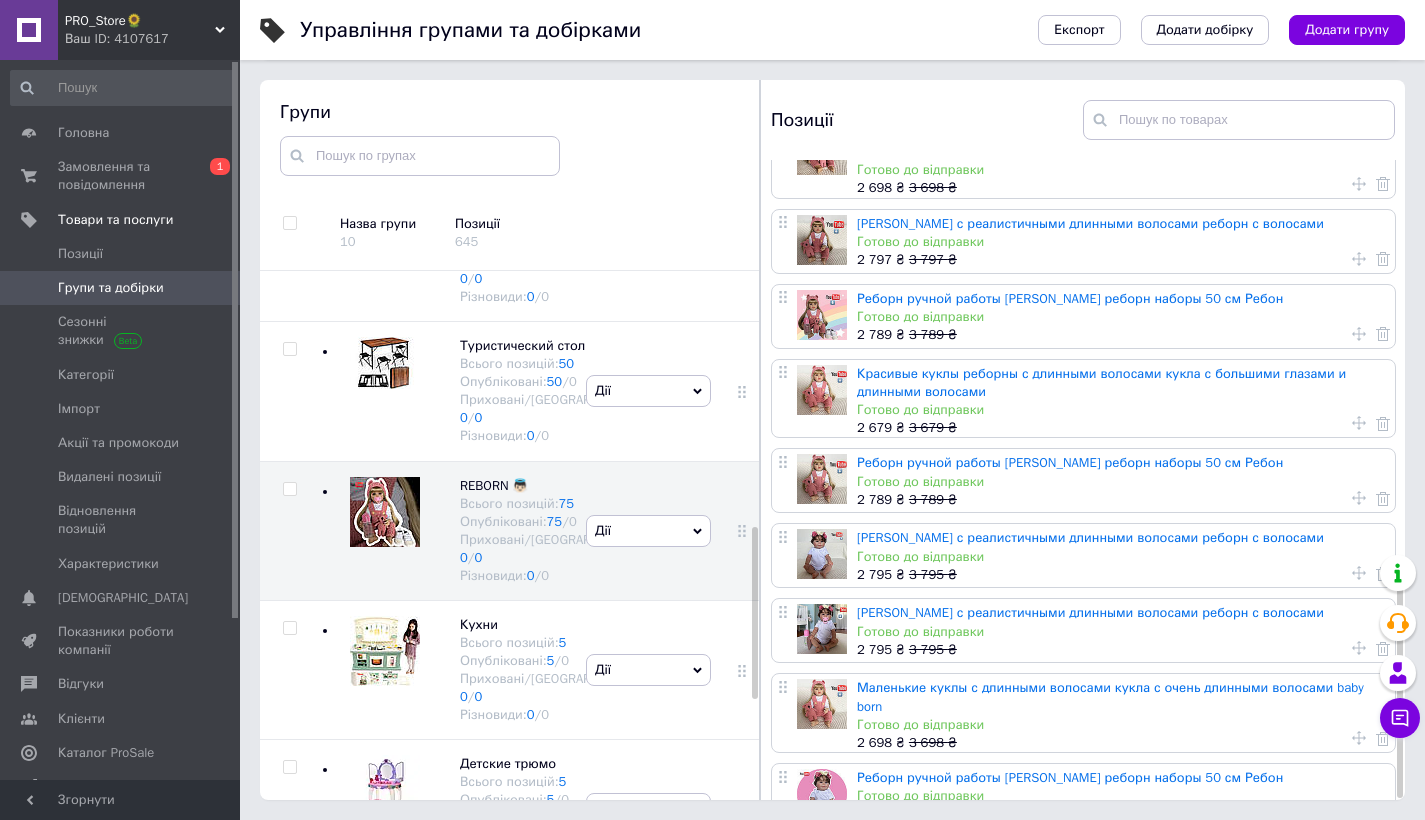scroll, scrollTop: 1063, scrollLeft: 0, axis: vertical 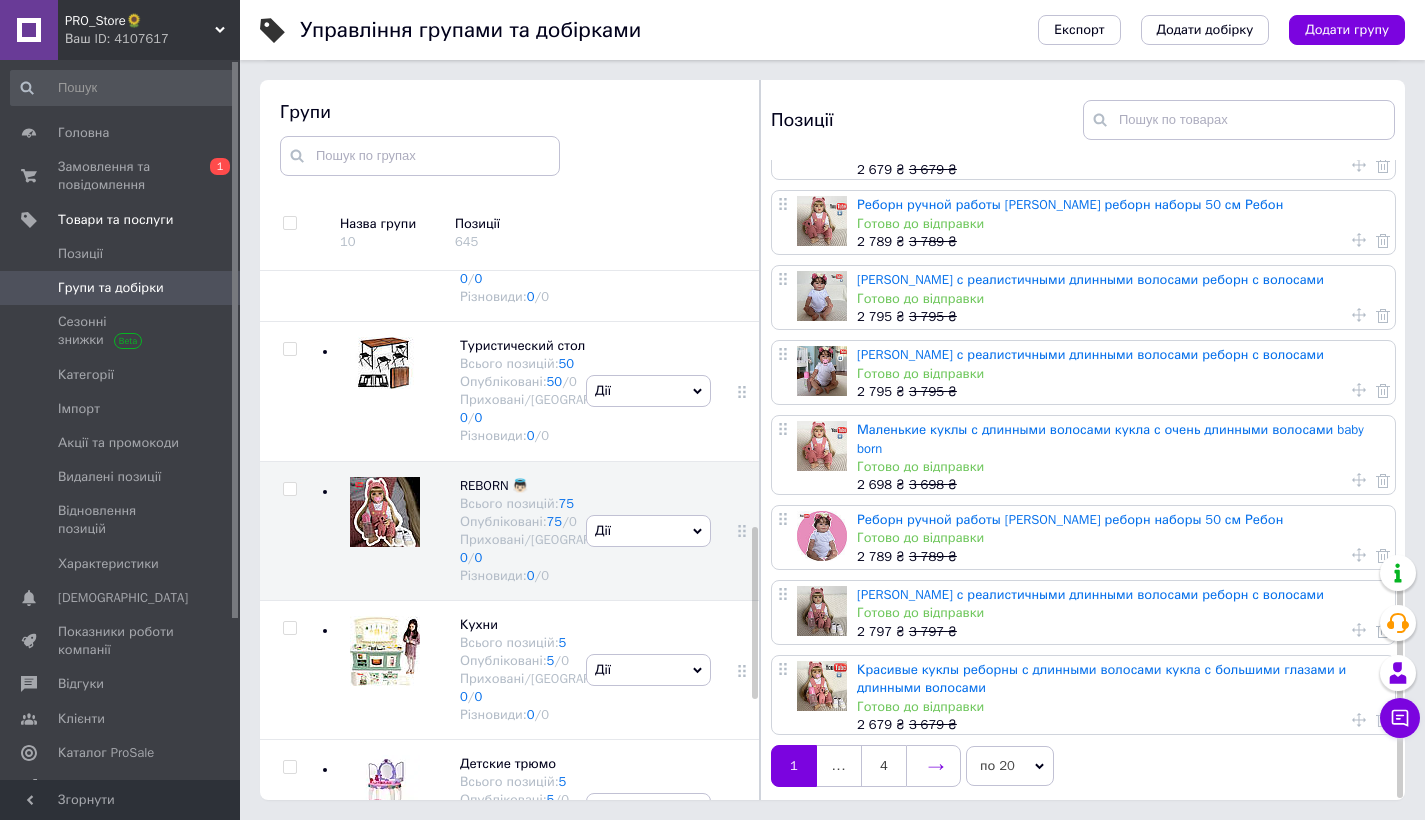click 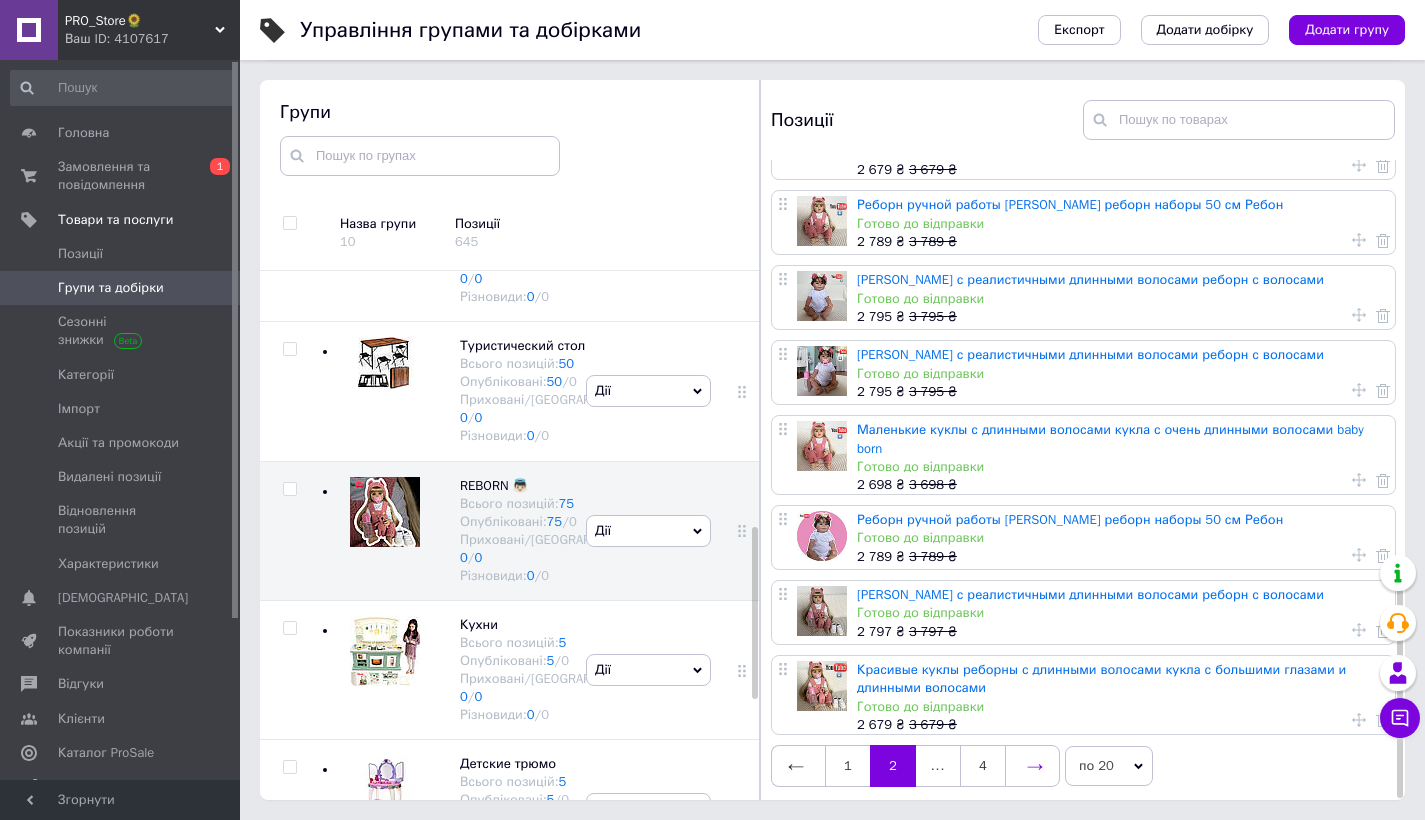 scroll, scrollTop: 0, scrollLeft: 0, axis: both 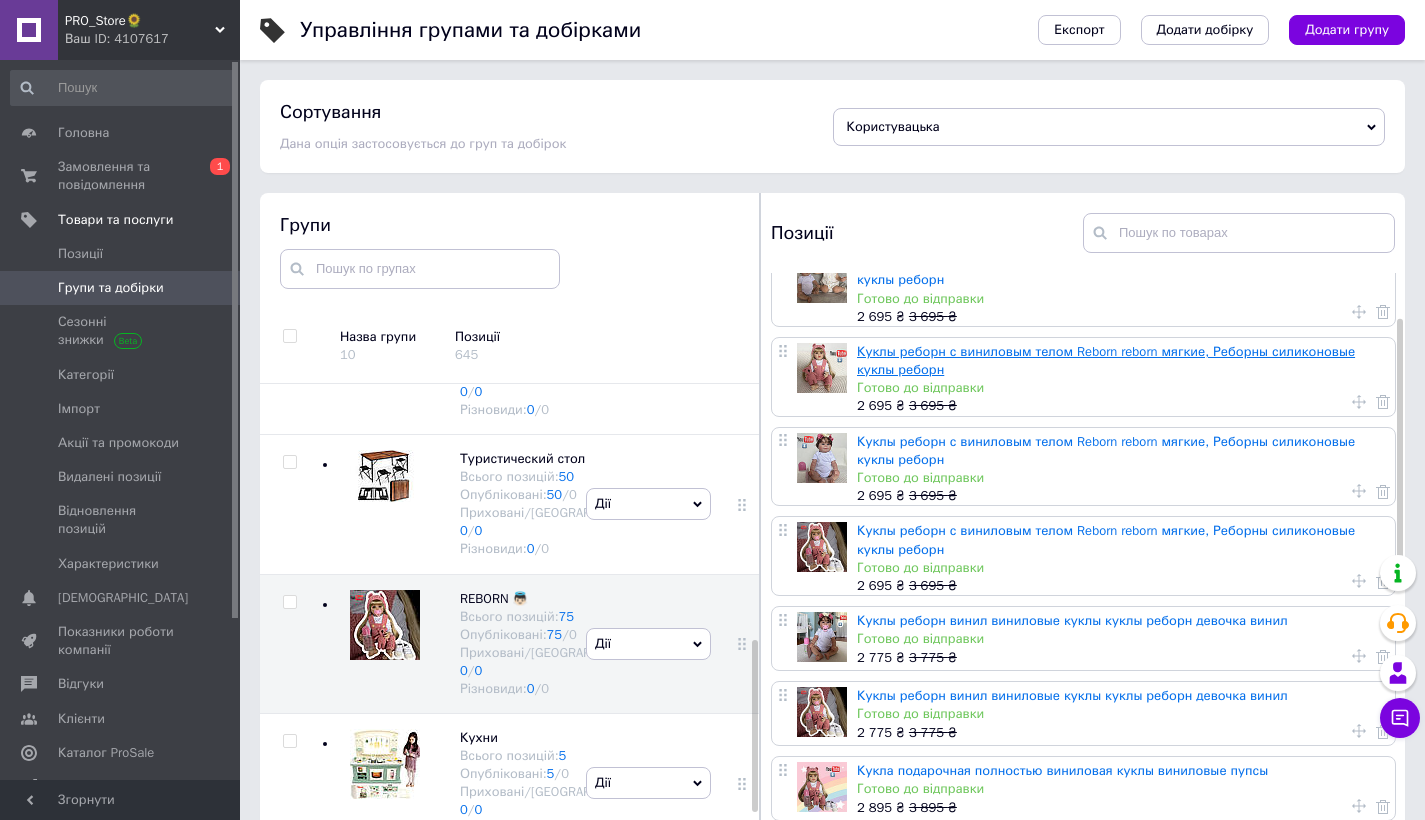 click on "Куклы реборн с виниловым телом Reborn reborn мягкие, Реборны силиконовые куклы реборн" at bounding box center (1106, 360) 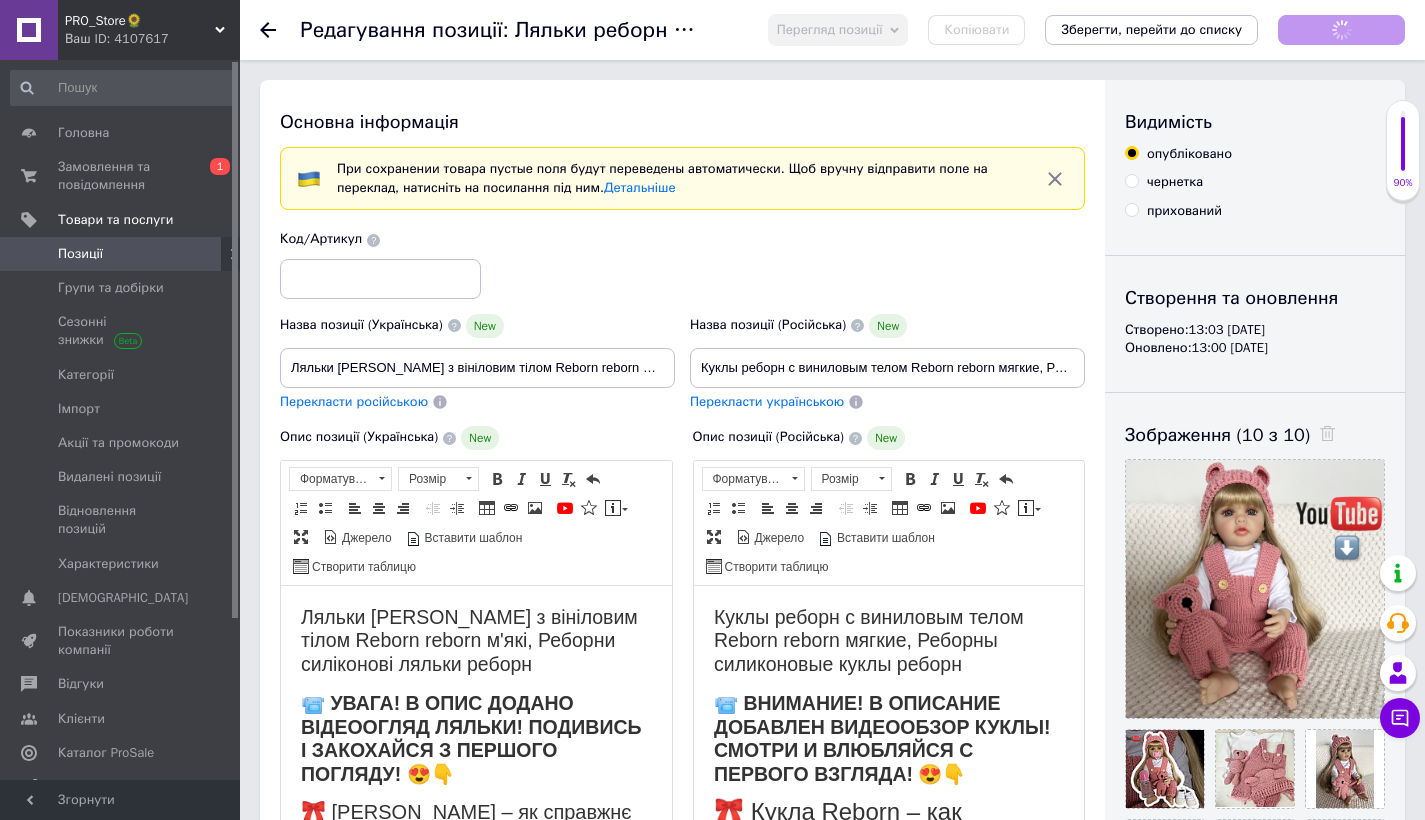 scroll, scrollTop: 0, scrollLeft: 0, axis: both 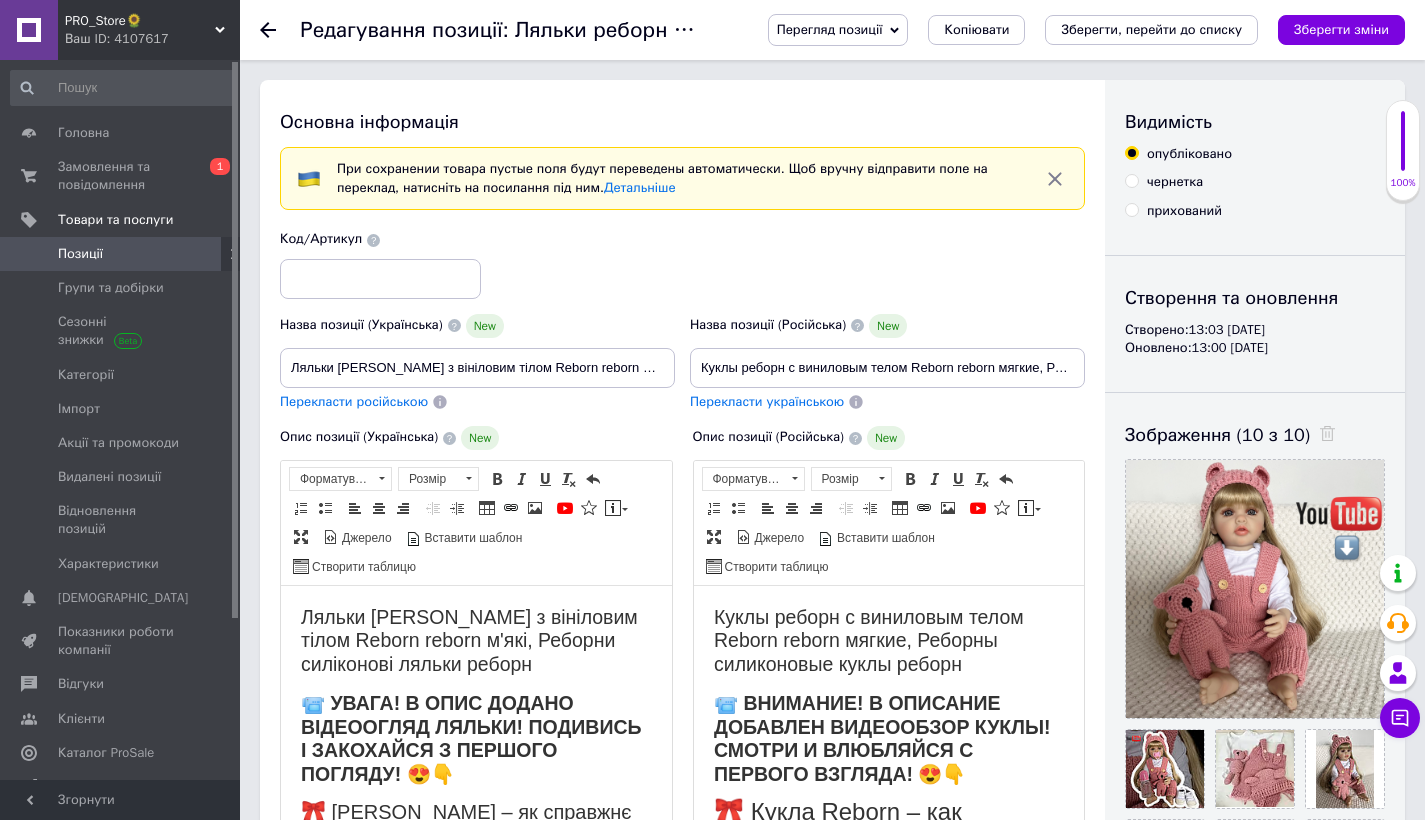 click 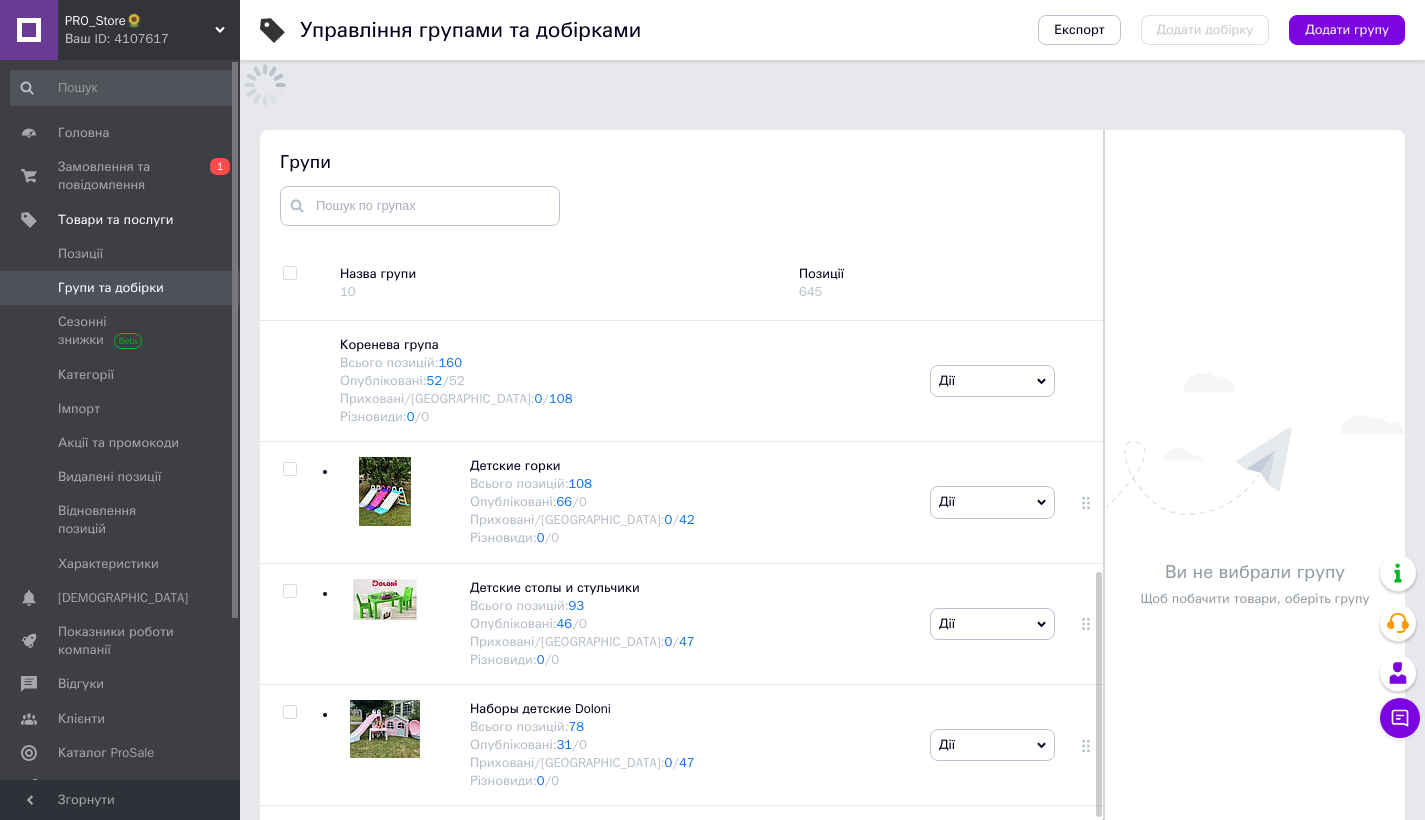 scroll, scrollTop: 183, scrollLeft: 0, axis: vertical 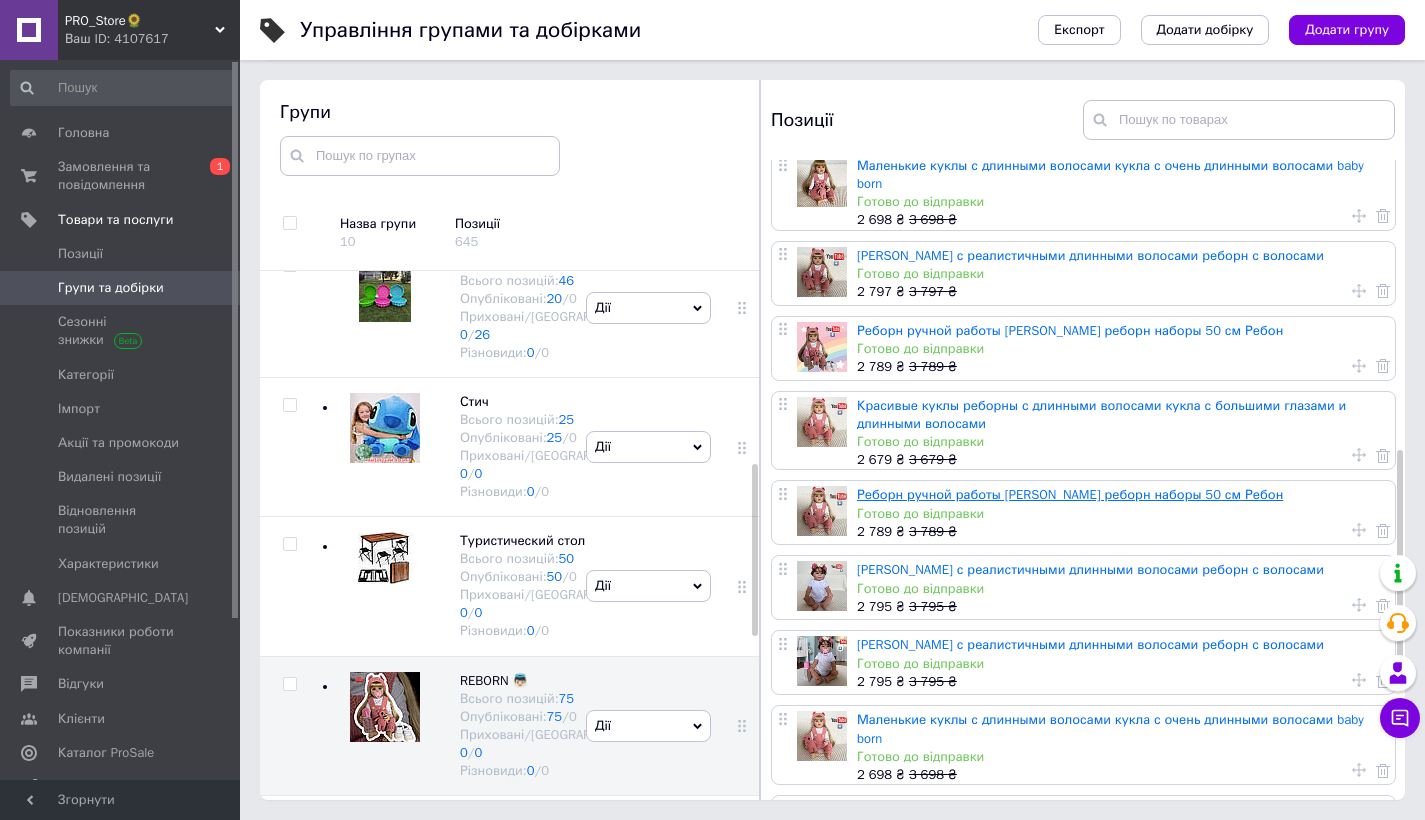 click on "Реборн ручной работы [PERSON_NAME] реборн наборы 50 см Ребон" at bounding box center [1070, 494] 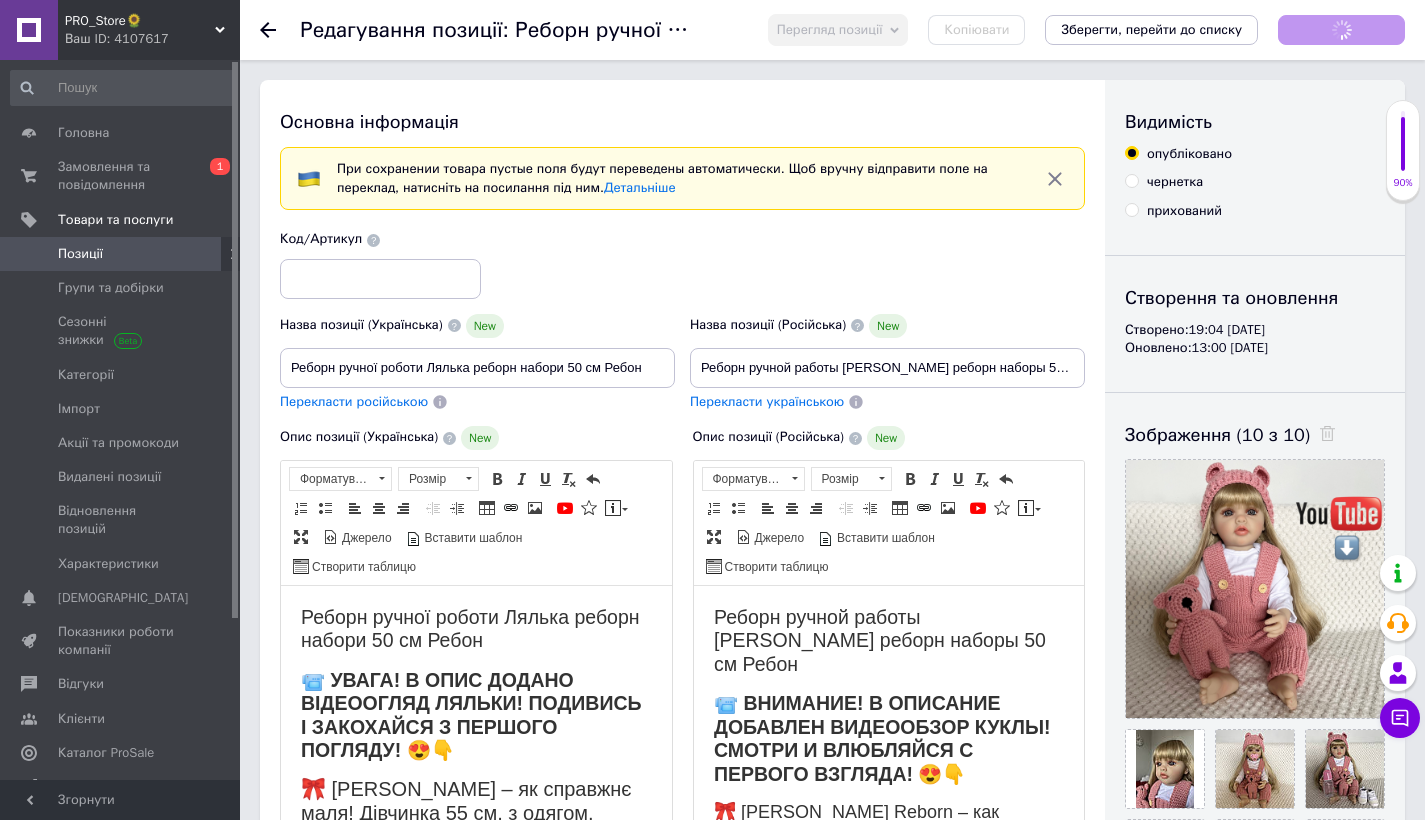 scroll, scrollTop: 0, scrollLeft: 0, axis: both 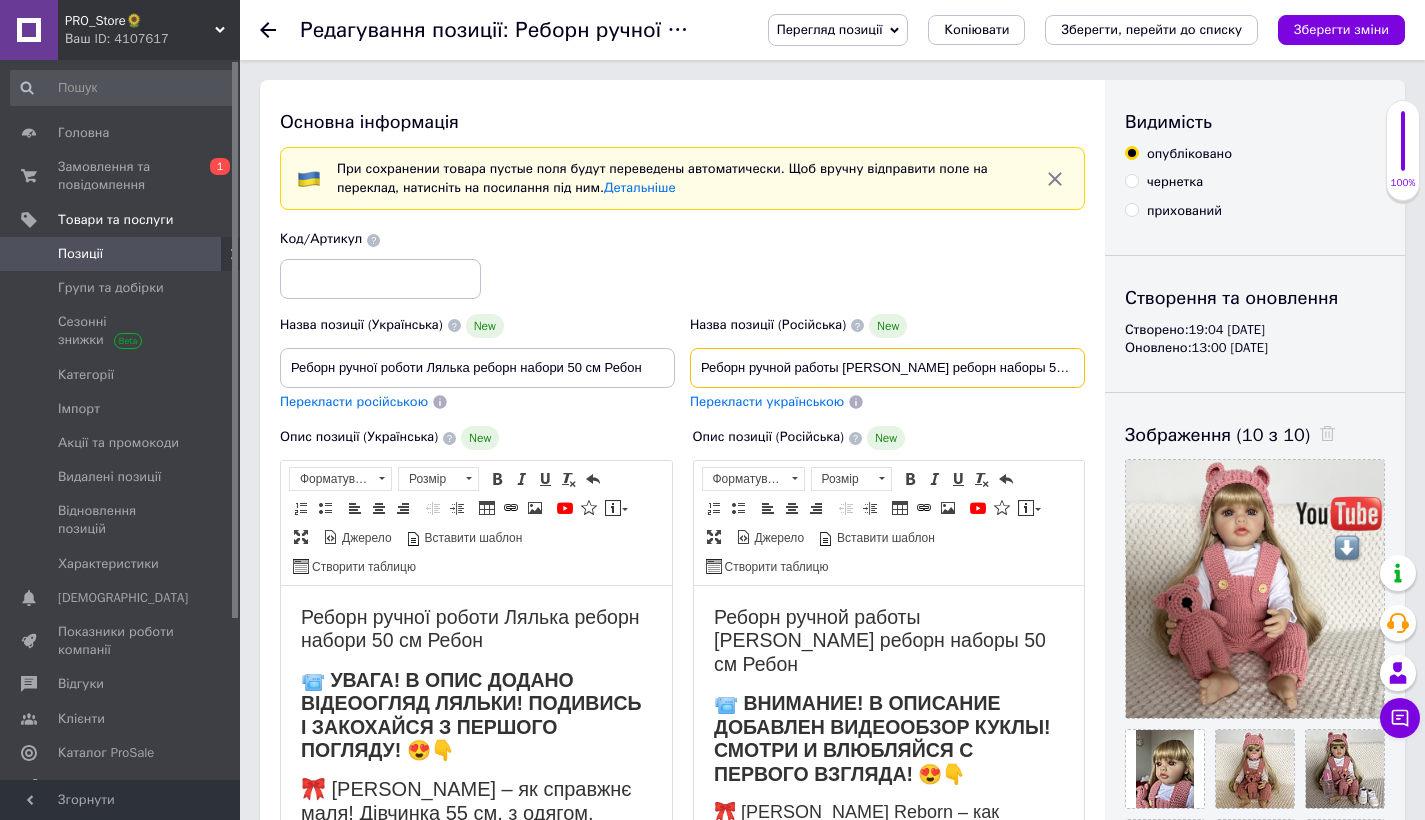 click on "Реборн ручной работы [PERSON_NAME] реборн наборы 50 см Ребон" at bounding box center (887, 368) 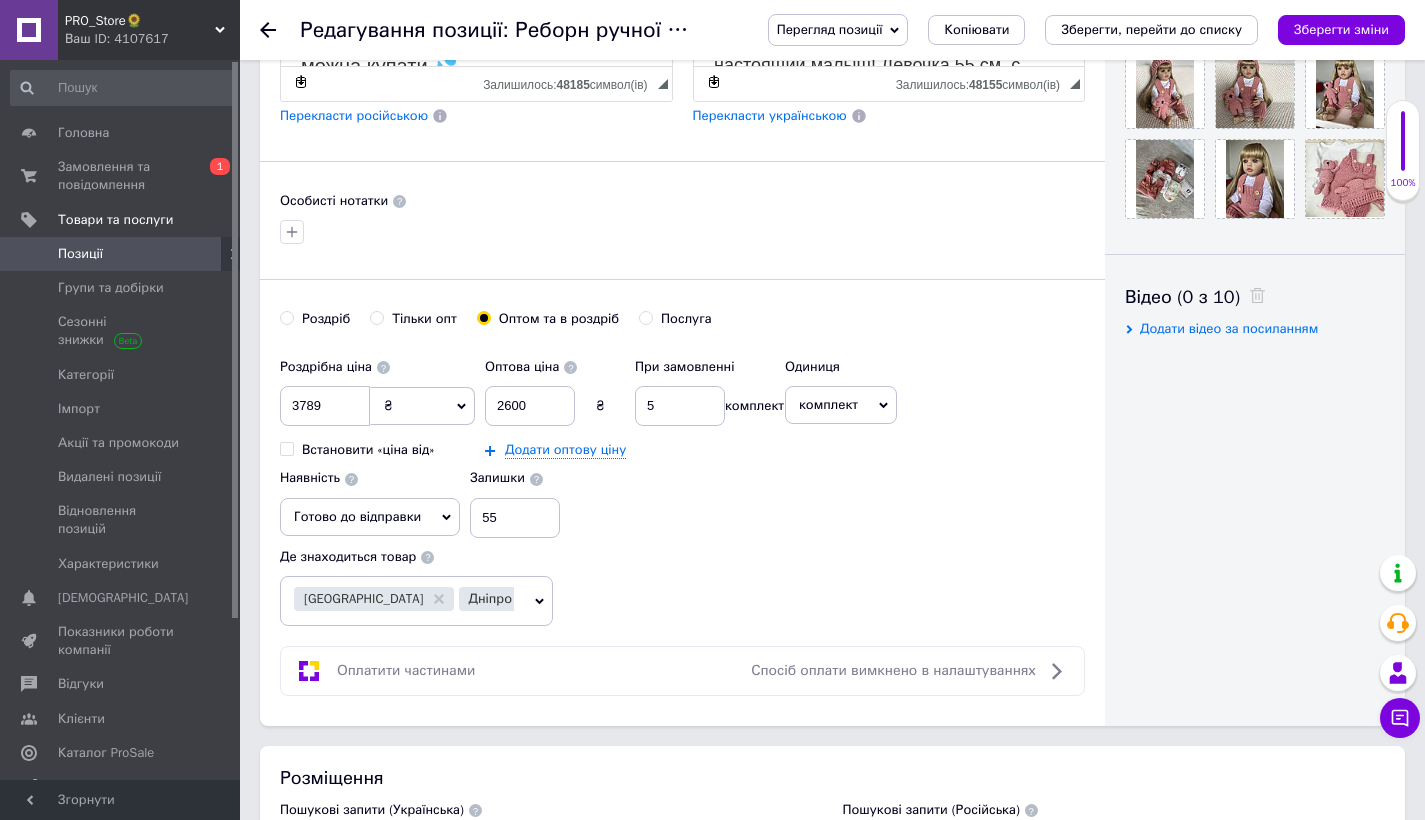 scroll, scrollTop: 789, scrollLeft: 0, axis: vertical 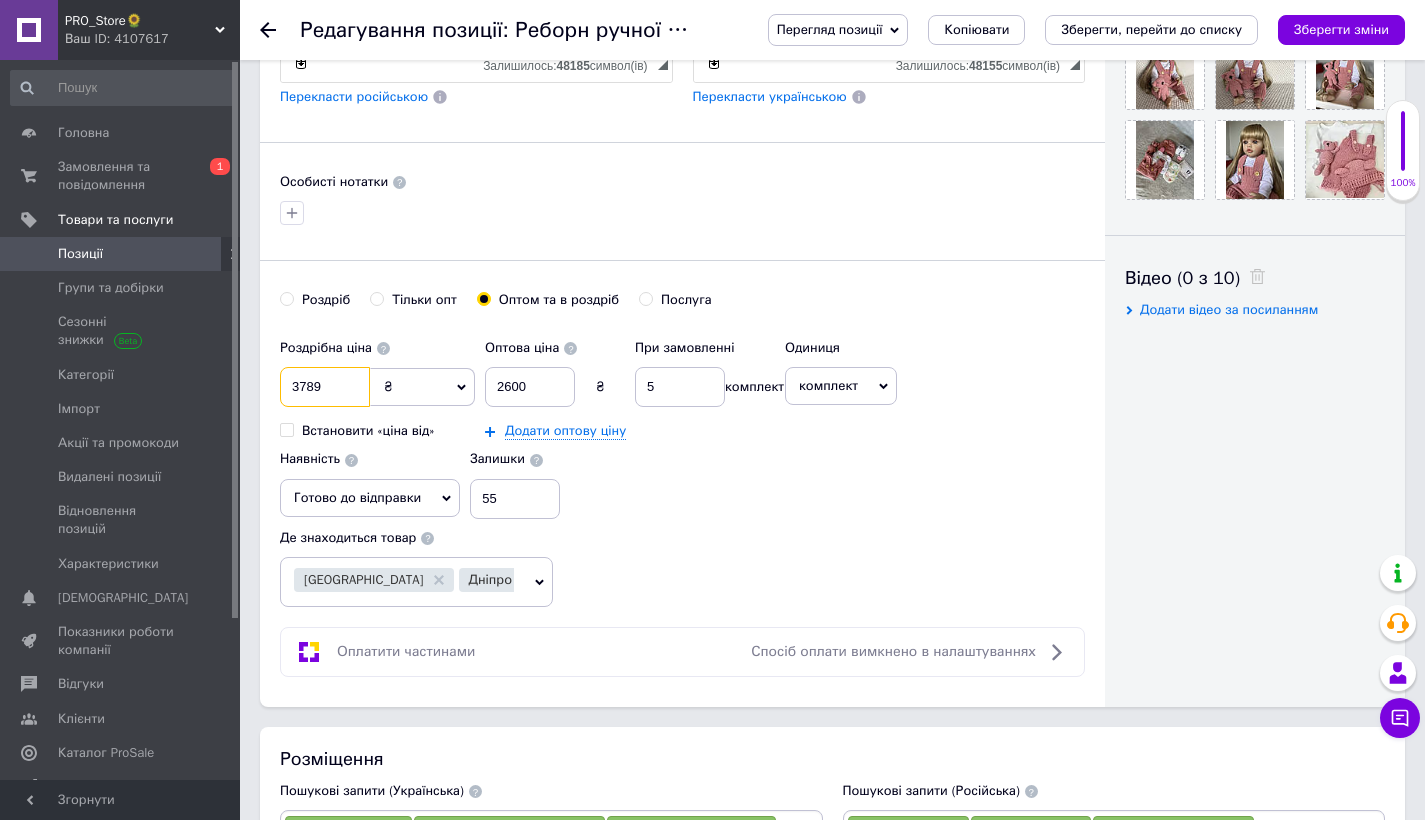 click on "3789" at bounding box center (325, 387) 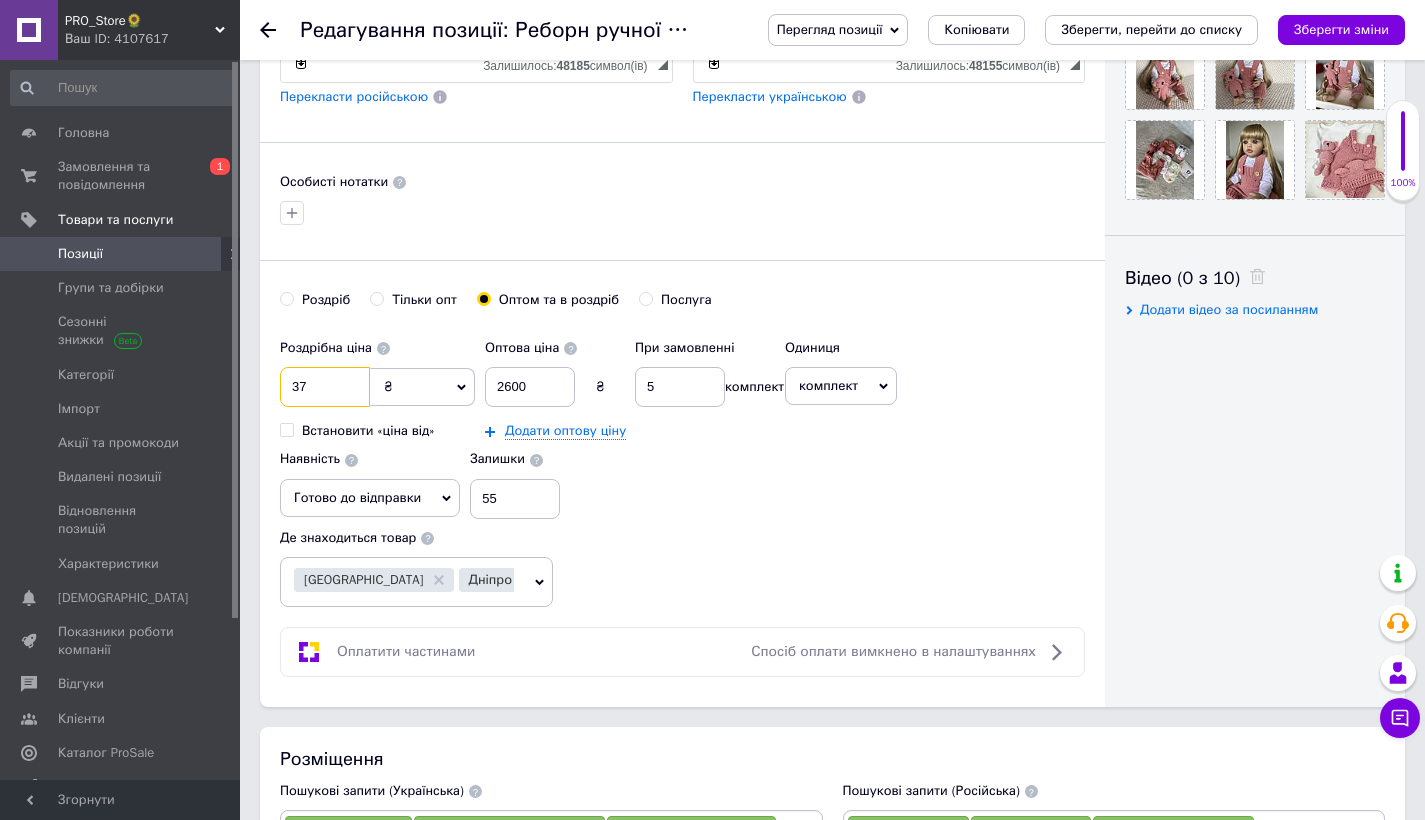 type on "3" 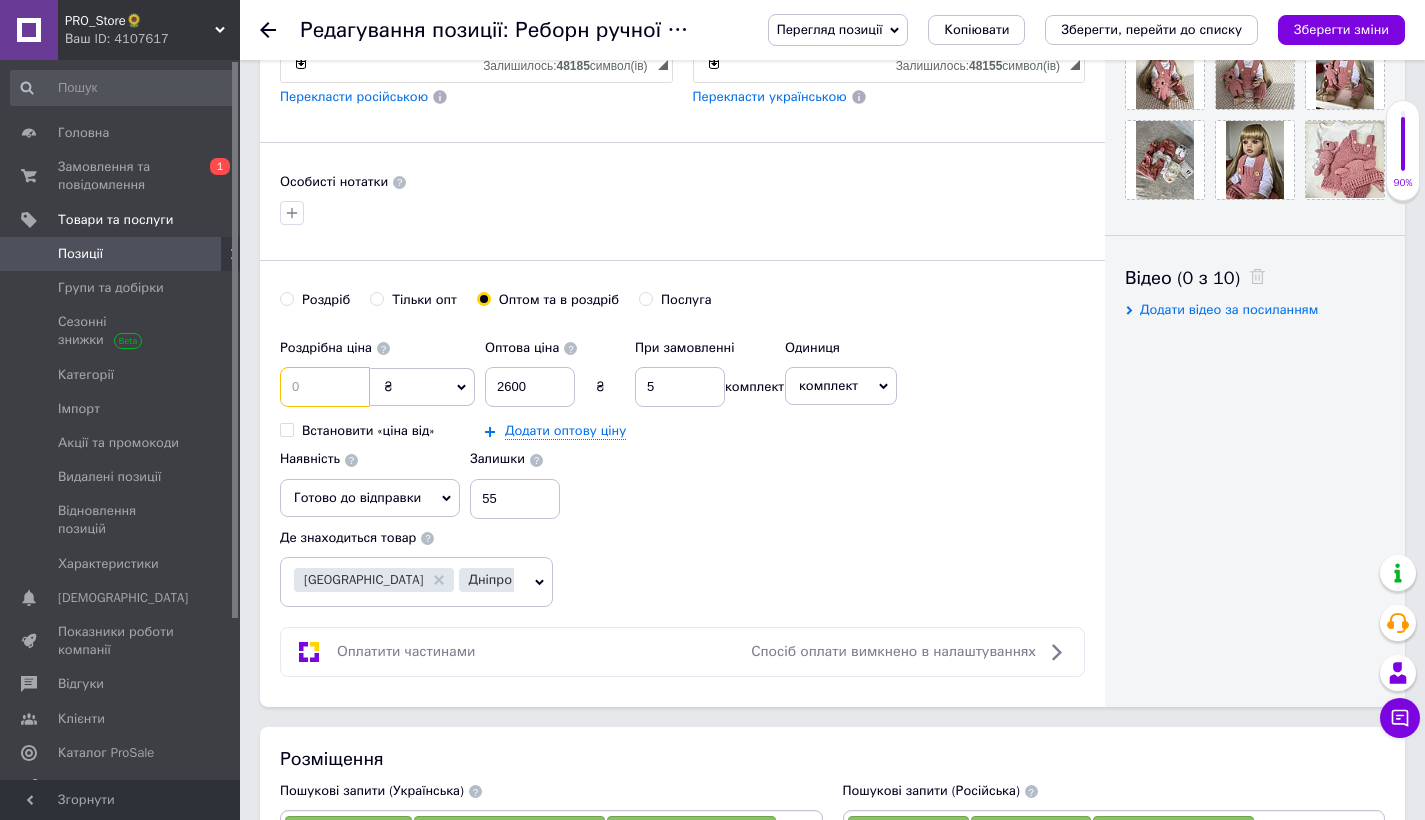 type on "2" 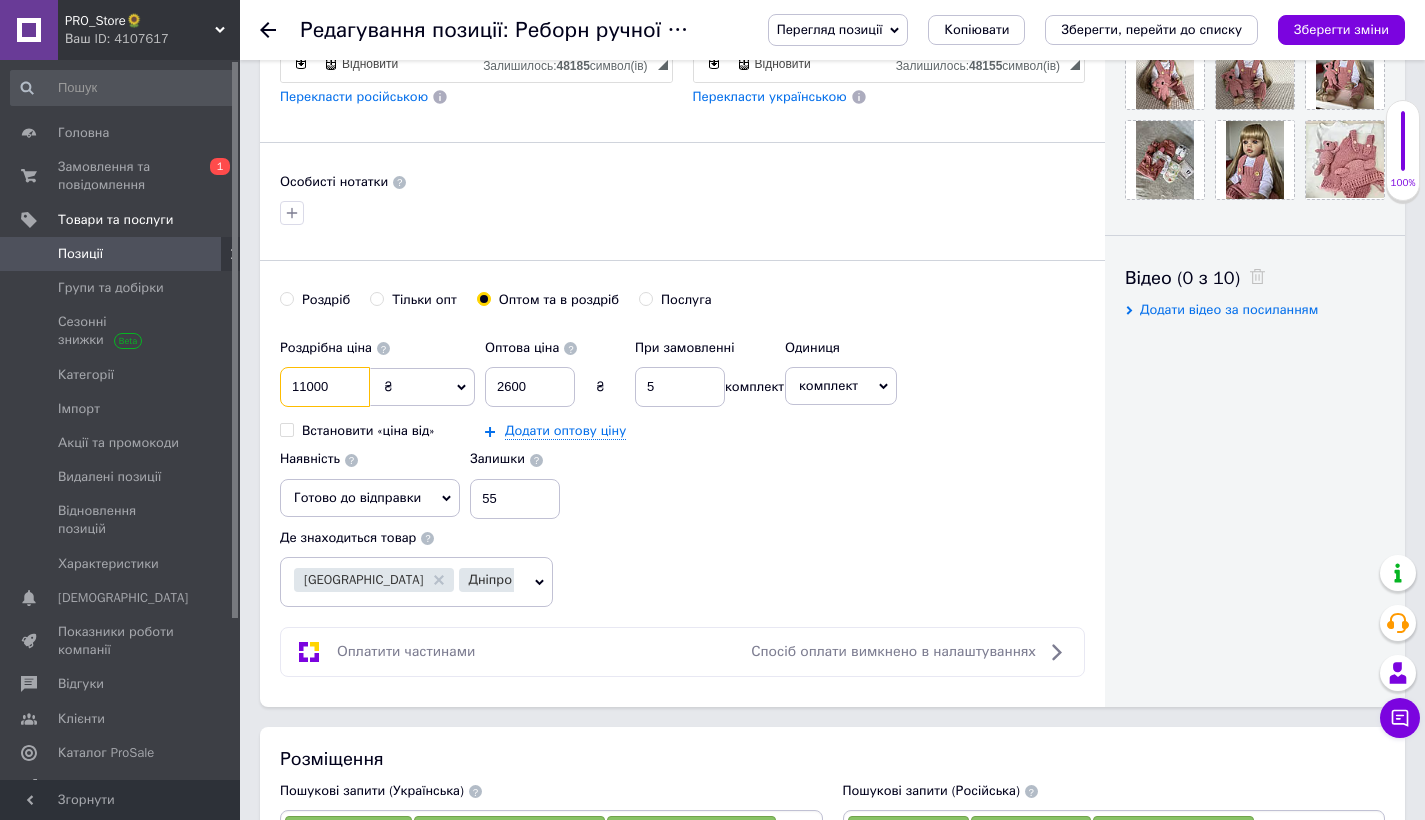type on "11000" 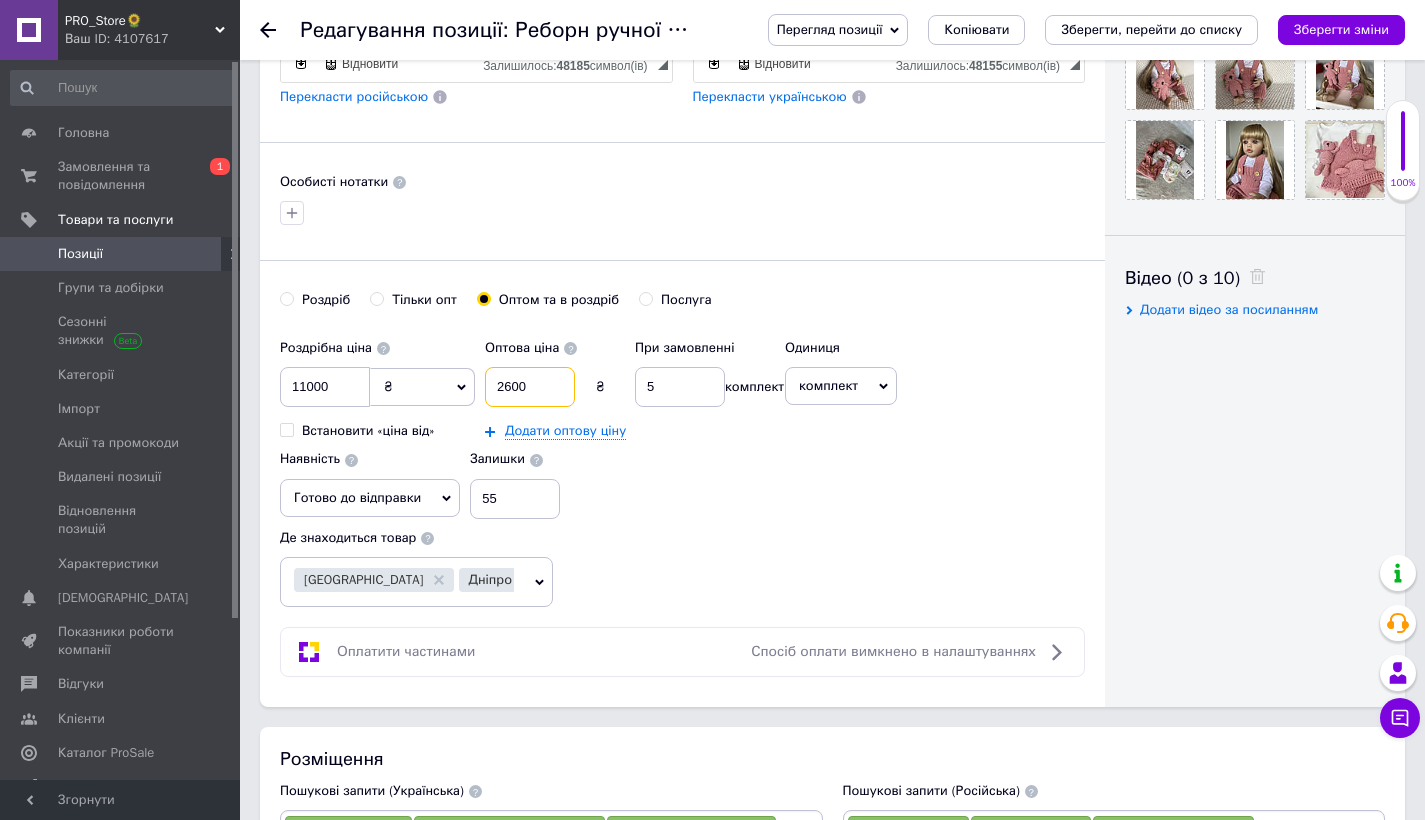 click on "2600" at bounding box center [530, 387] 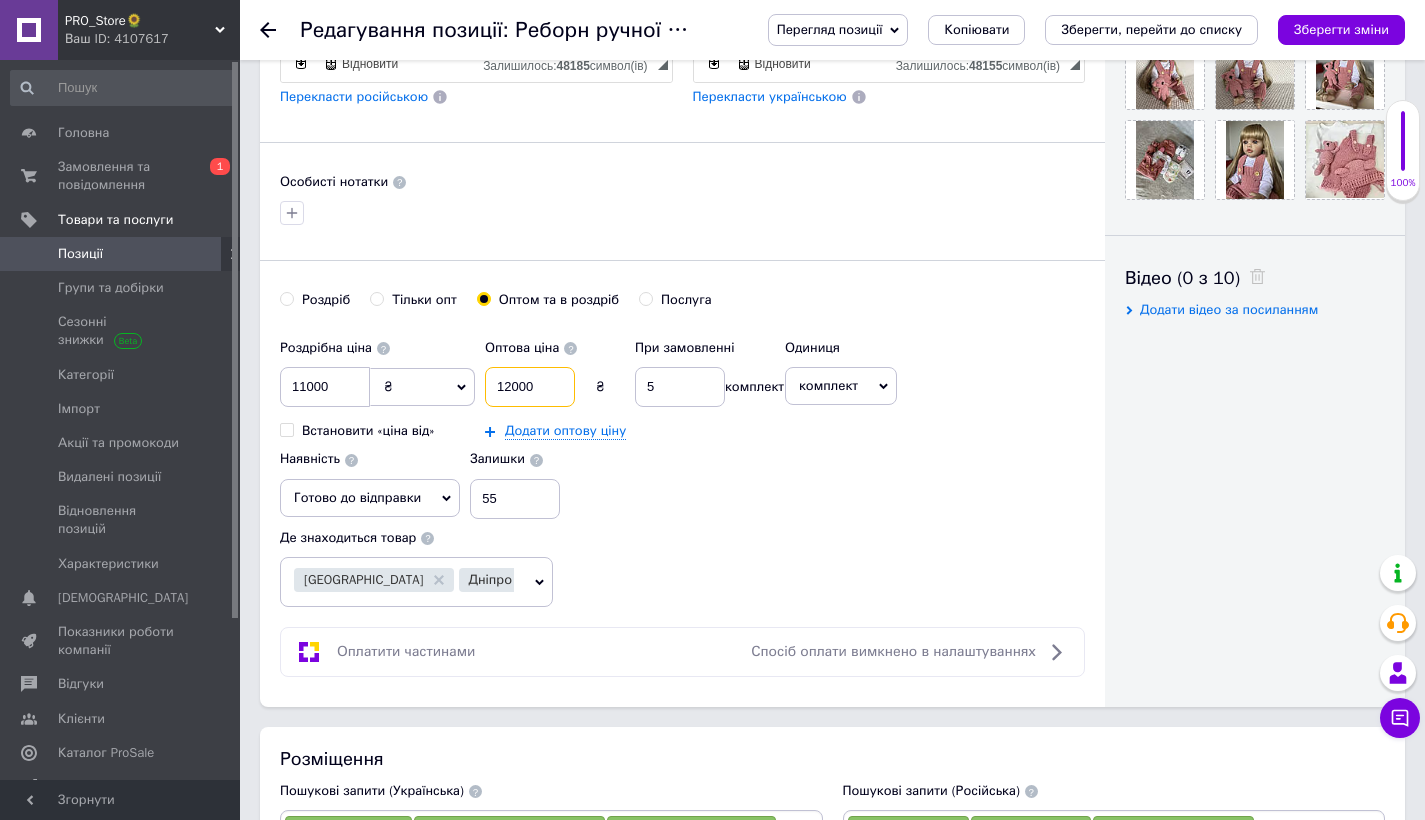 type on "12000" 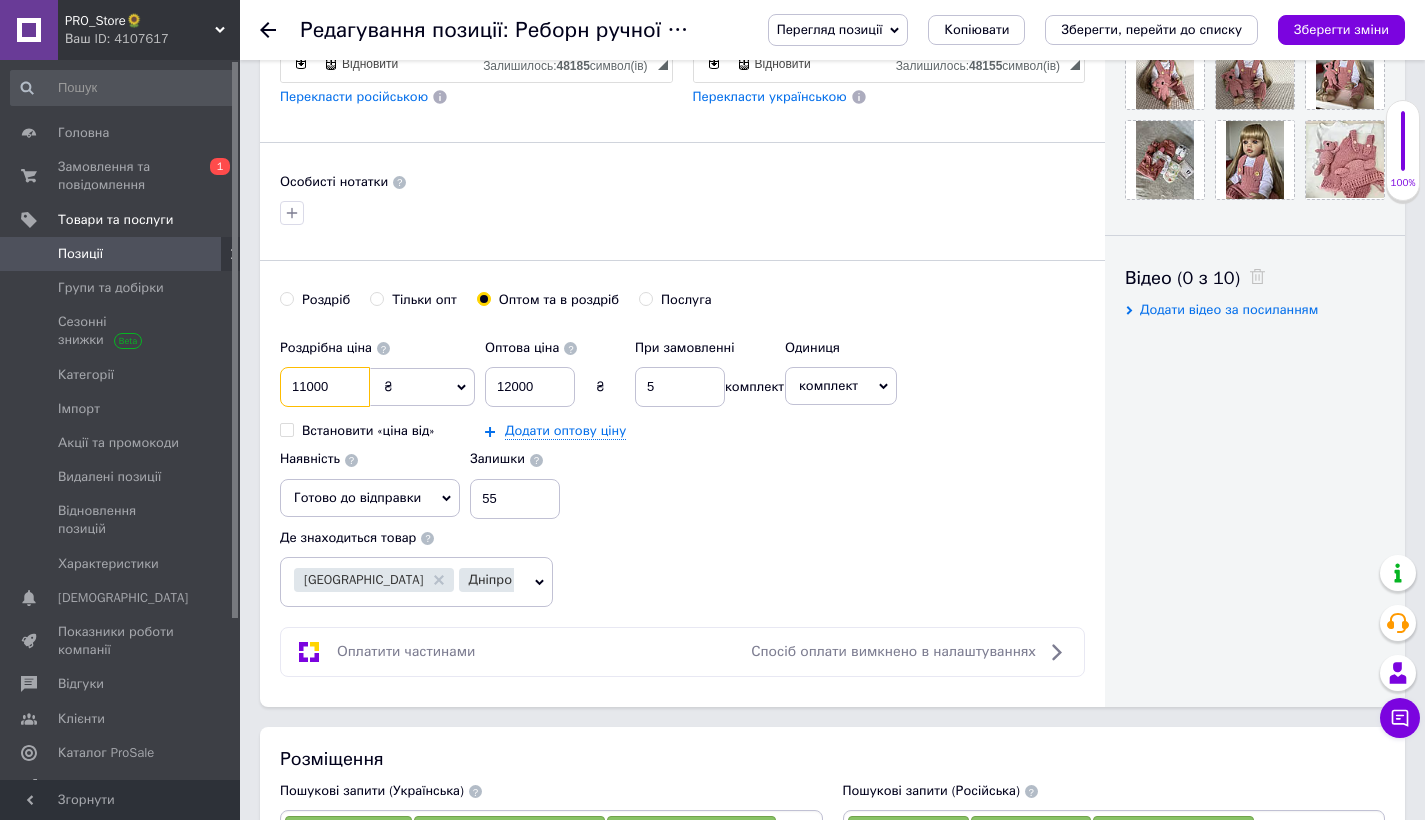 click on "11000" at bounding box center [325, 387] 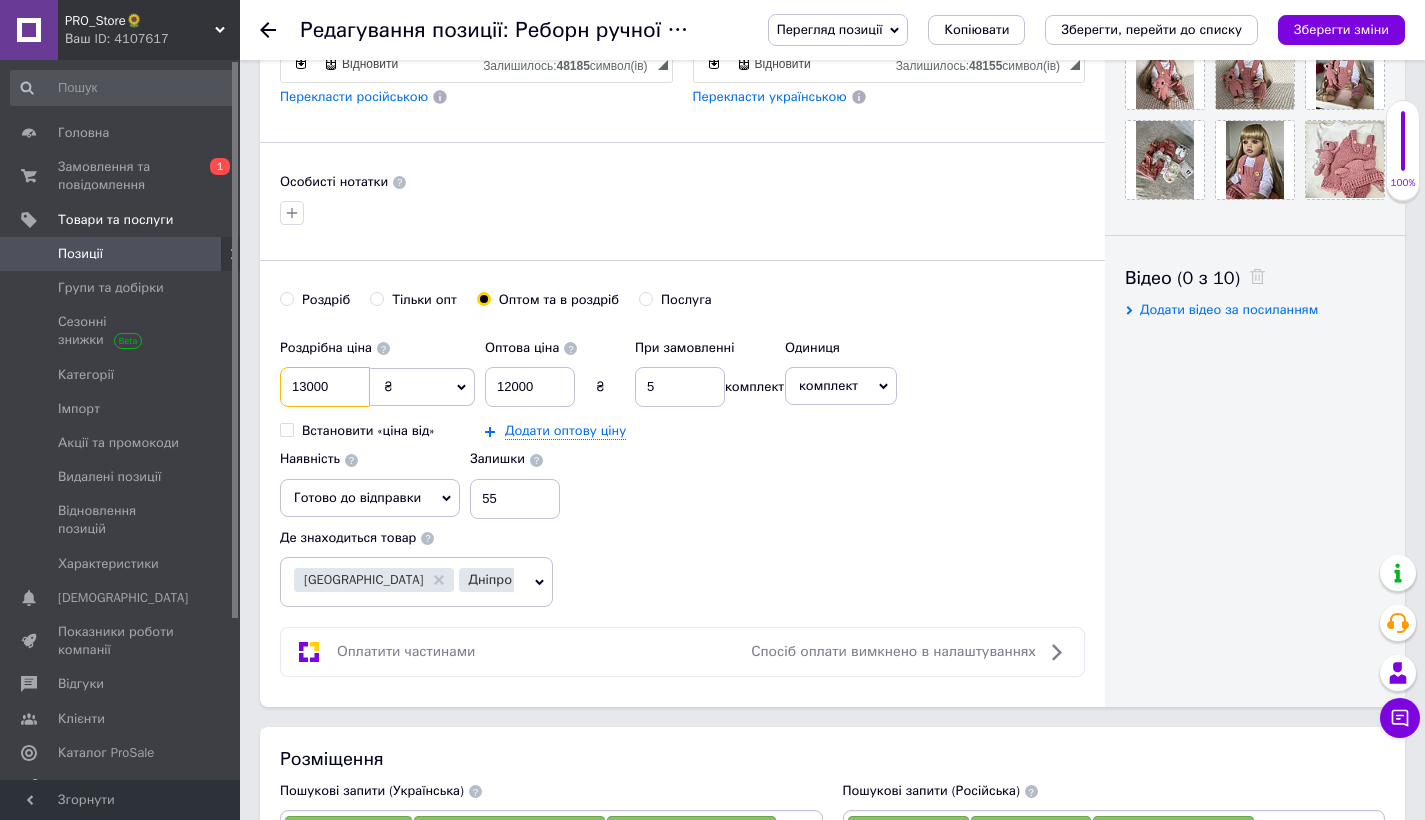 type on "13000" 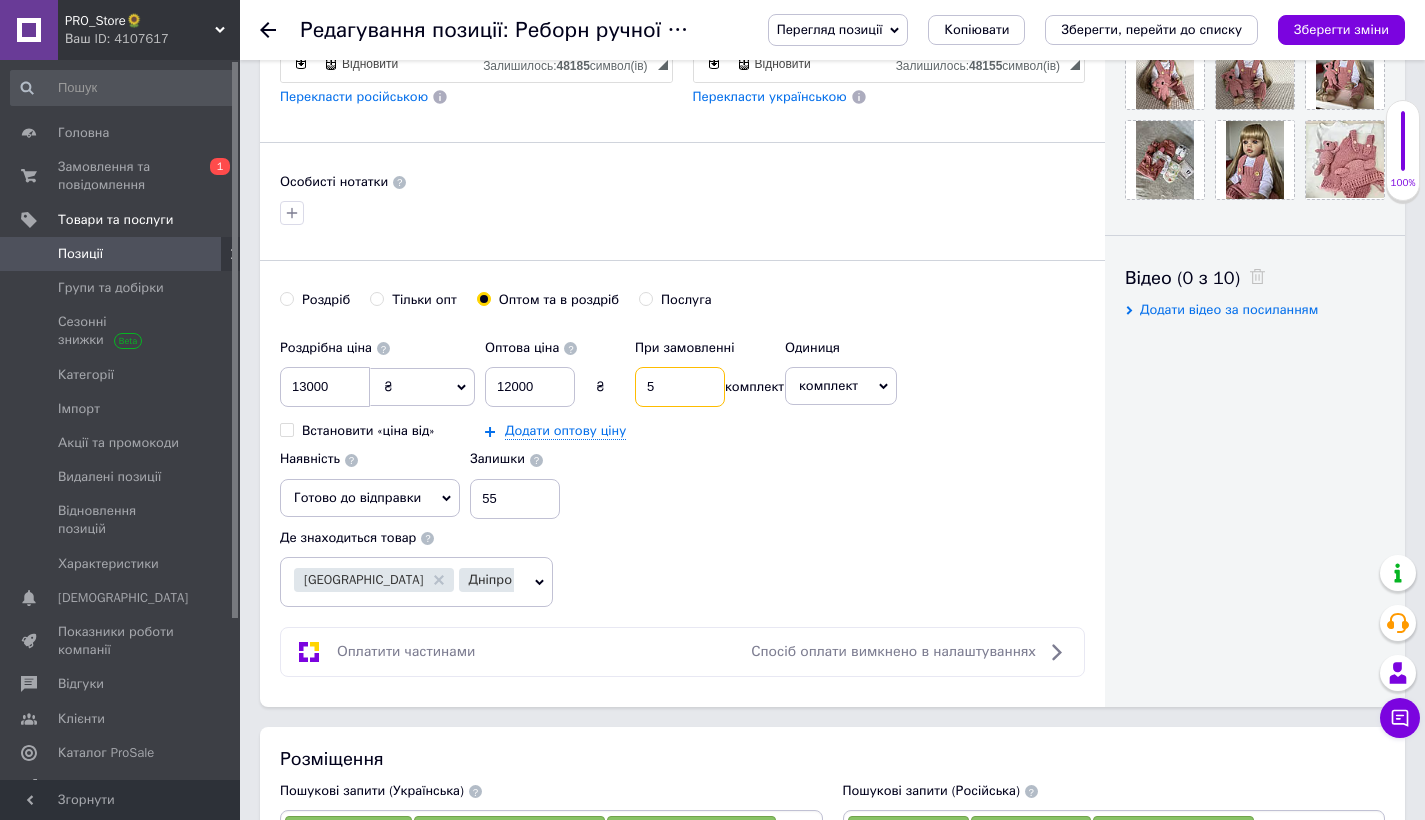 click on "5" at bounding box center [680, 387] 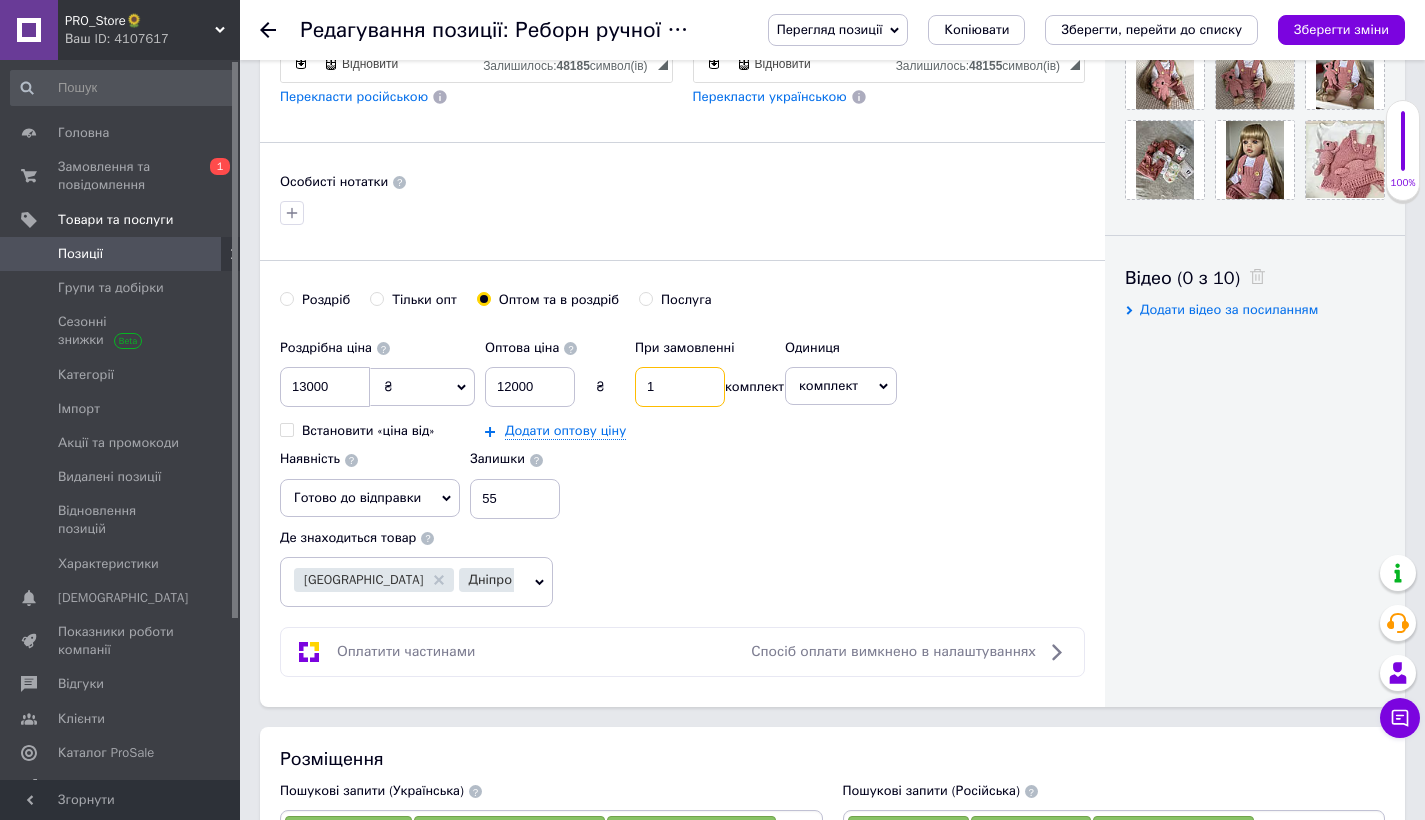 type on "1" 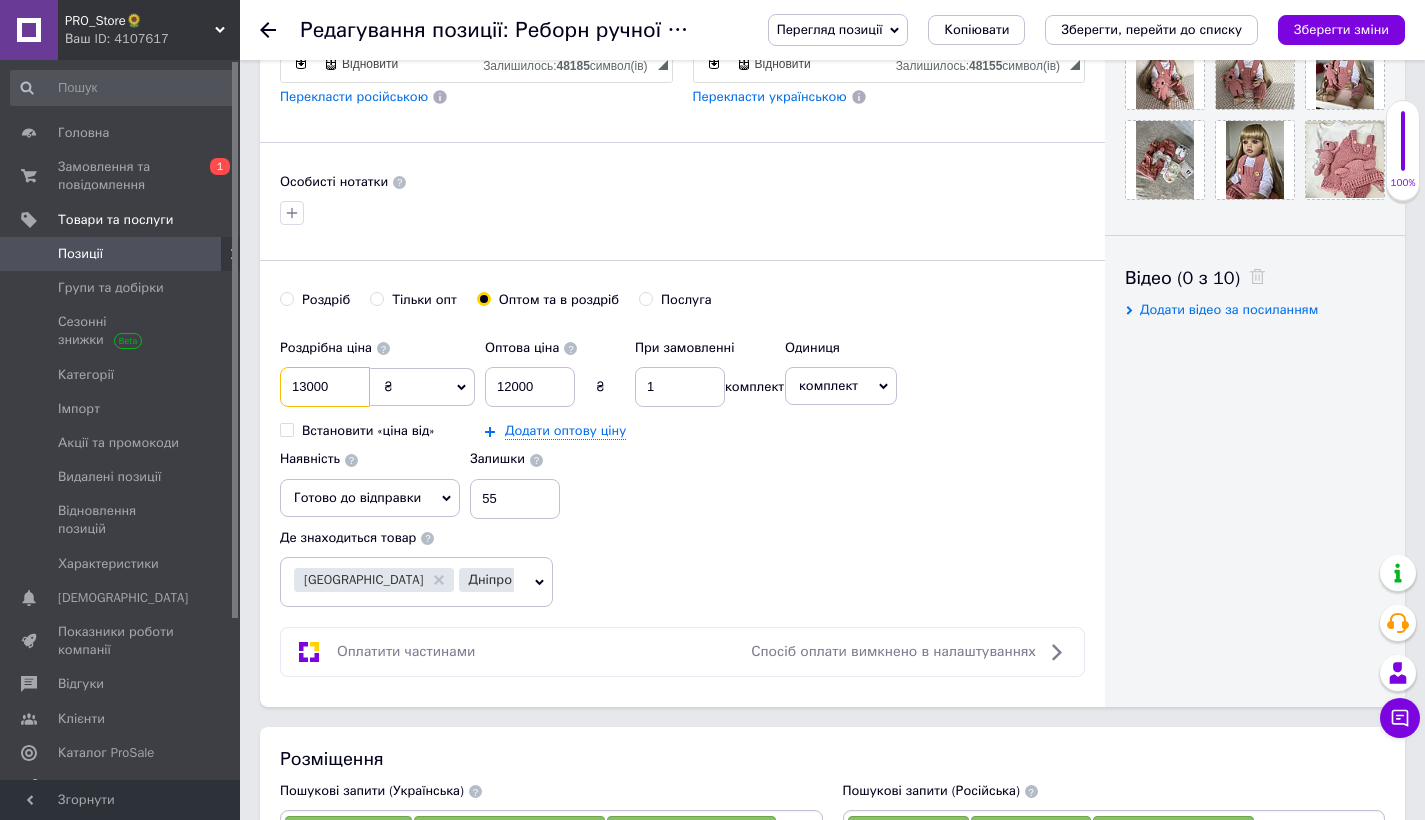 drag, startPoint x: 339, startPoint y: 385, endPoint x: 270, endPoint y: 392, distance: 69.354164 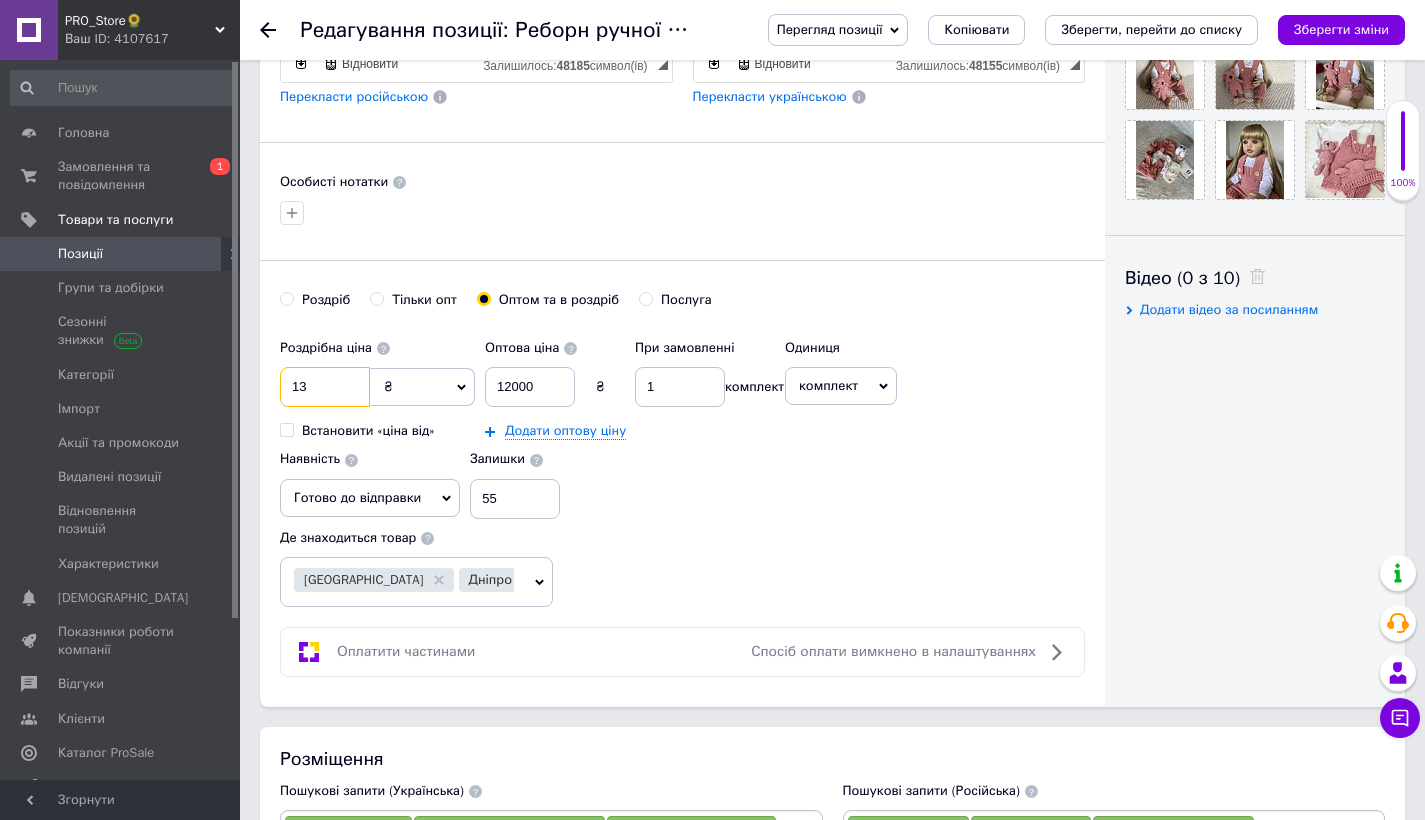 type on "1" 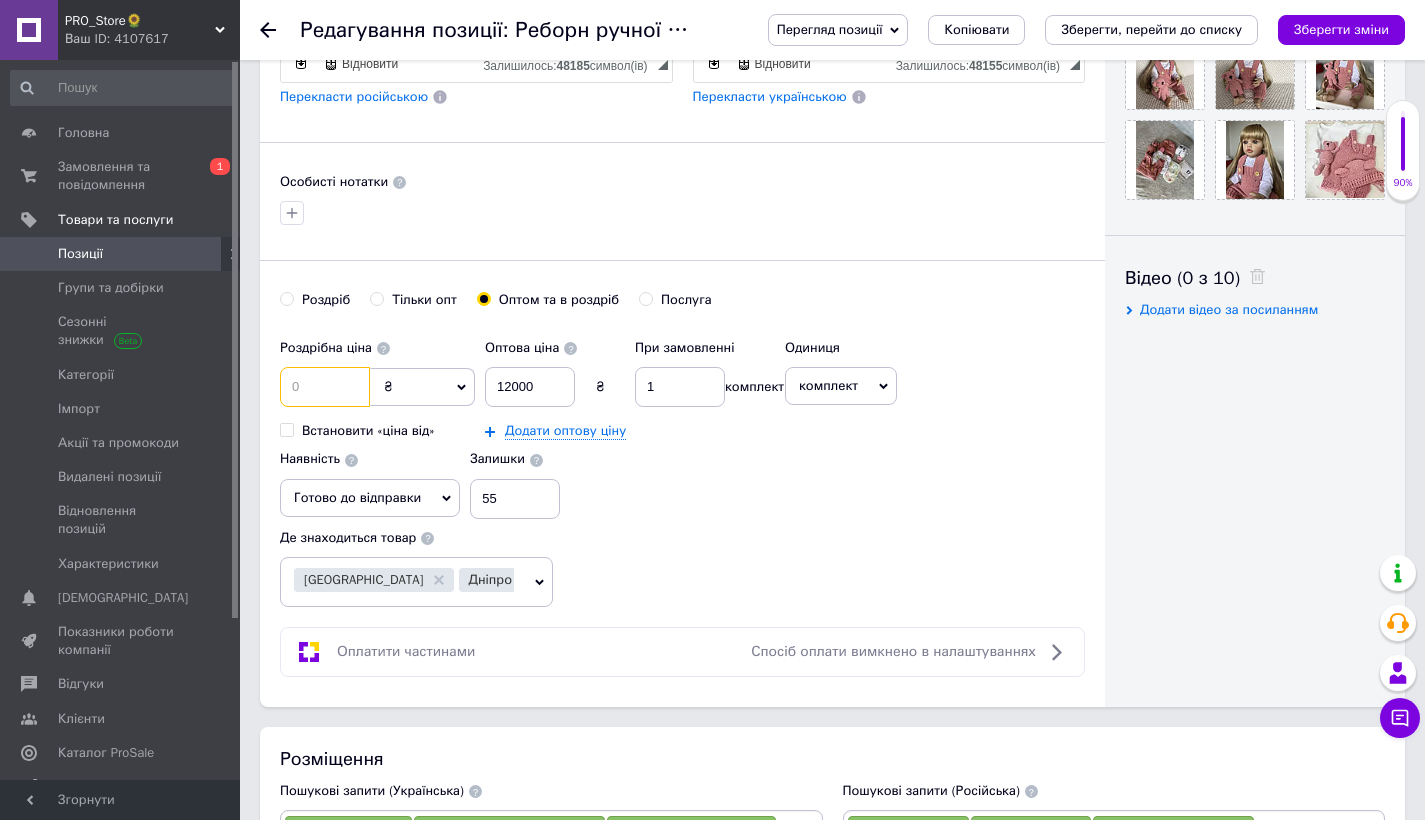 type on "1" 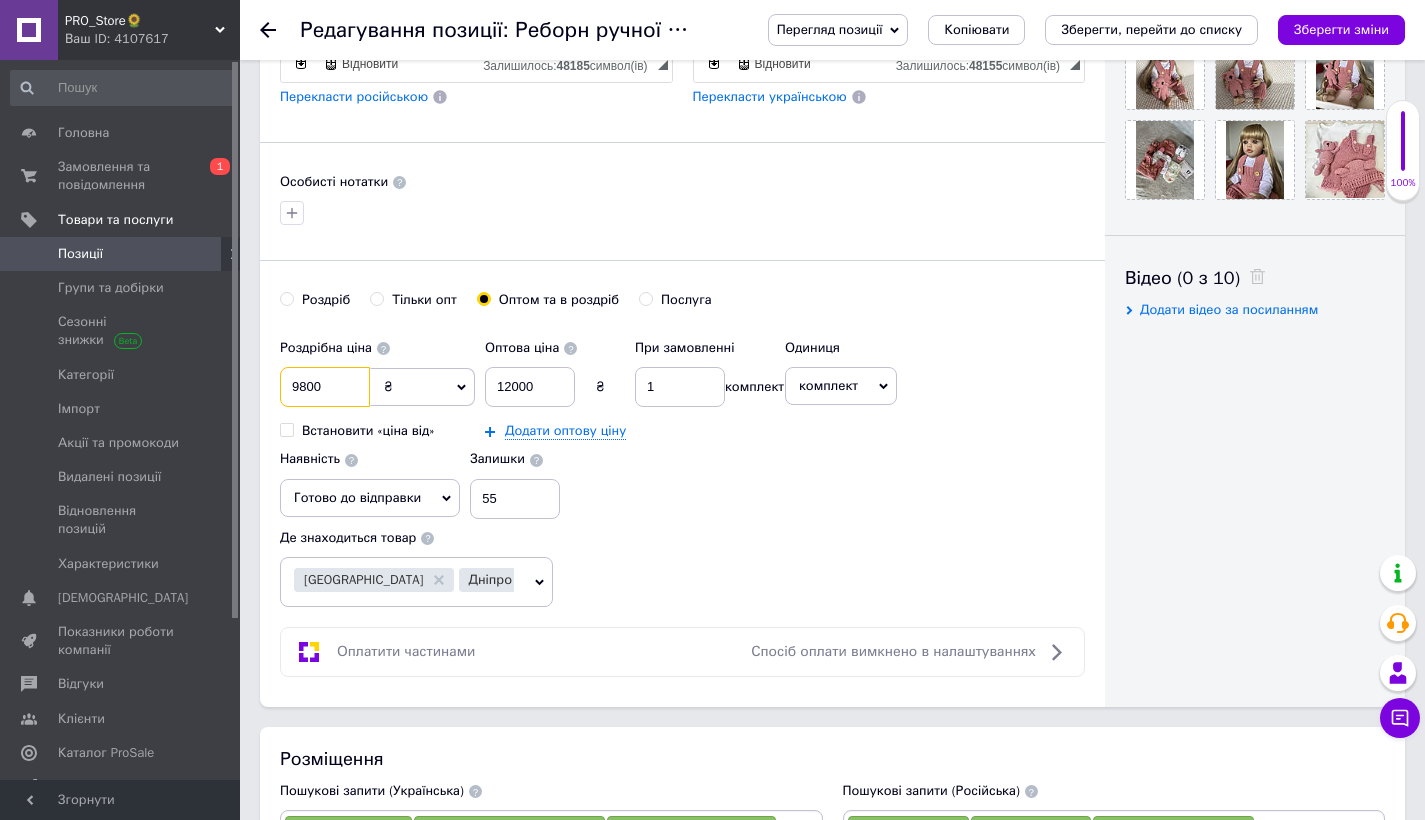 type on "9800" 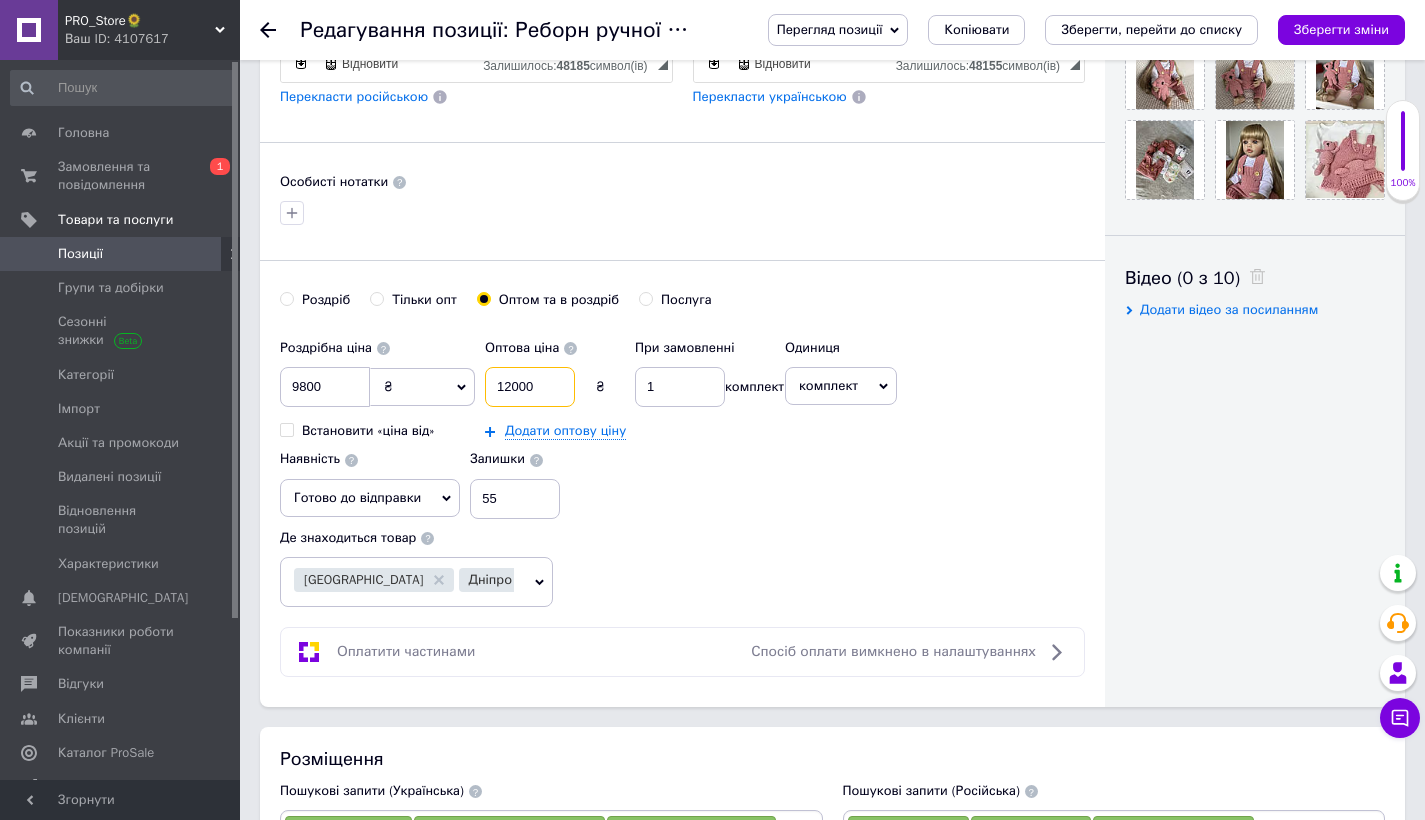 click on "12000" at bounding box center (530, 387) 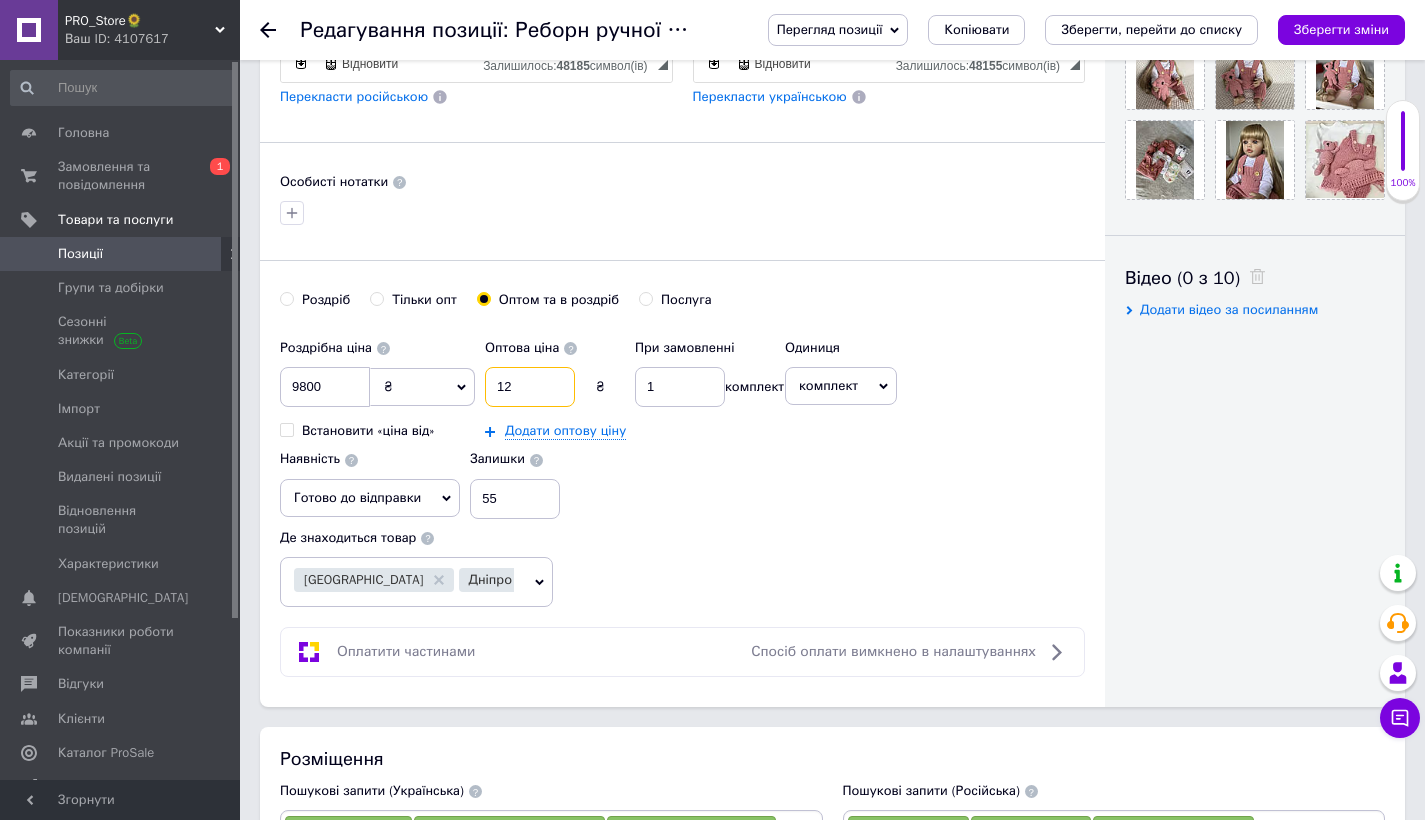 type on "1" 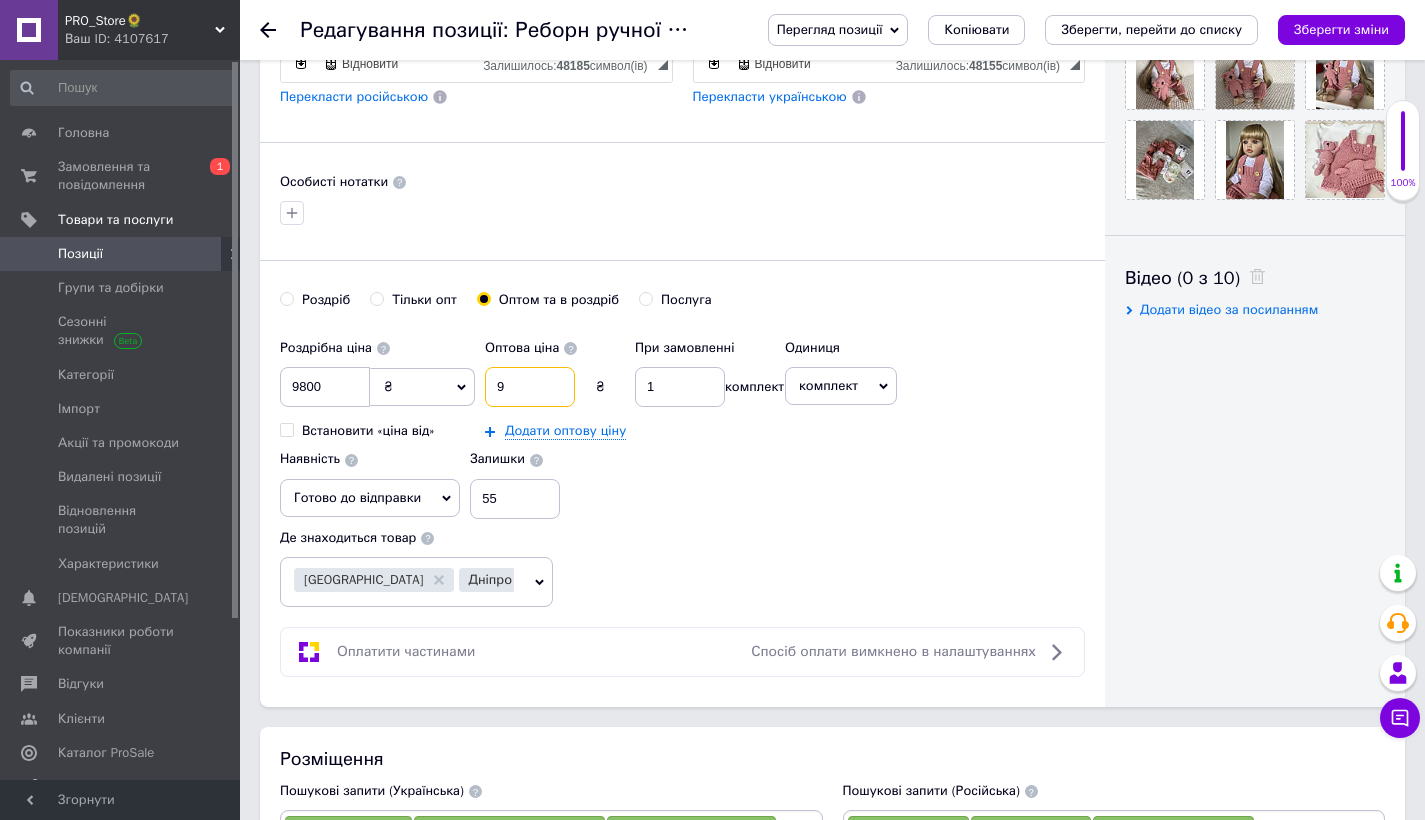 type on "9" 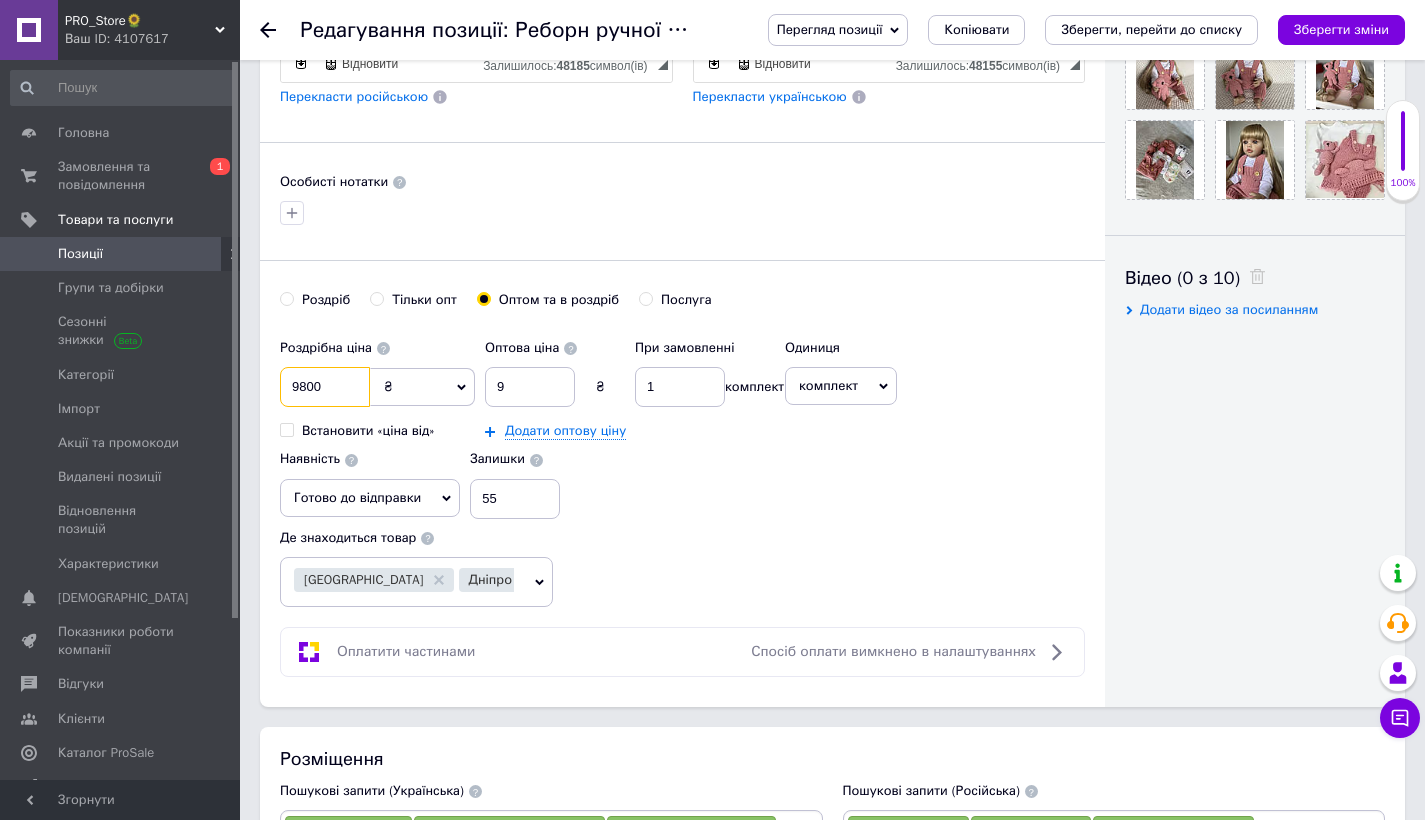 click on "9800" at bounding box center [325, 387] 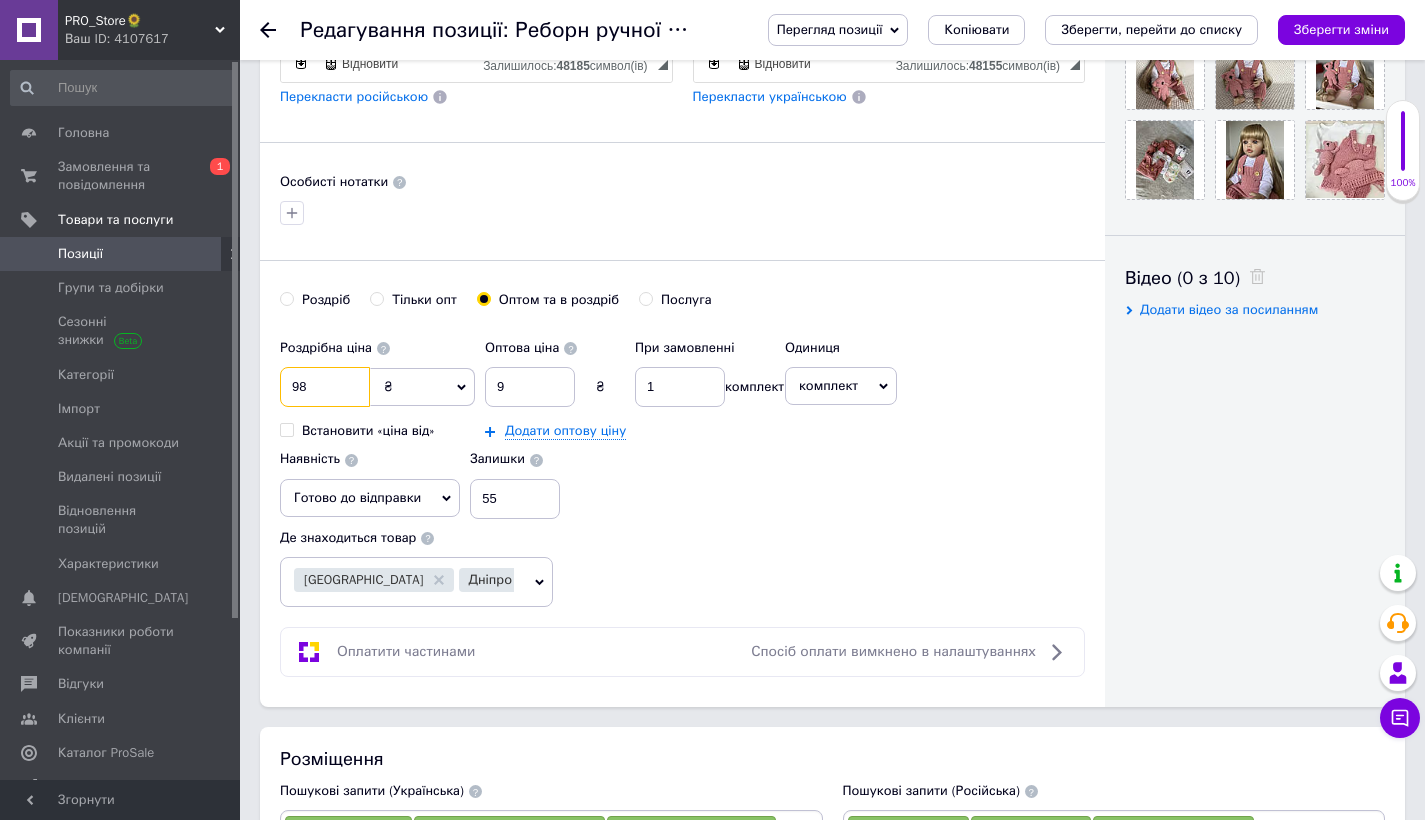 type on "9" 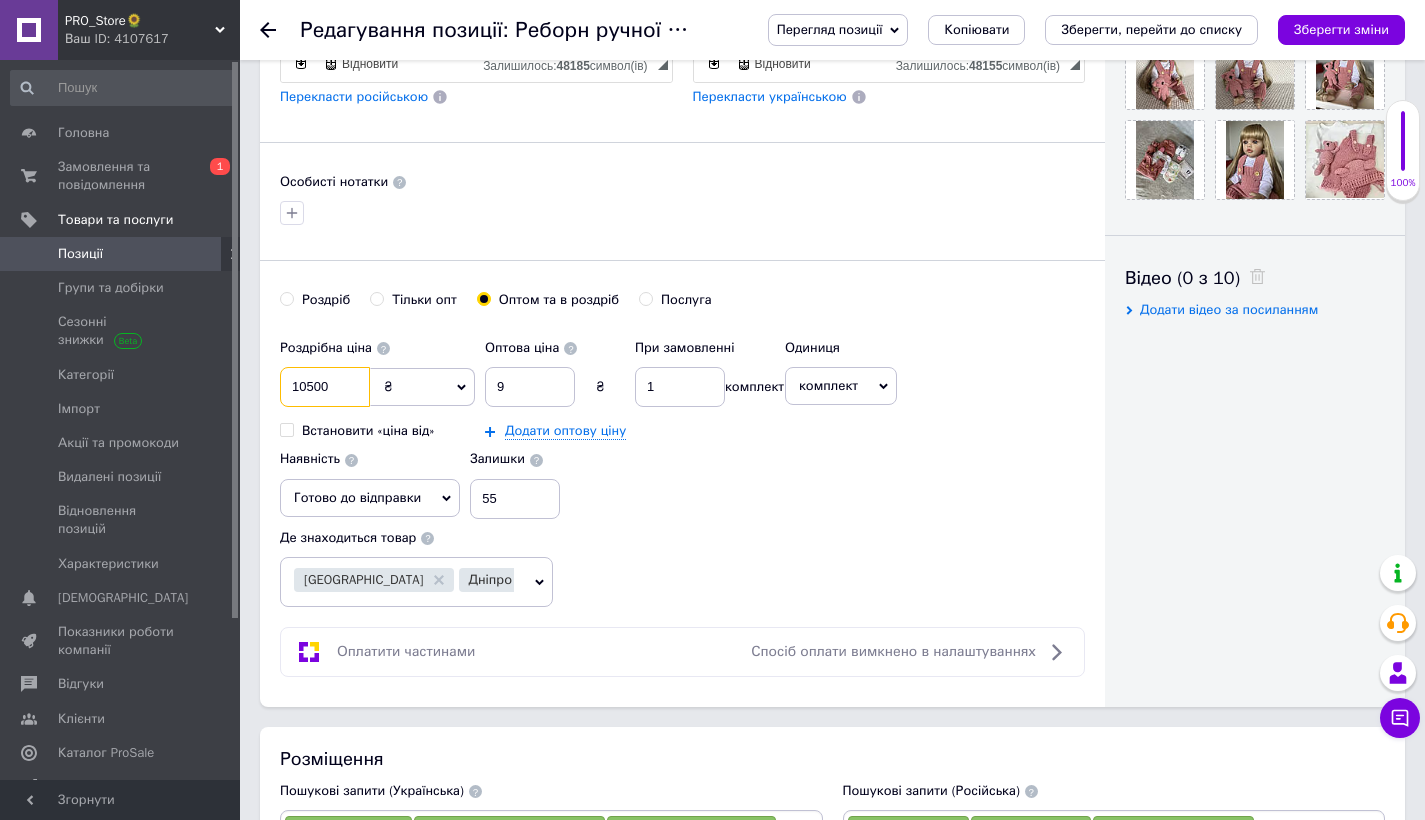 type on "10500" 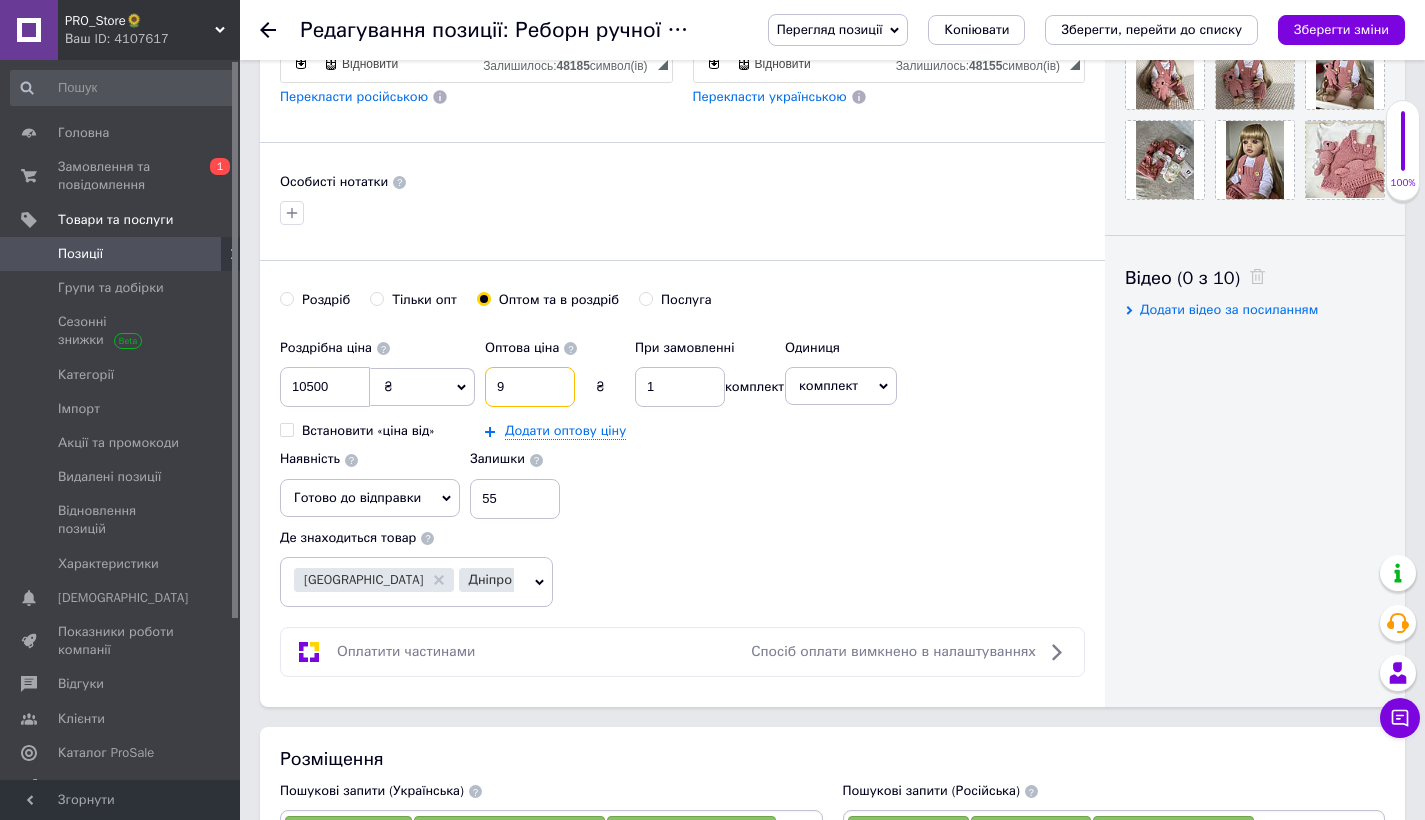 click on "9" at bounding box center (530, 387) 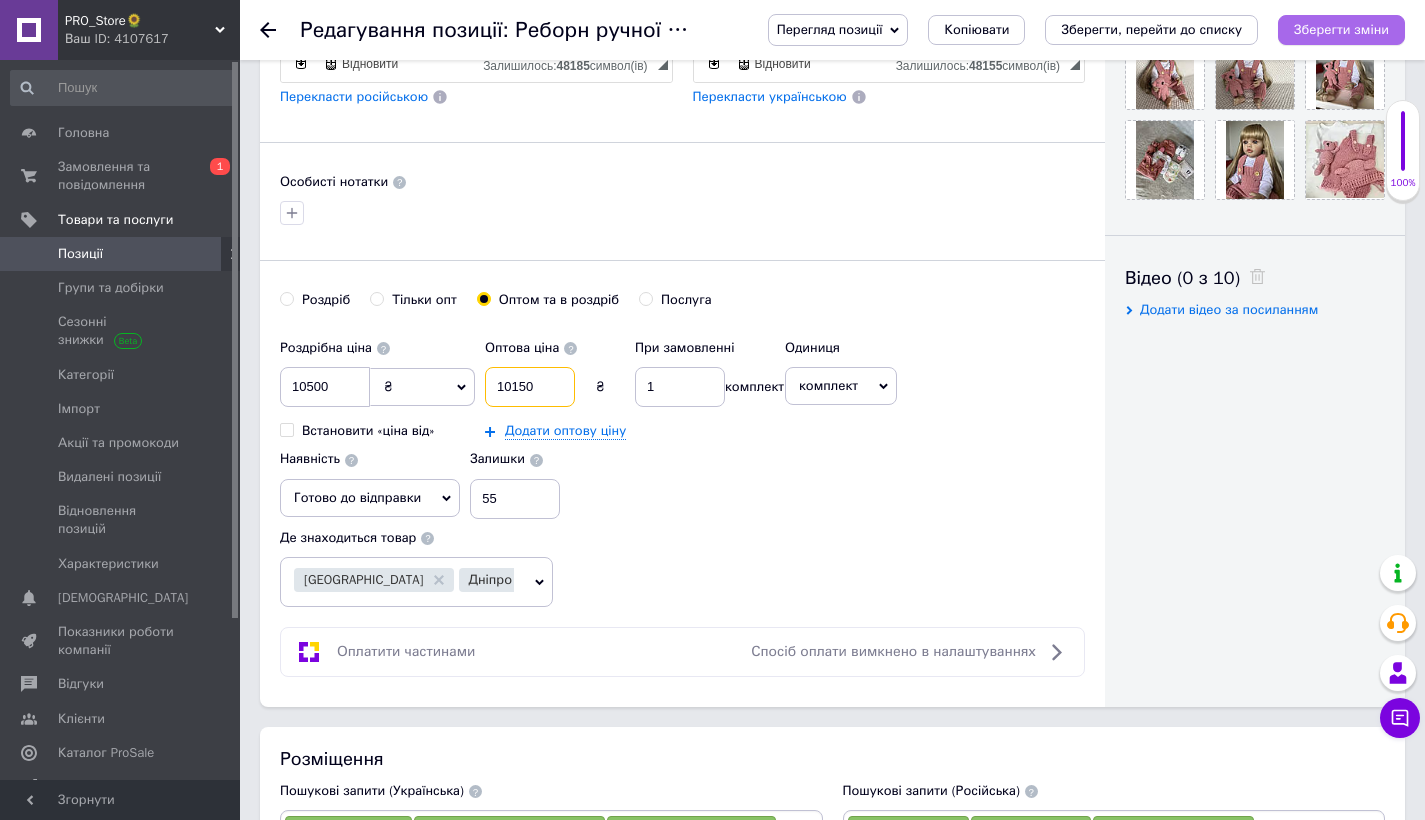 type on "10150" 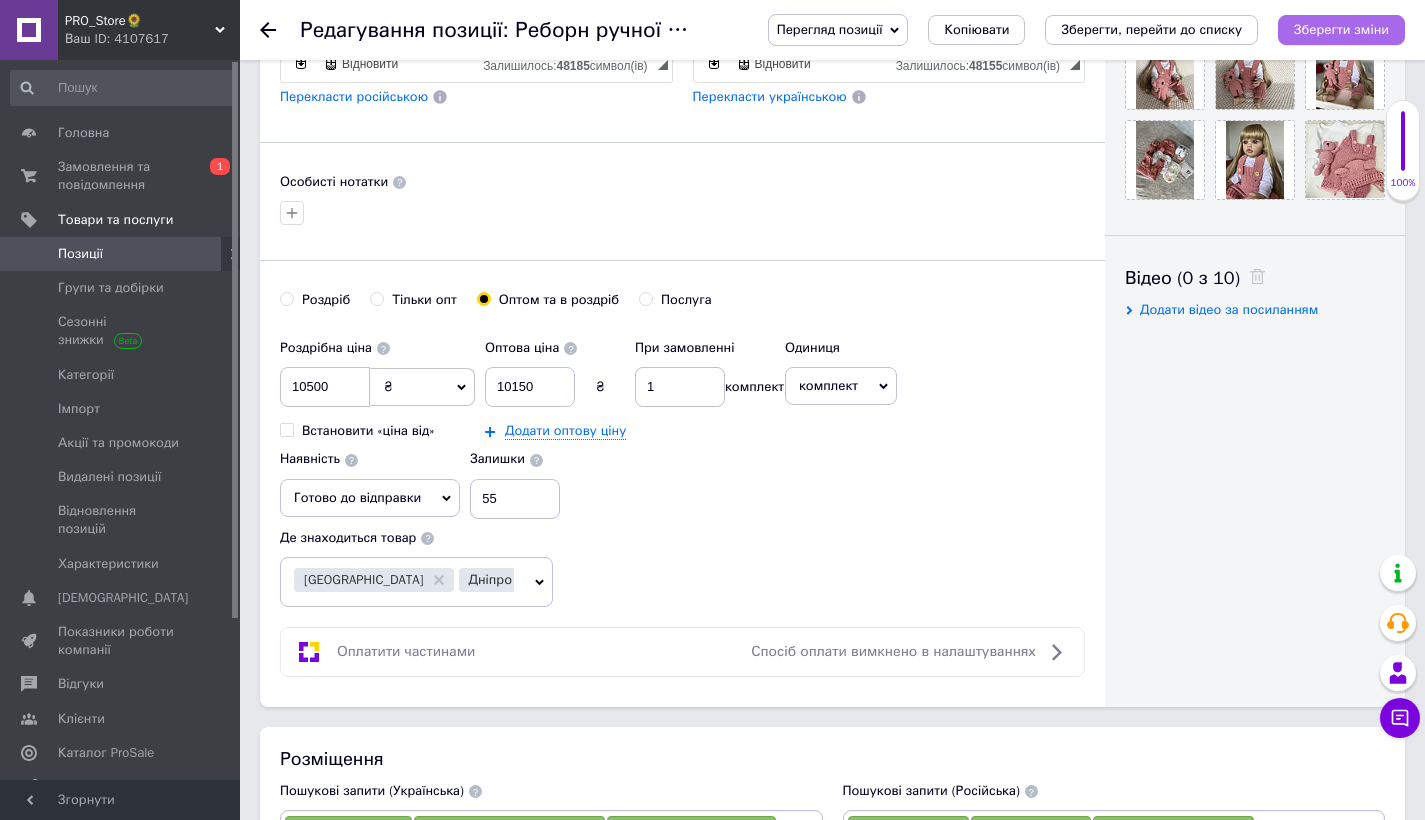 click on "Зберегти зміни" at bounding box center [1341, 29] 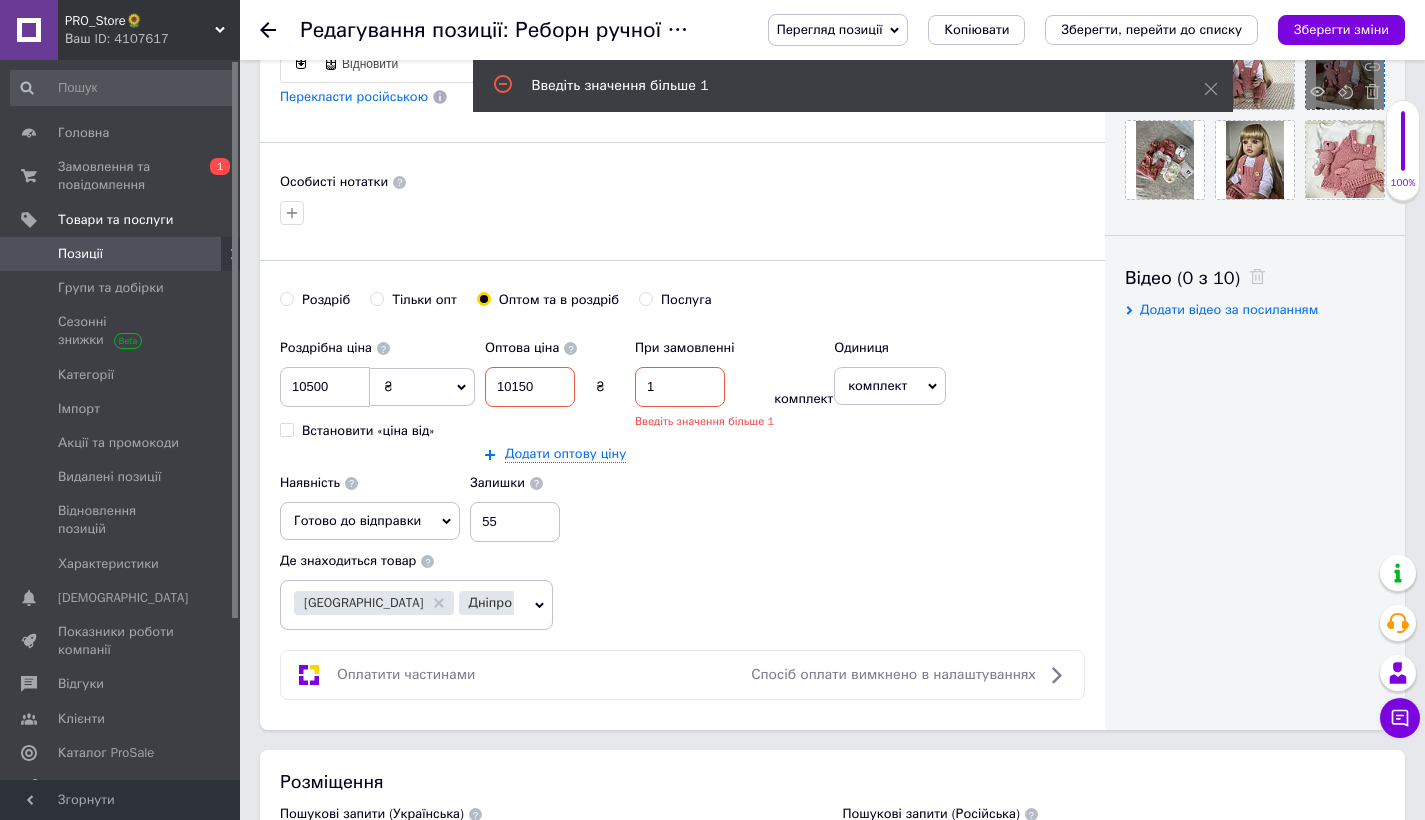 scroll, scrollTop: 798, scrollLeft: 0, axis: vertical 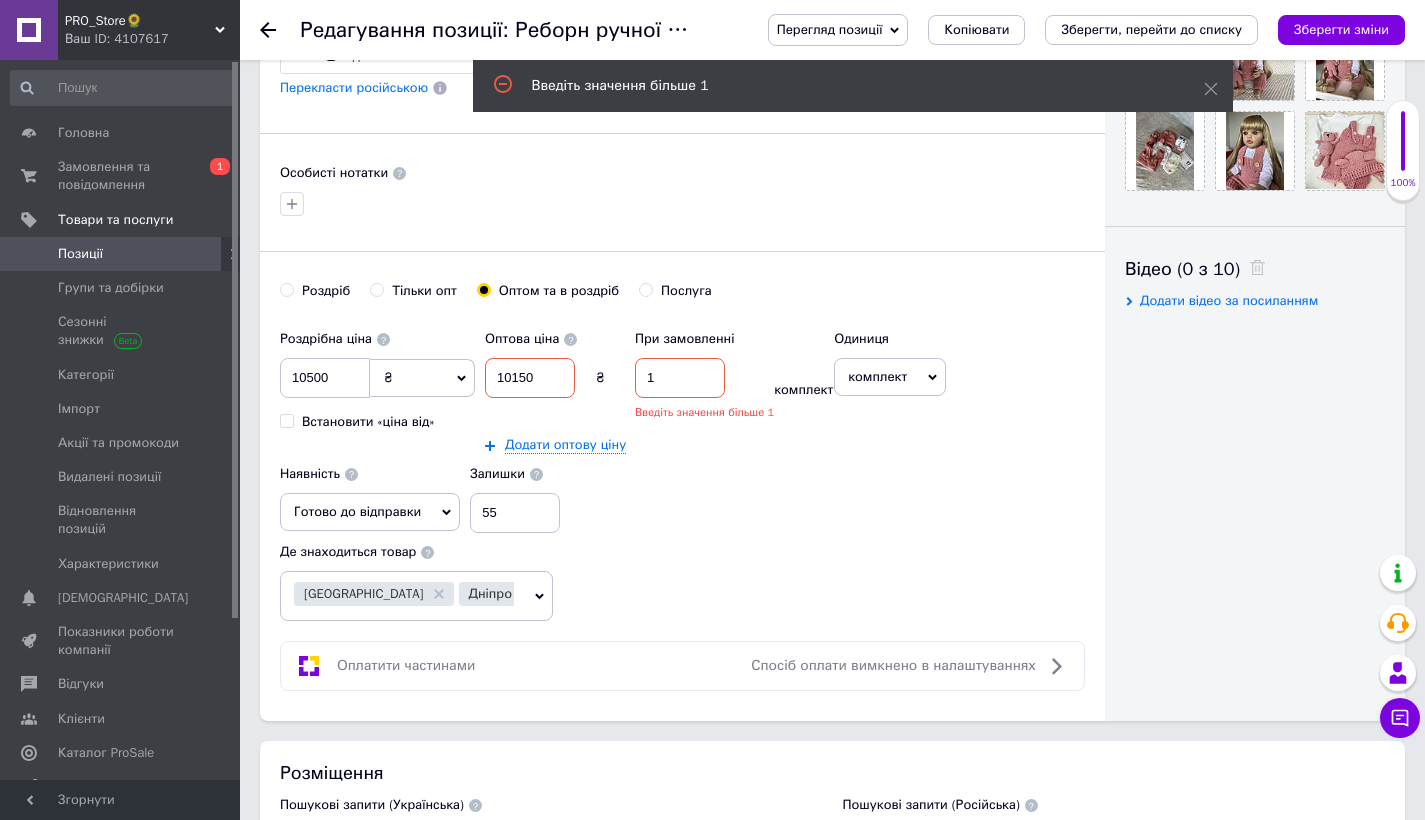 click on "1" at bounding box center [680, 378] 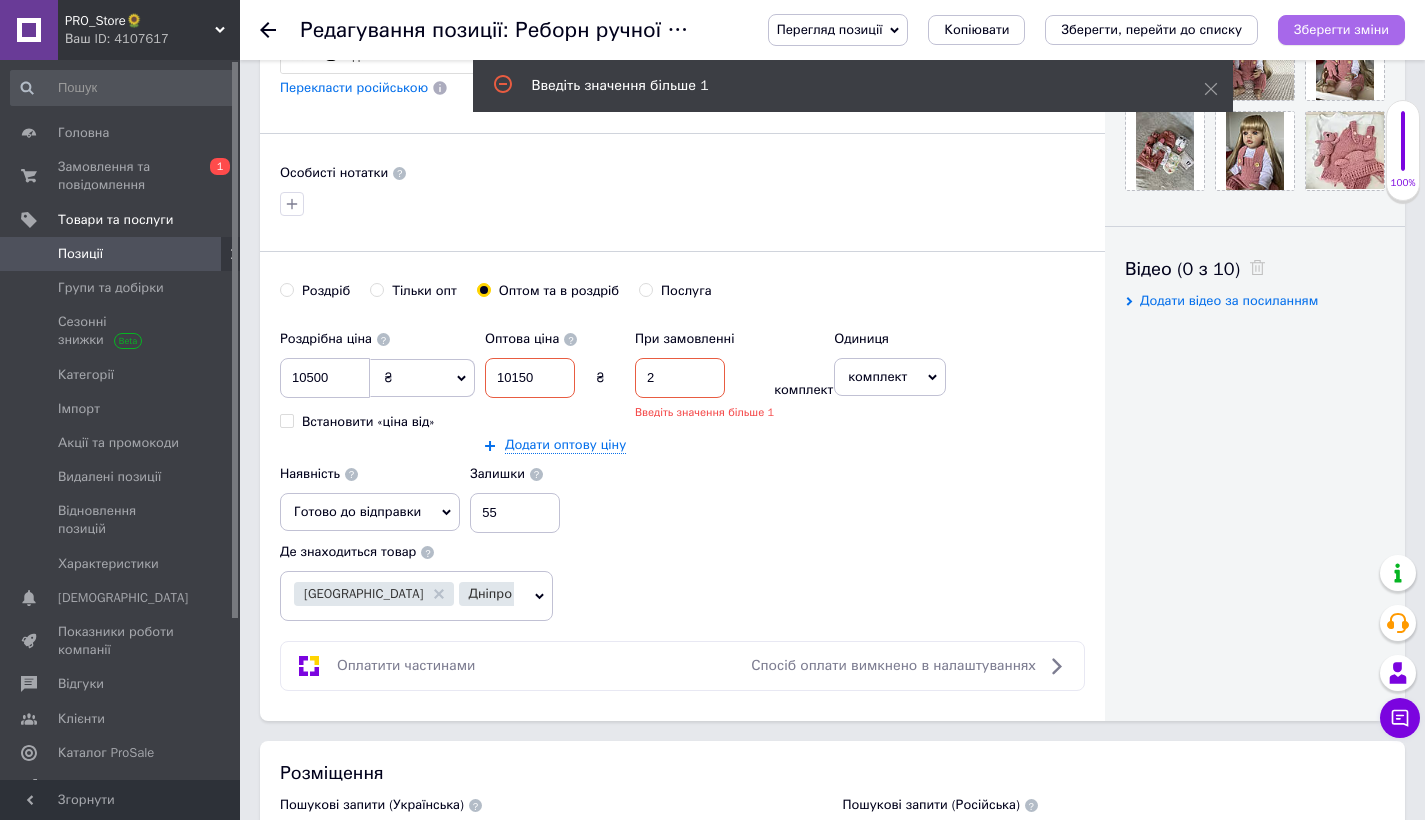 type on "2" 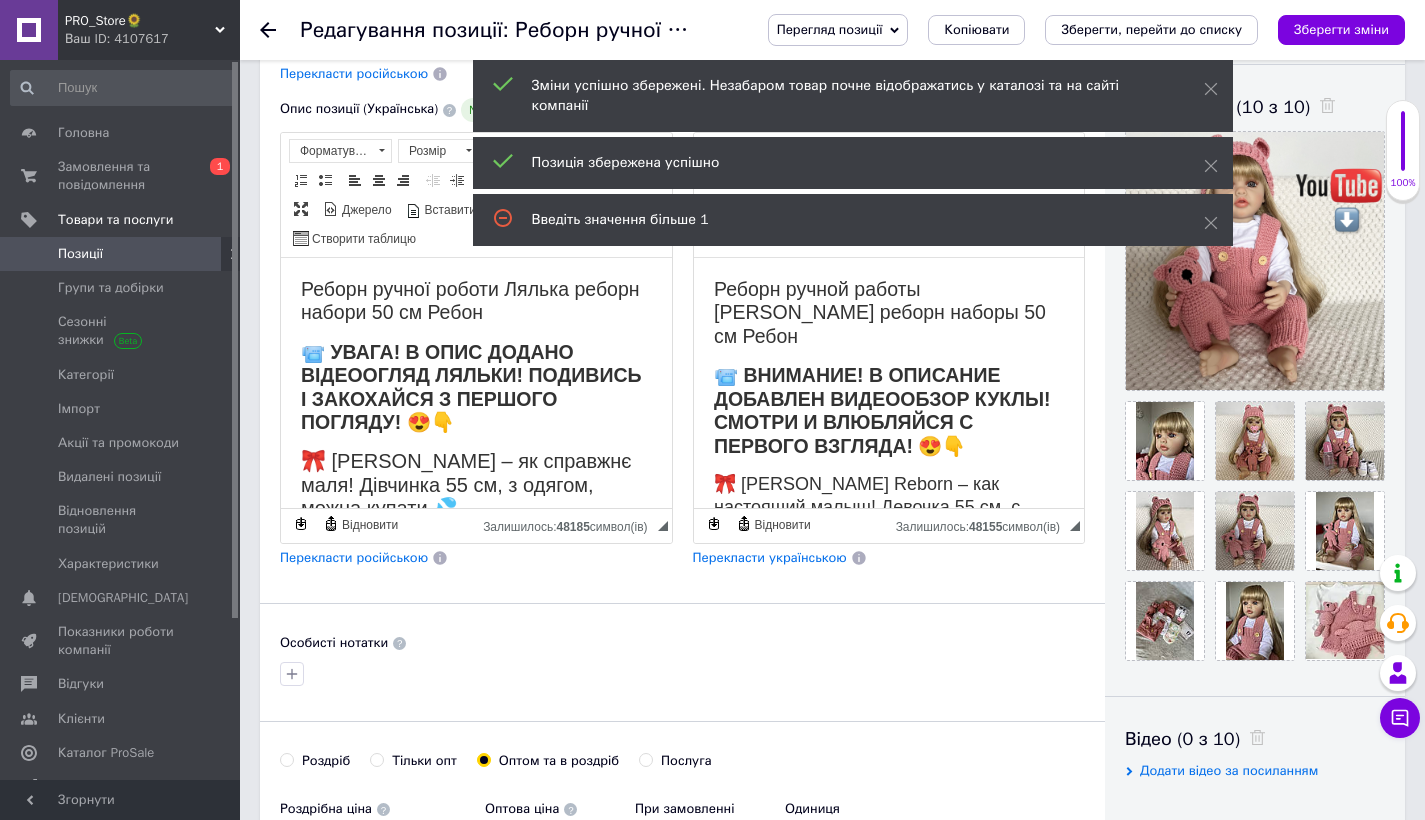scroll, scrollTop: 0, scrollLeft: 0, axis: both 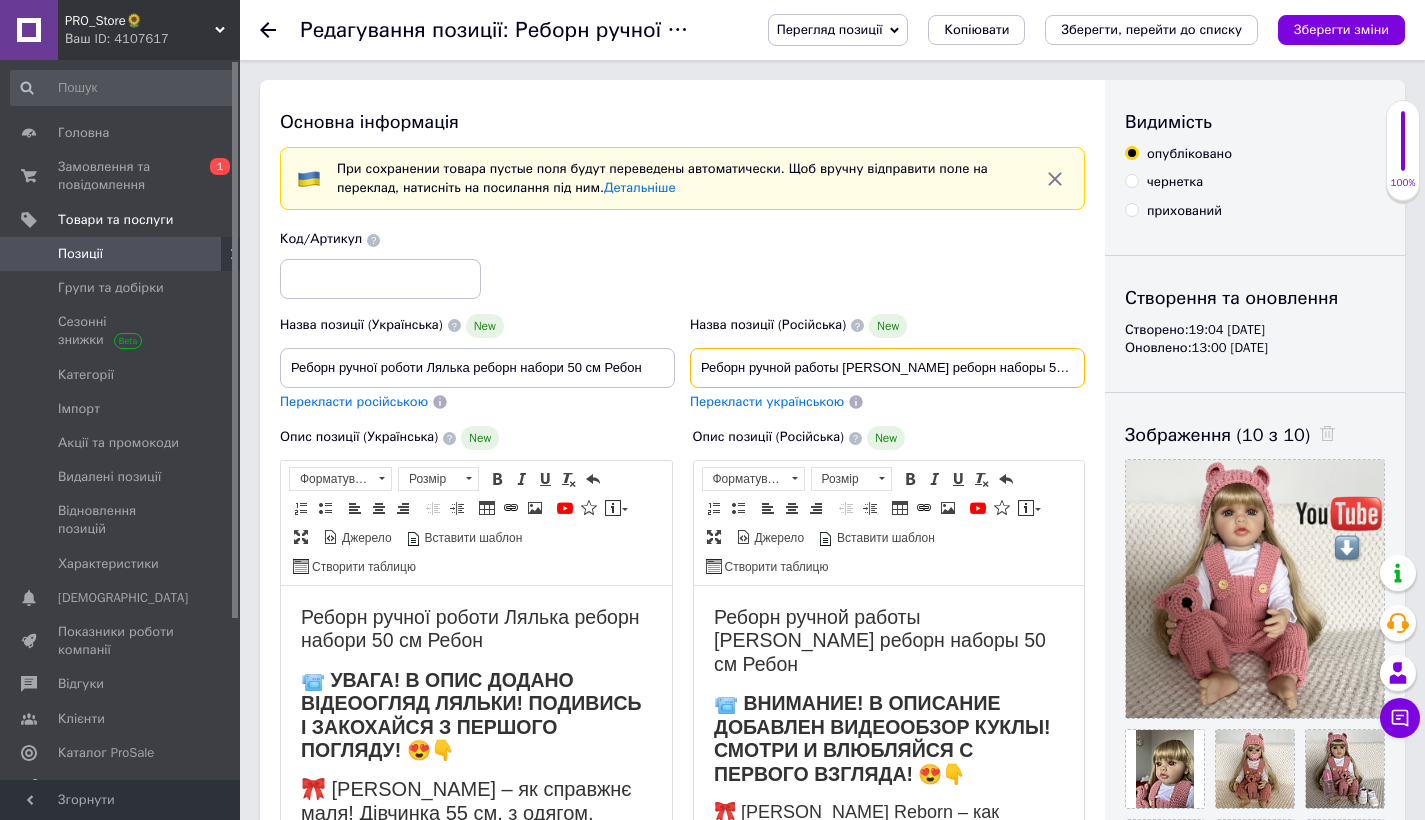 click on "Реборн ручной работы [PERSON_NAME] реборн наборы 50 см Ребон" at bounding box center [887, 368] 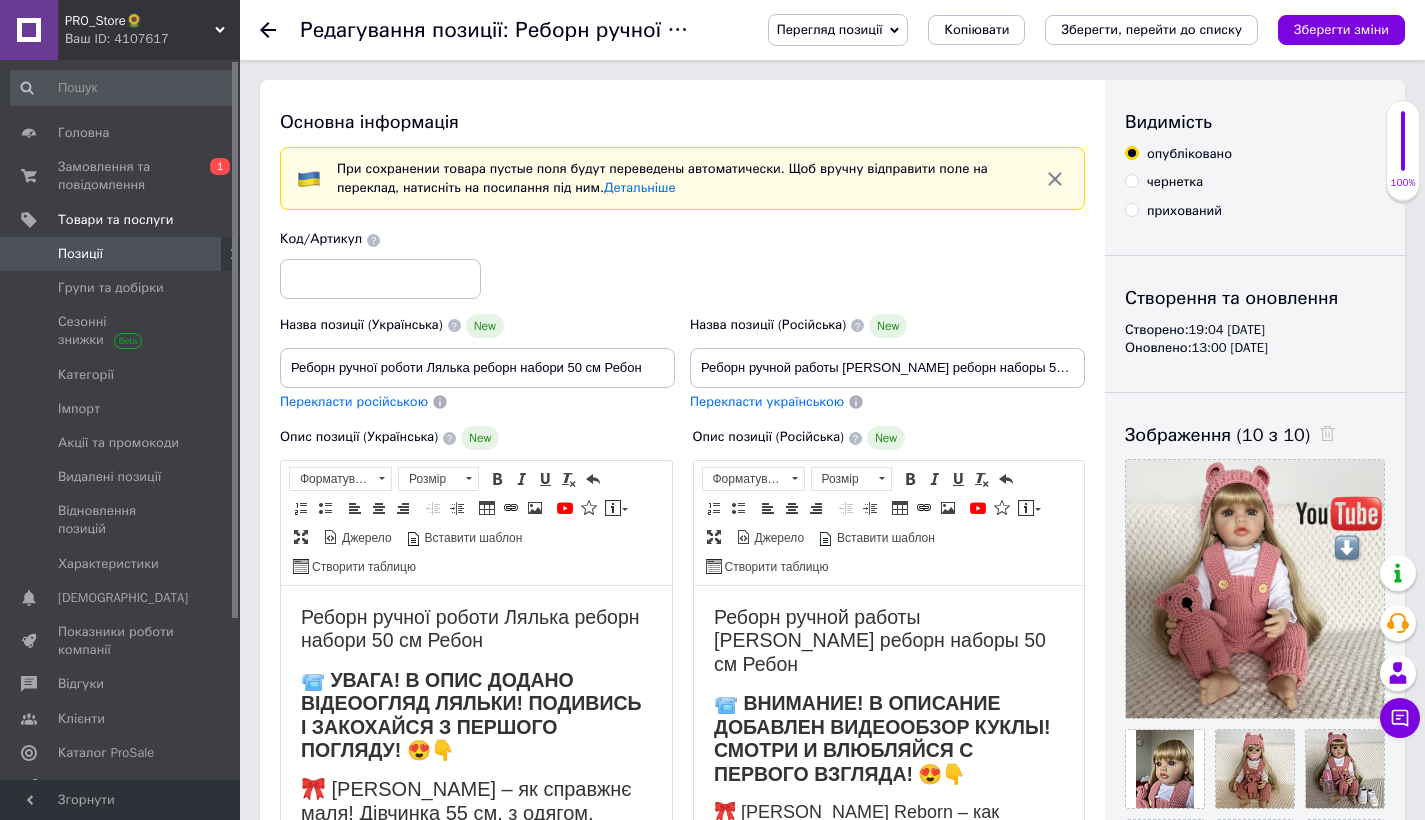 click on "PRO_Store🌻 Ваш ID: 4107617 Сайт PRO_Store🌻 Кабінет покупця Перевірити стан системи Сторінка на порталі Довідка Вийти Головна Замовлення та повідомлення 0 1 Товари та послуги Позиції Групи та добірки Сезонні знижки Категорії Імпорт Акції та промокоди Видалені позиції Відновлення позицій Характеристики Сповіщення 0 0 Показники роботи компанії Відгуки Клієнти Каталог ProSale Аналітика Управління сайтом Гаманець компанії [PERSON_NAME] Тарифи та рахунки Prom мікс 1 000 Згорнути
Перегляд позиції [DOMAIN_NAME] New New New" at bounding box center [712, 1799] 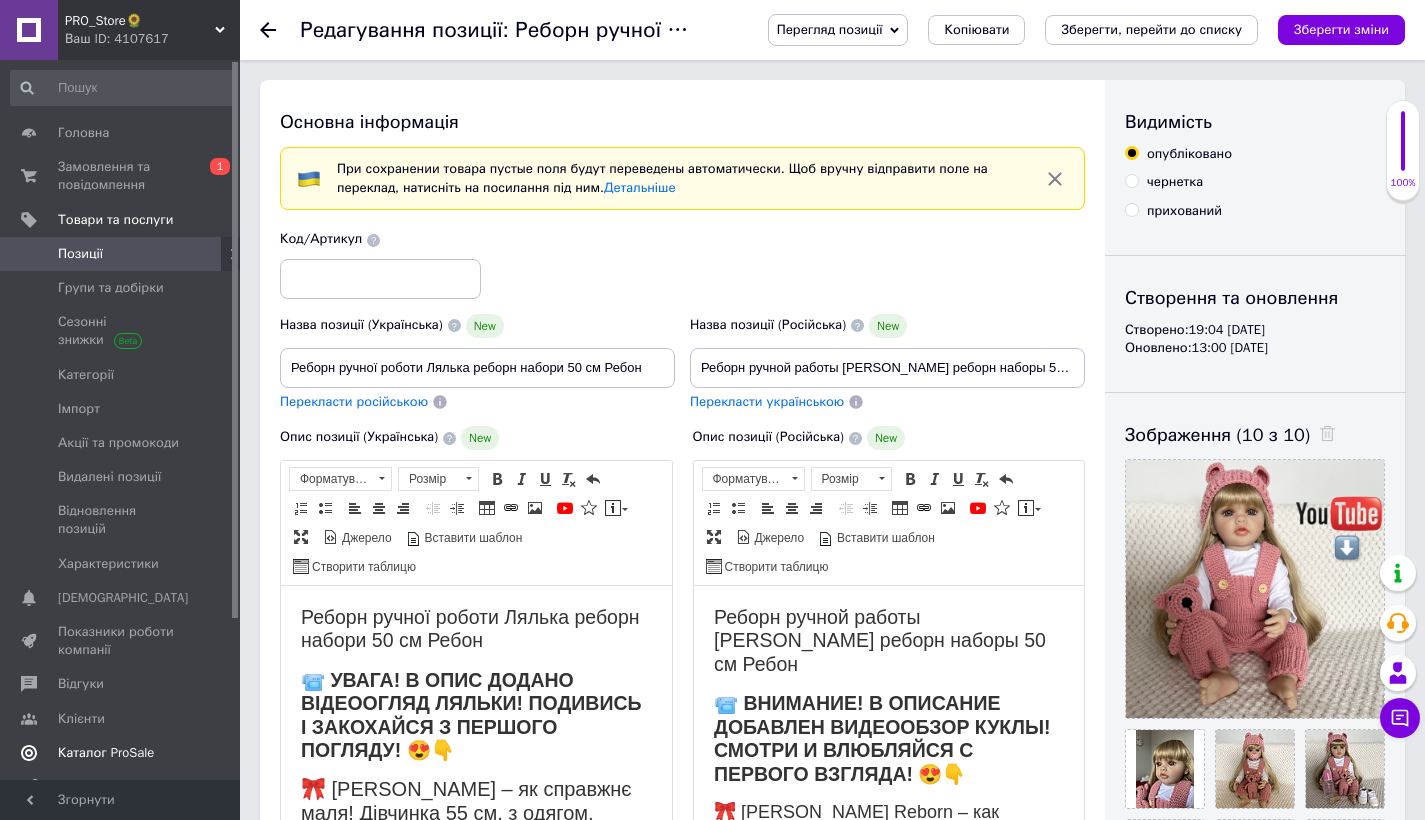 click on "Каталог ProSale" at bounding box center [106, 753] 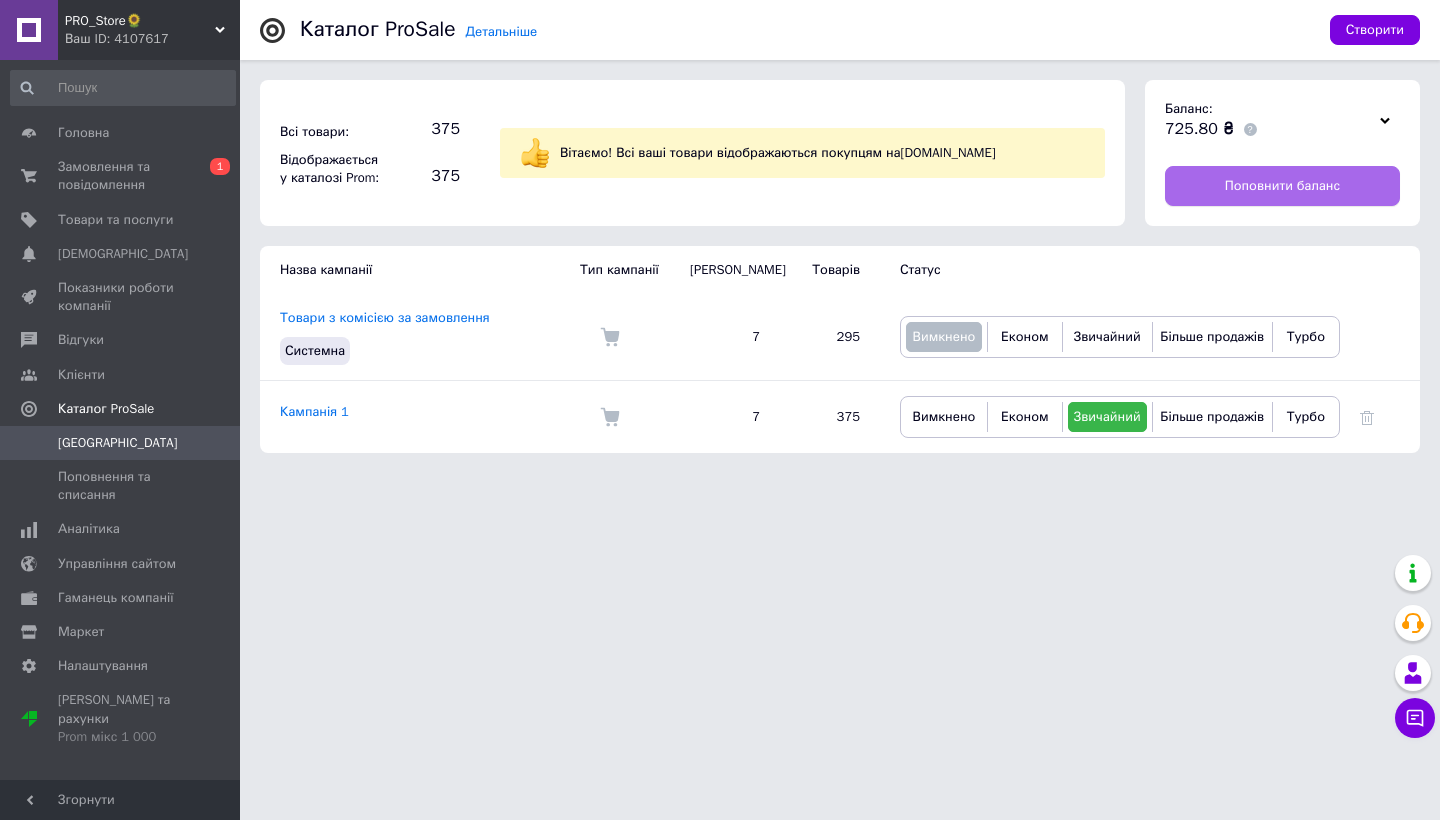 click on "Поповнити баланс" at bounding box center (1282, 186) 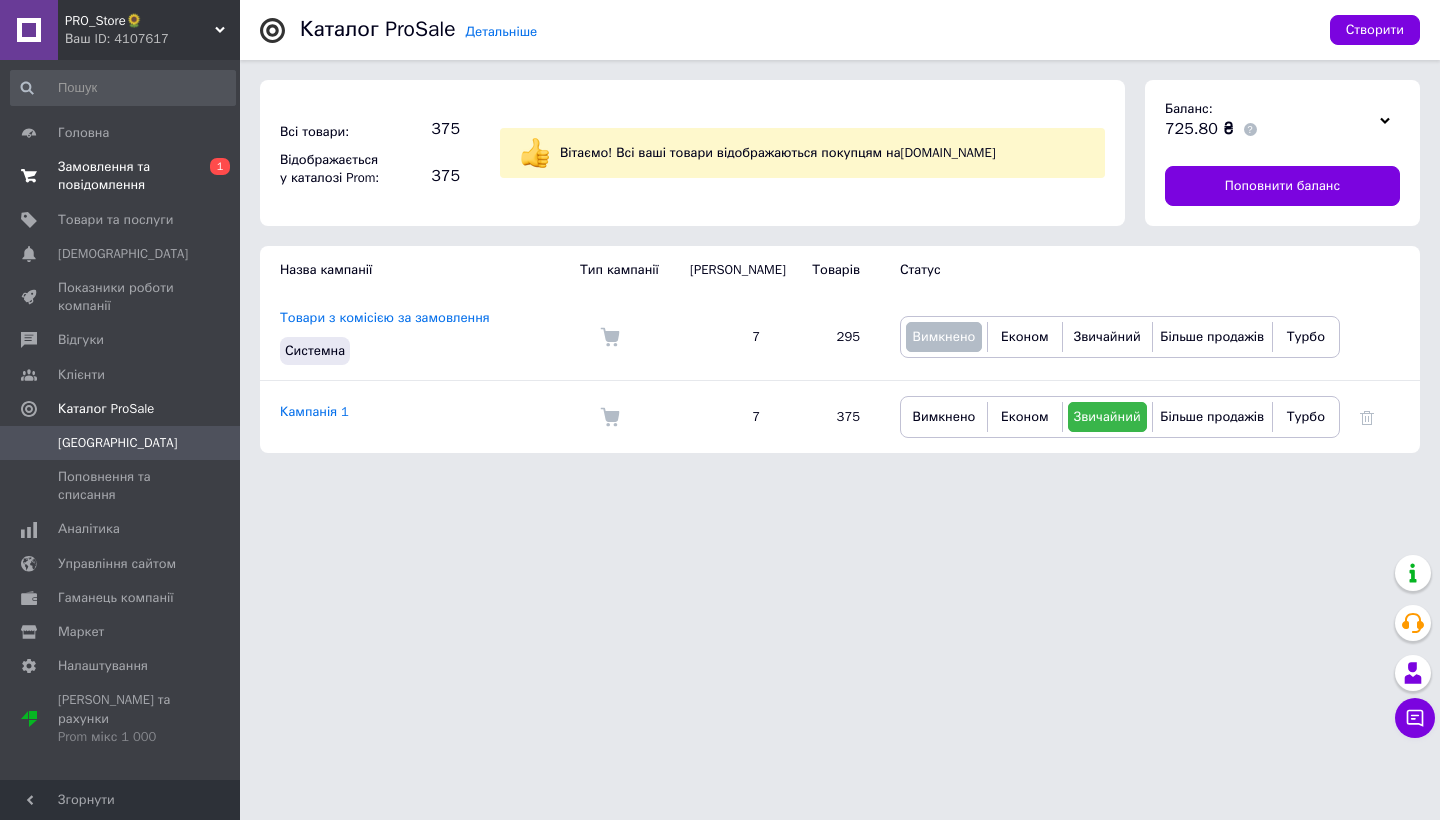 click on "Замовлення та повідомлення" at bounding box center (121, 176) 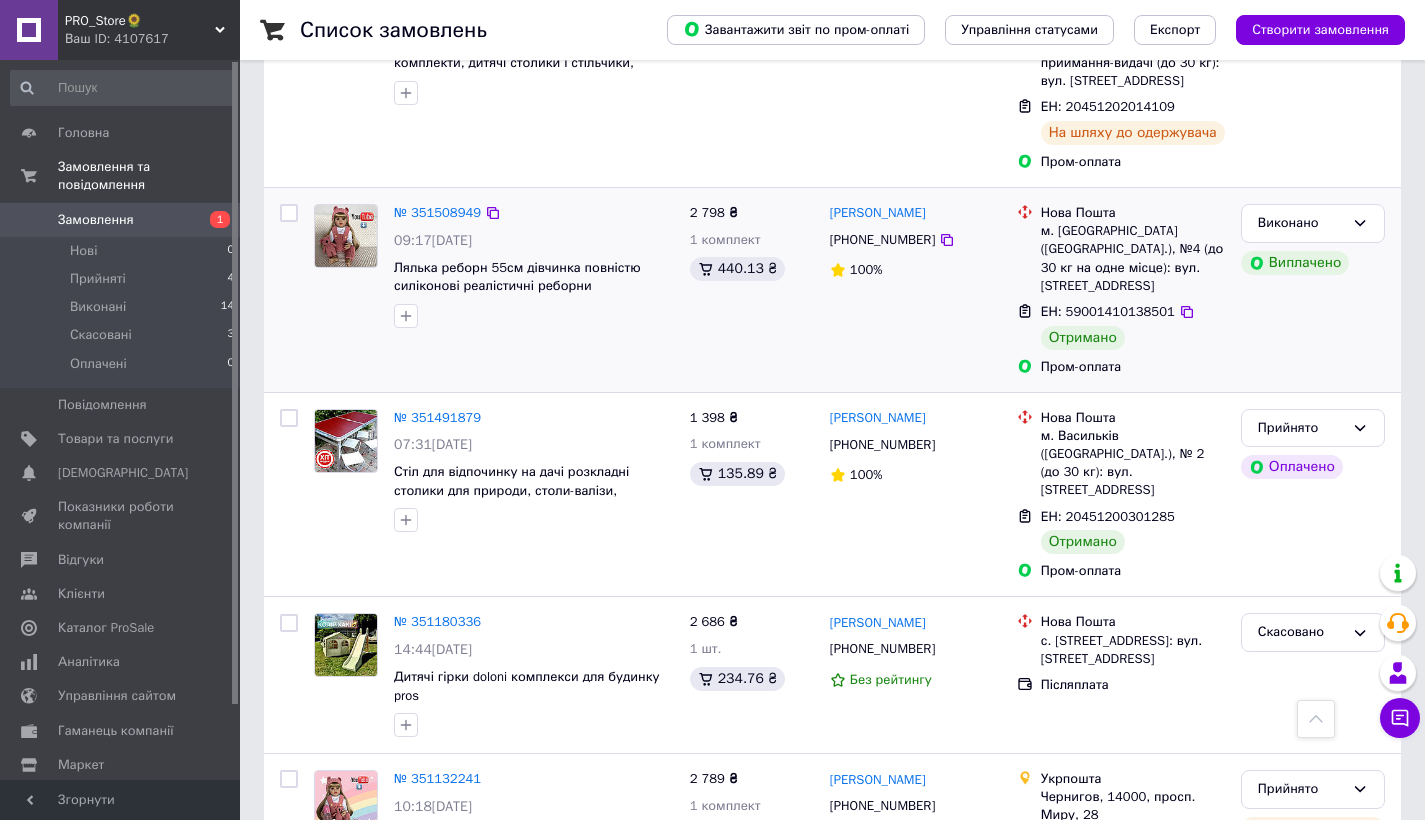 scroll, scrollTop: 137, scrollLeft: 0, axis: vertical 